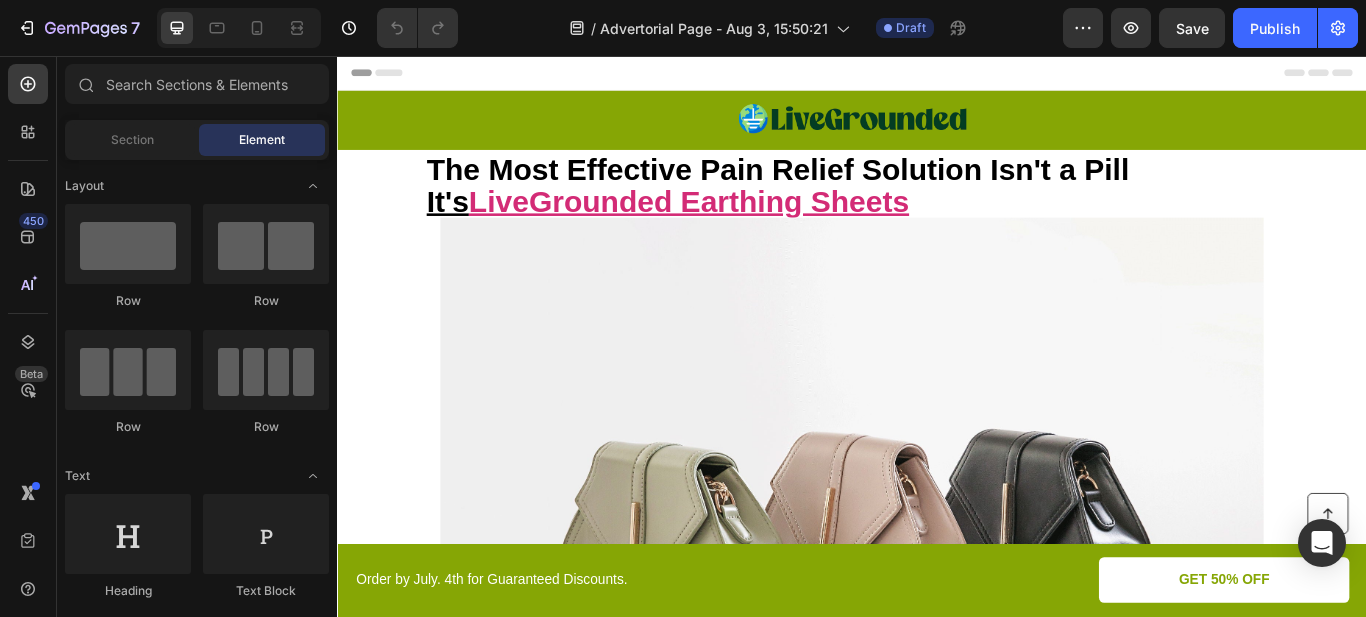 scroll, scrollTop: 0, scrollLeft: 0, axis: both 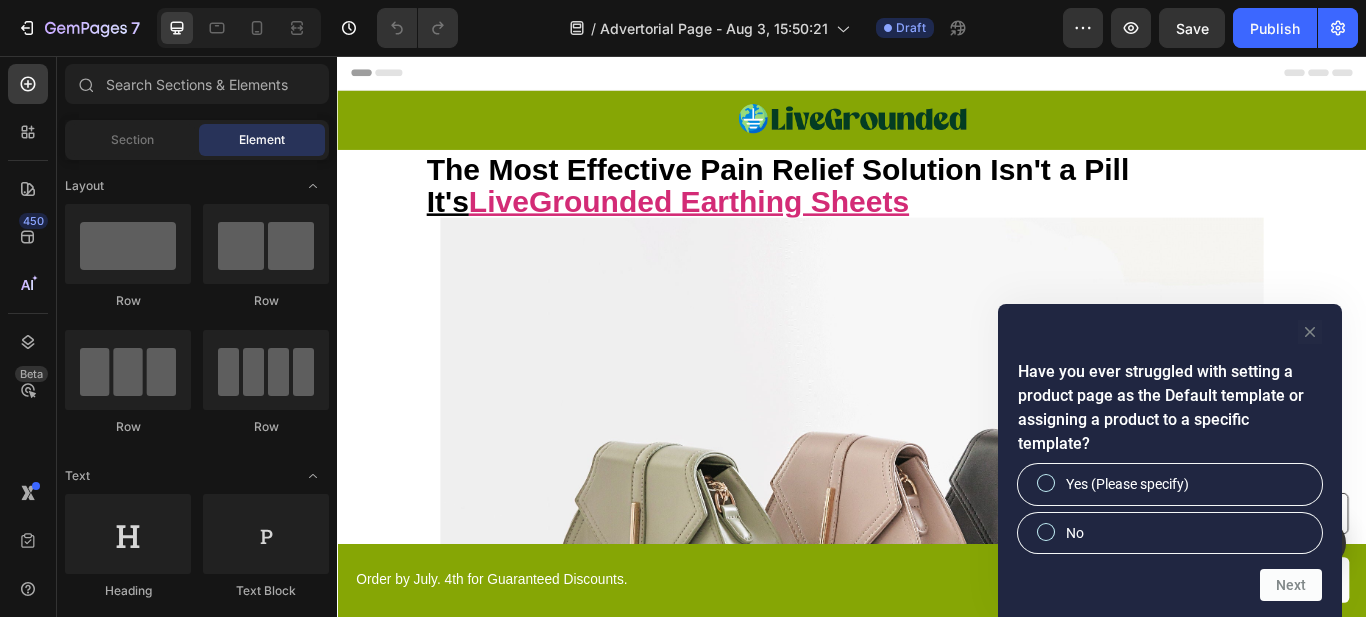 click 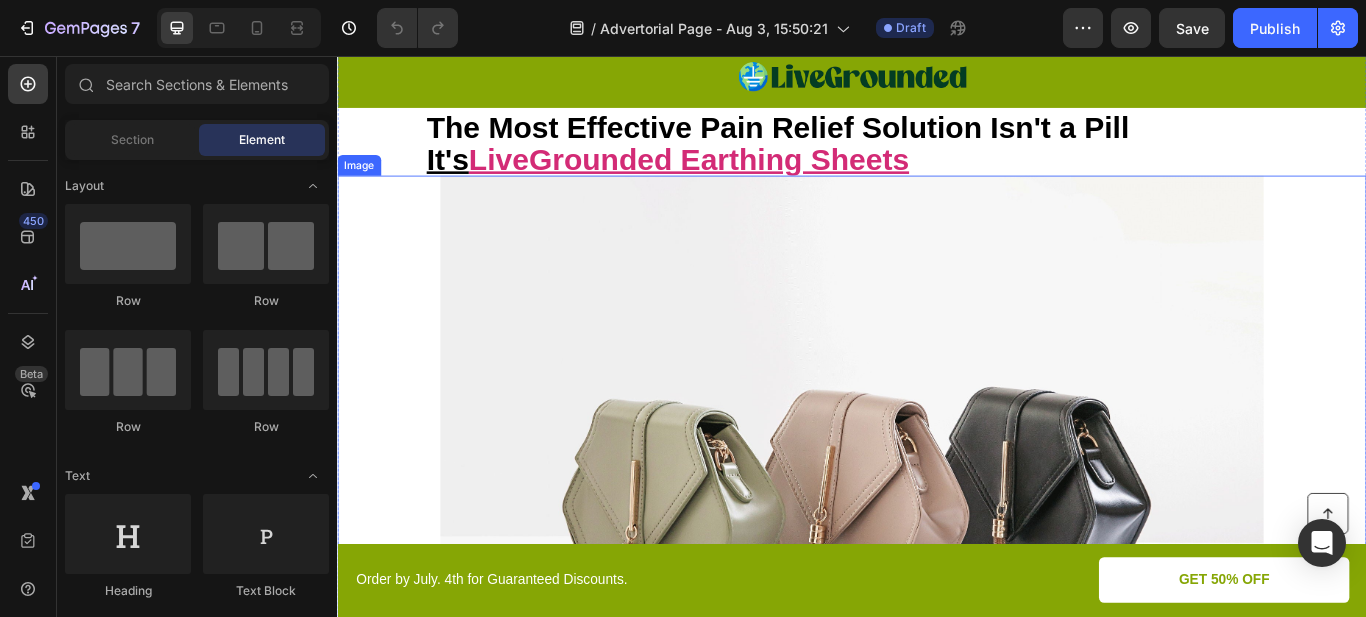 scroll, scrollTop: 0, scrollLeft: 0, axis: both 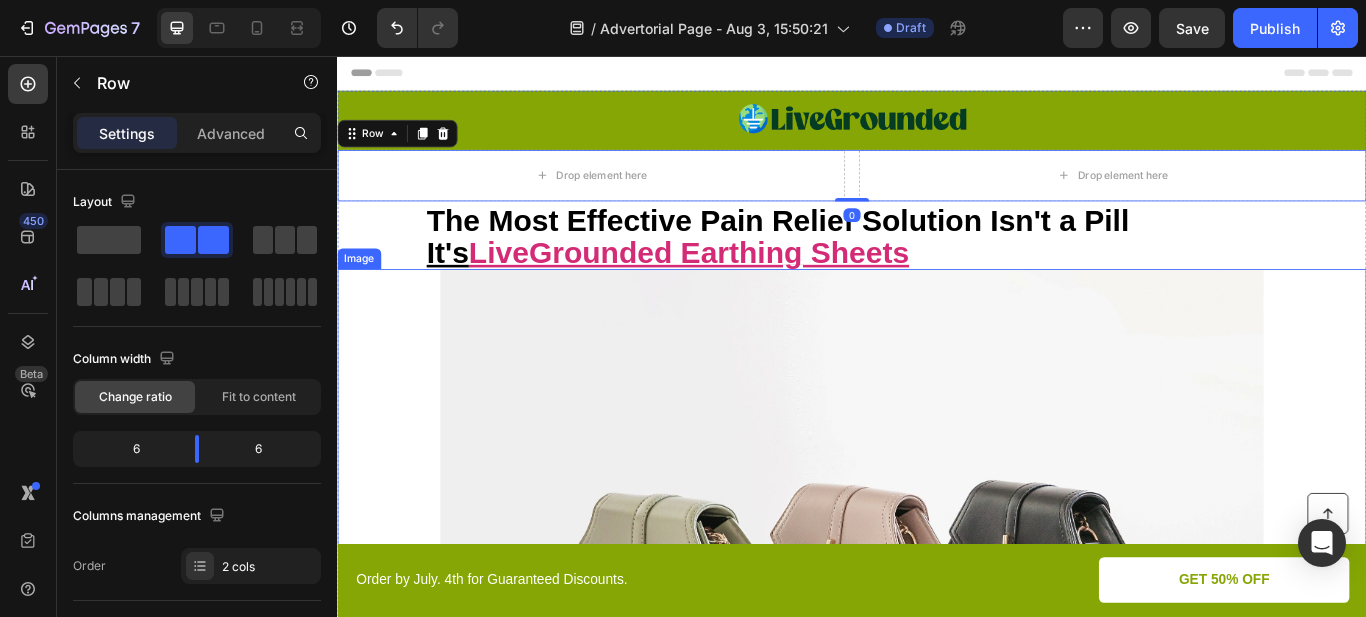 click at bounding box center (937, 665) 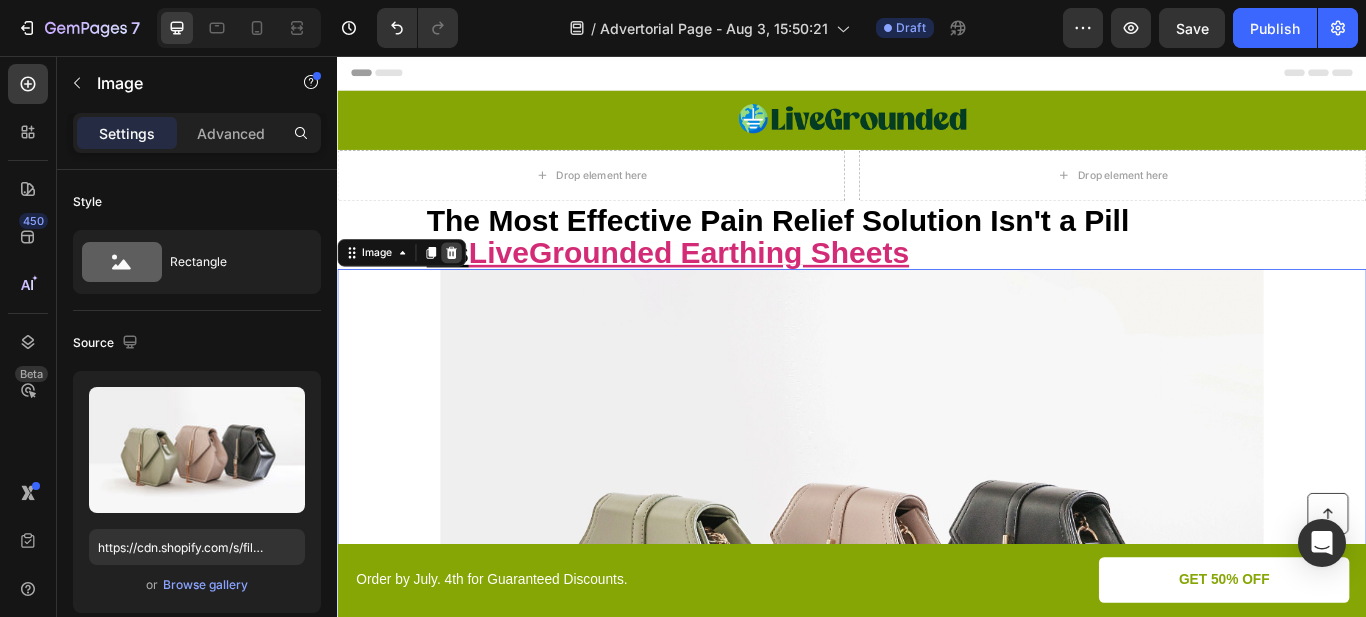click 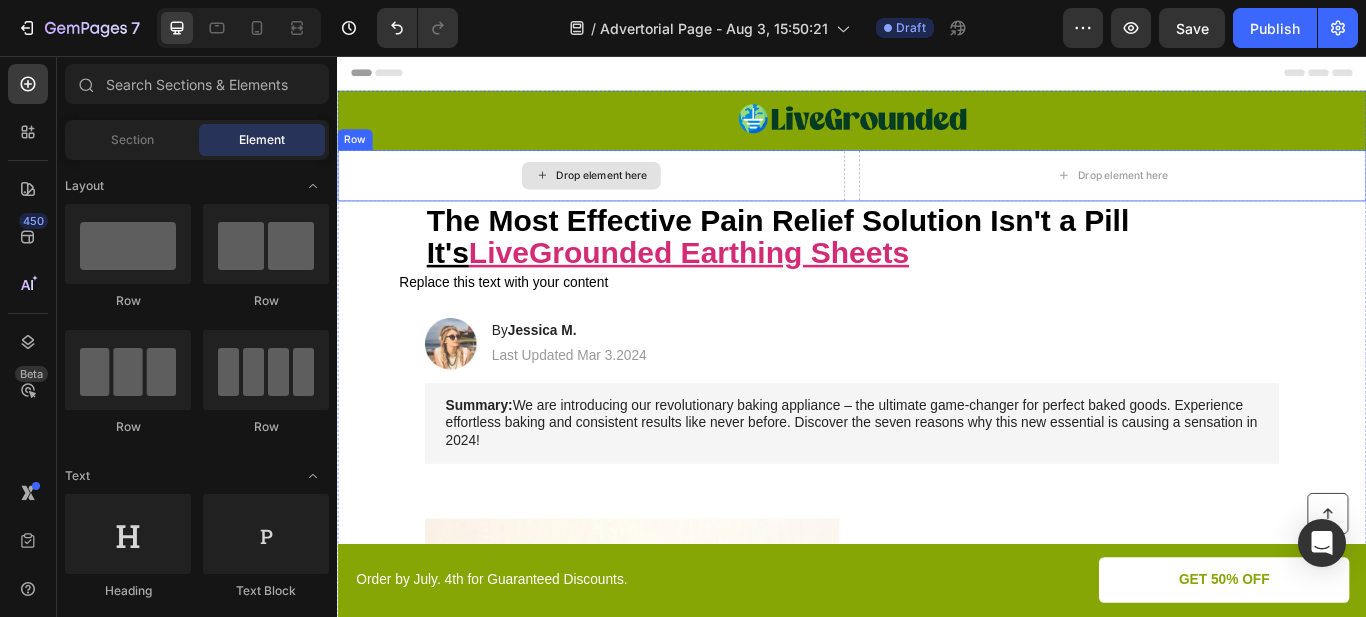 click on "Drop element here" at bounding box center (633, 196) 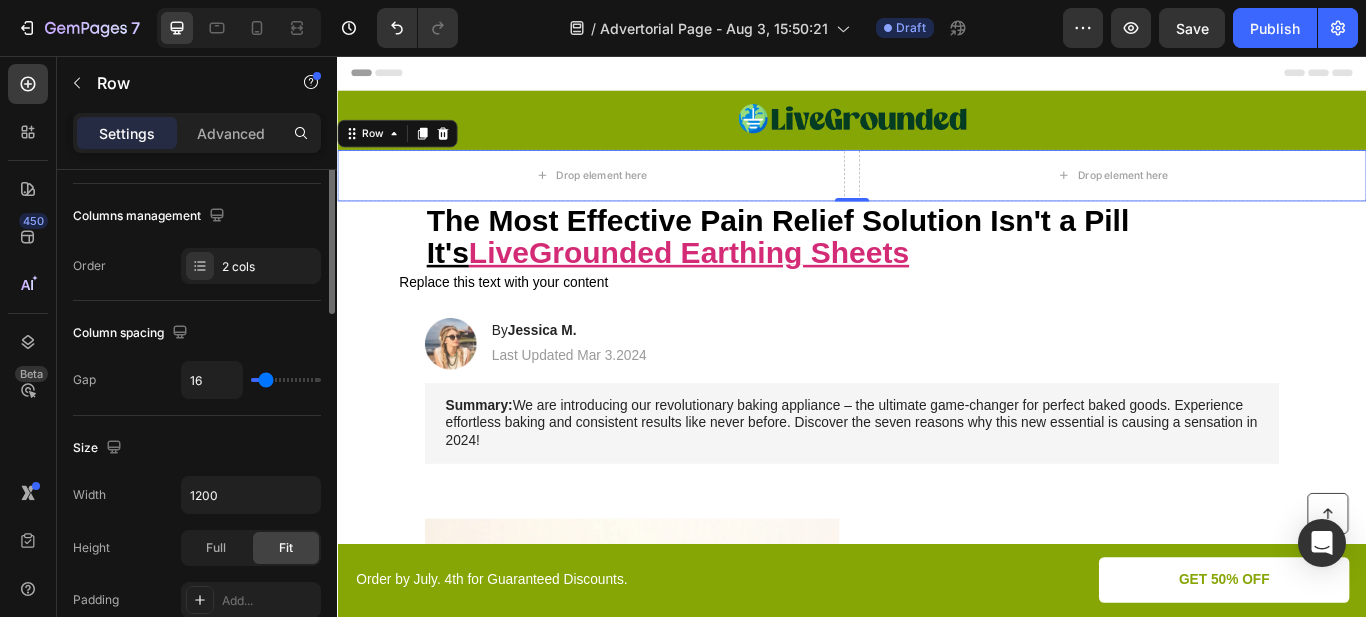scroll, scrollTop: 100, scrollLeft: 0, axis: vertical 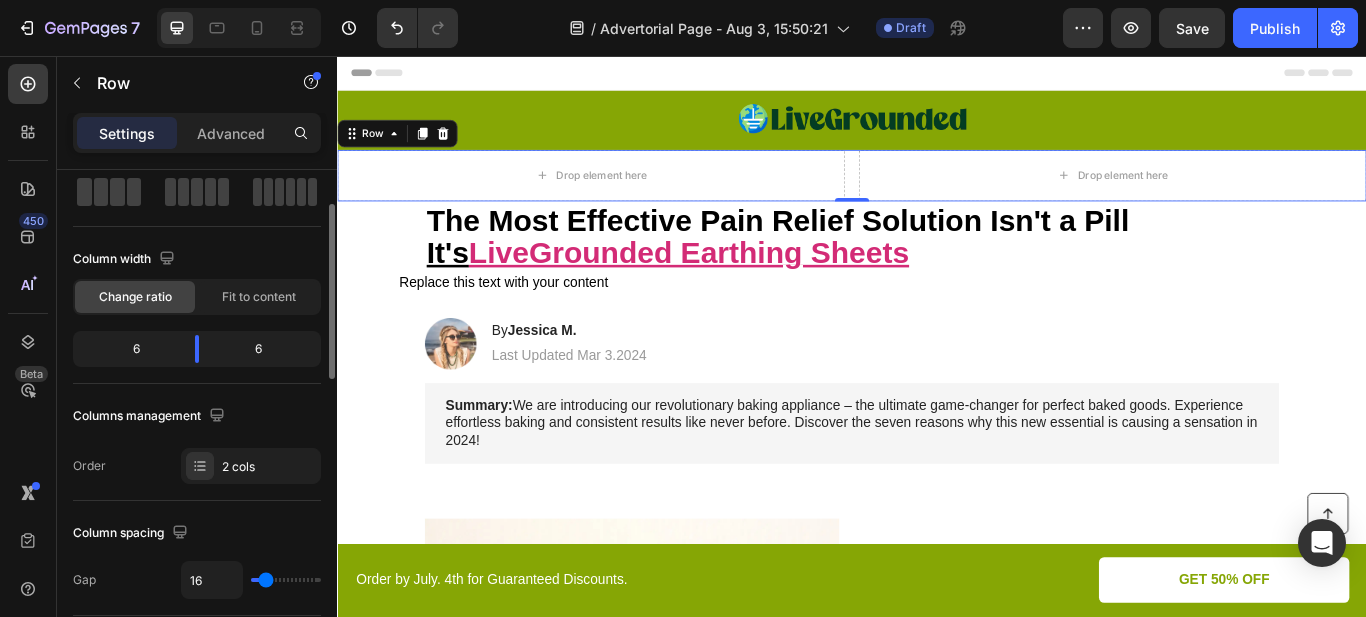 click on "6" 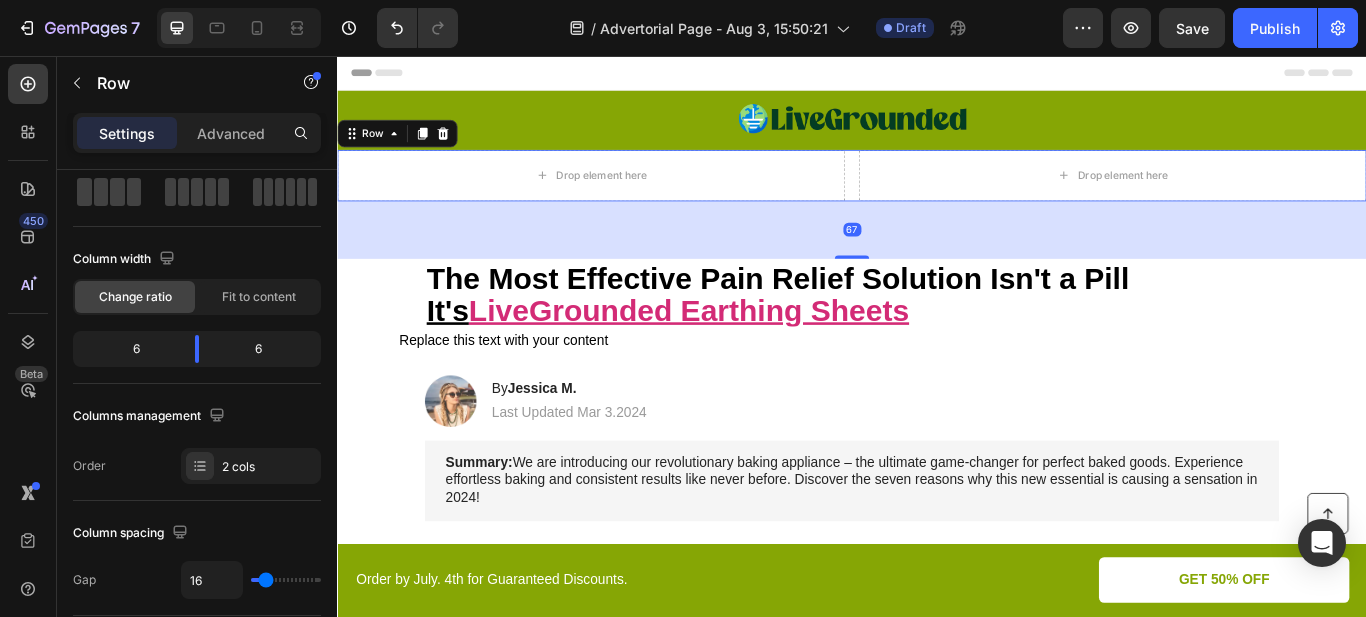 drag, startPoint x: 932, startPoint y: 223, endPoint x: 942, endPoint y: 295, distance: 72.691124 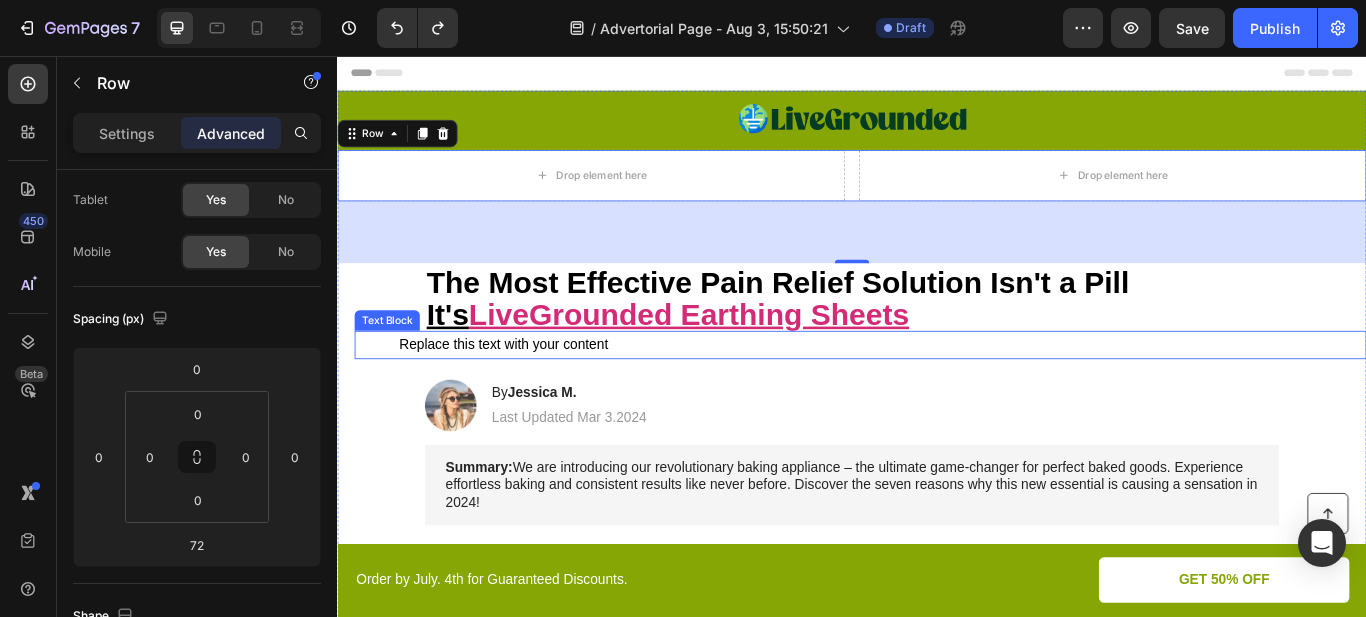 type on "0" 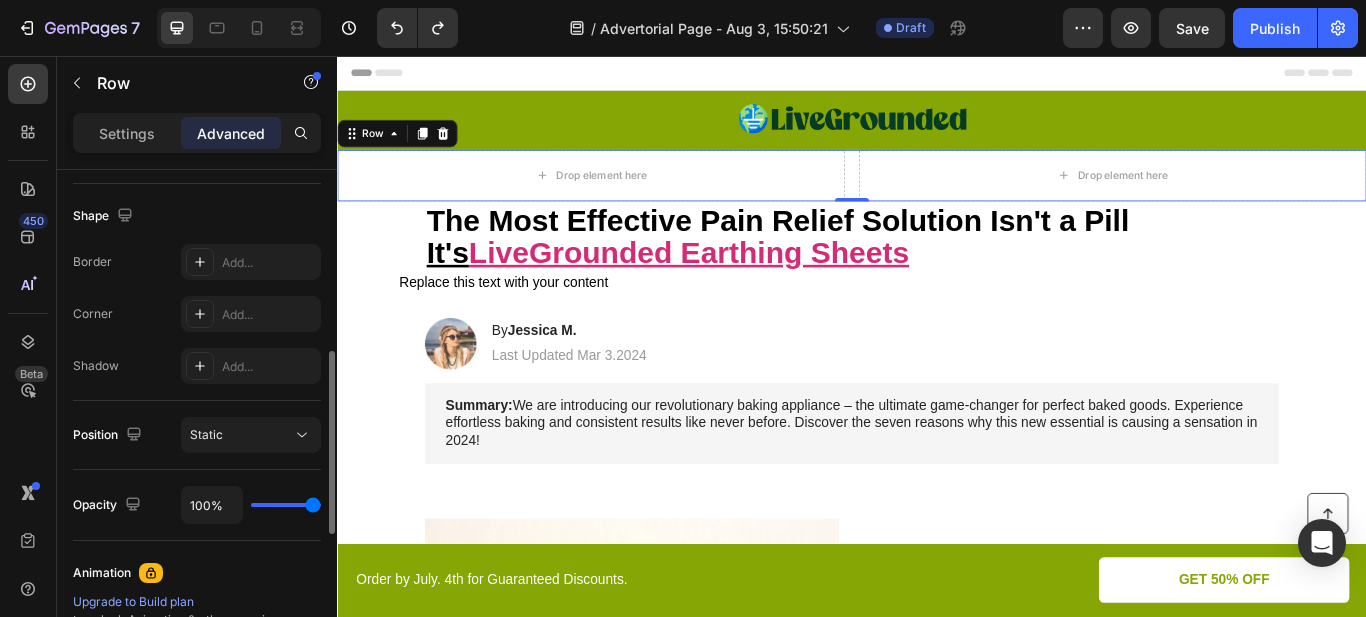 scroll, scrollTop: 884, scrollLeft: 0, axis: vertical 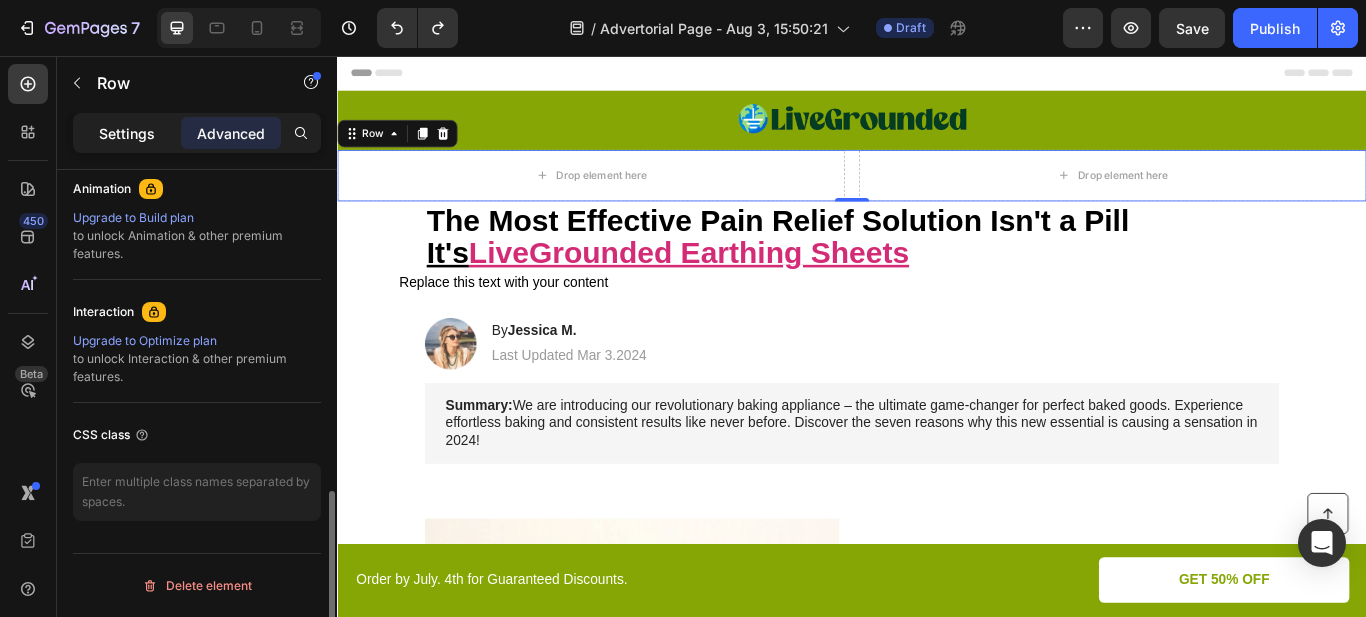 click on "Settings" at bounding box center [127, 133] 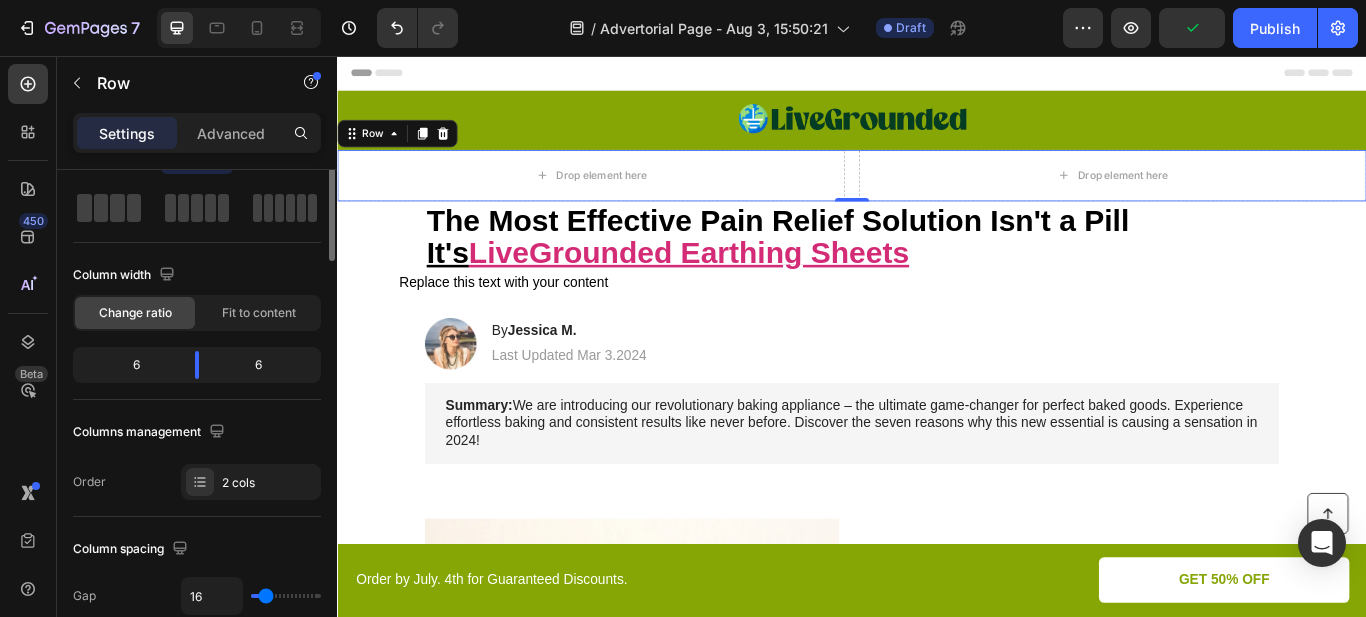 scroll, scrollTop: 0, scrollLeft: 0, axis: both 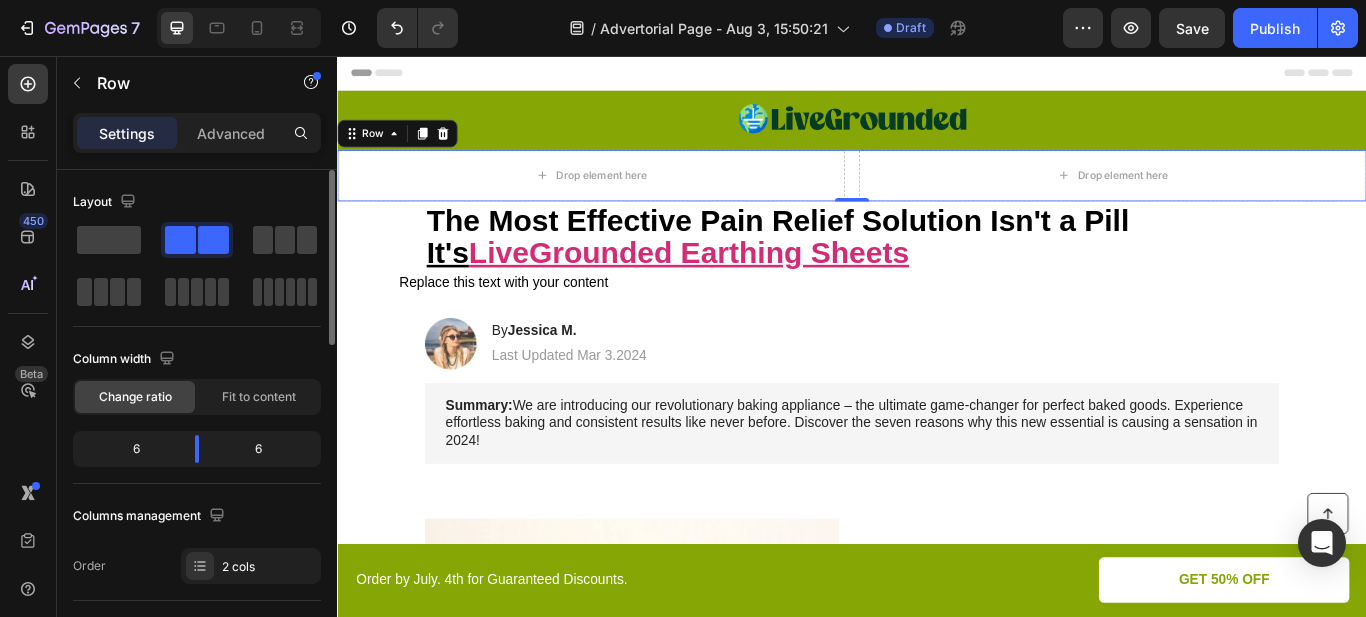click on "6" 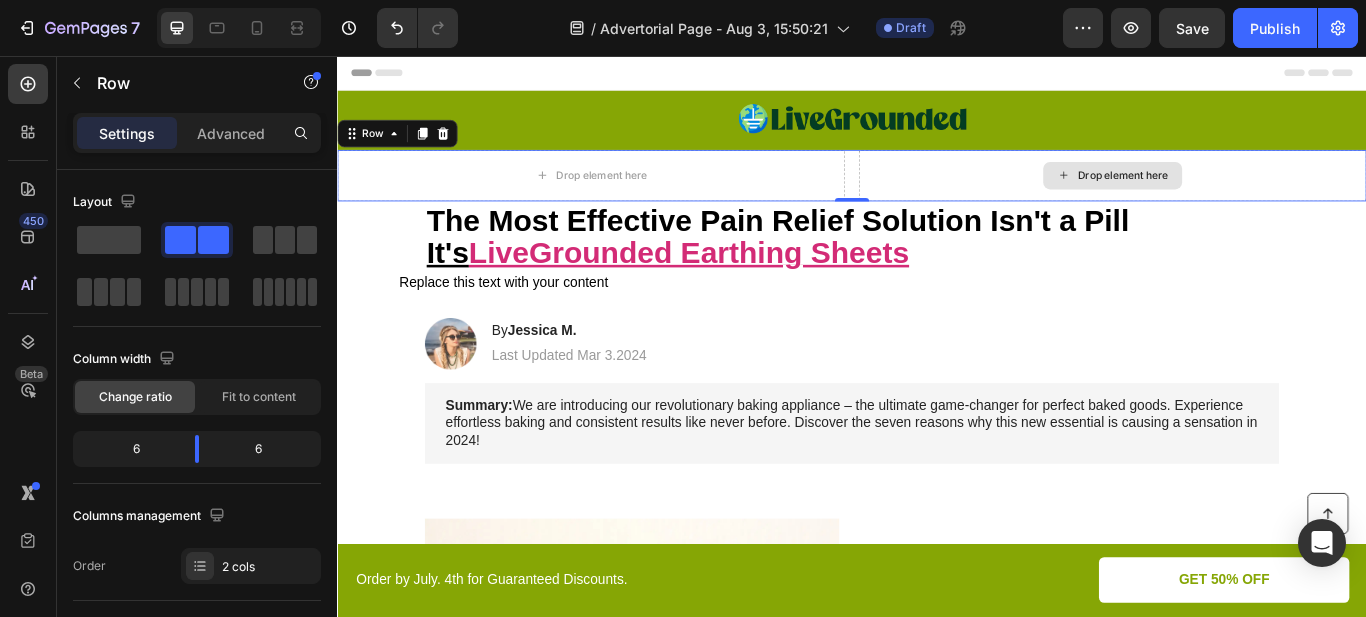 click on "Drop element here" at bounding box center (633, 196) 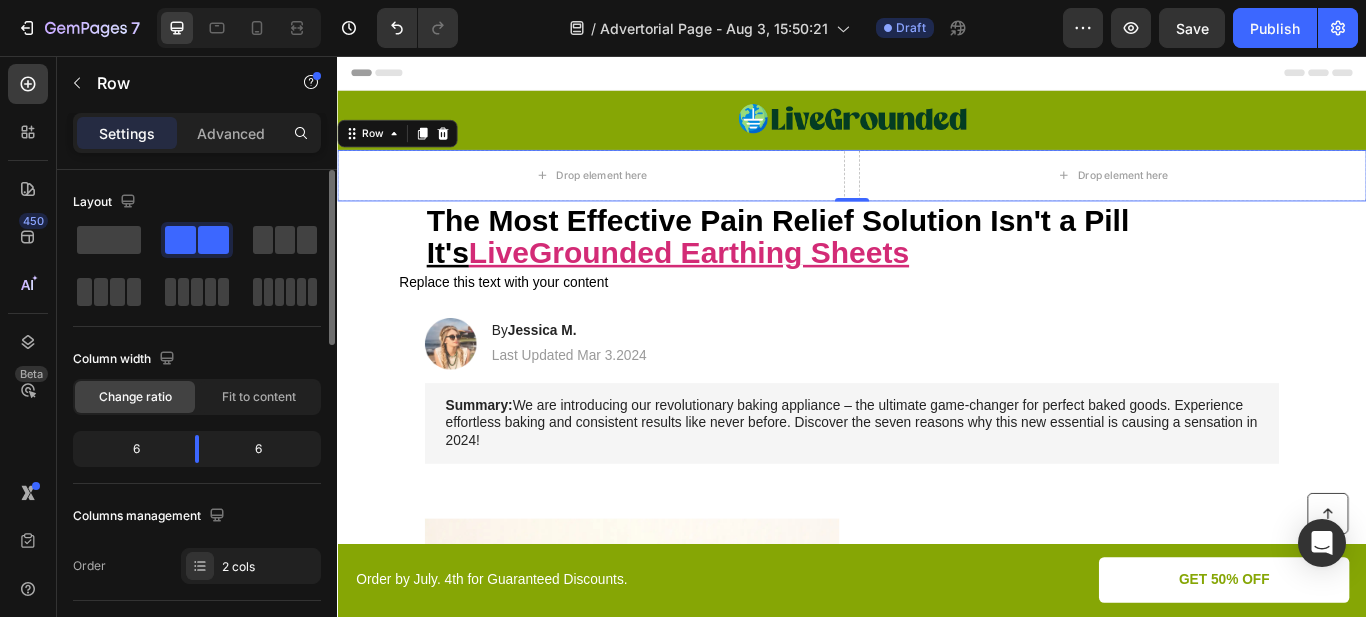 click on "Change ratio" 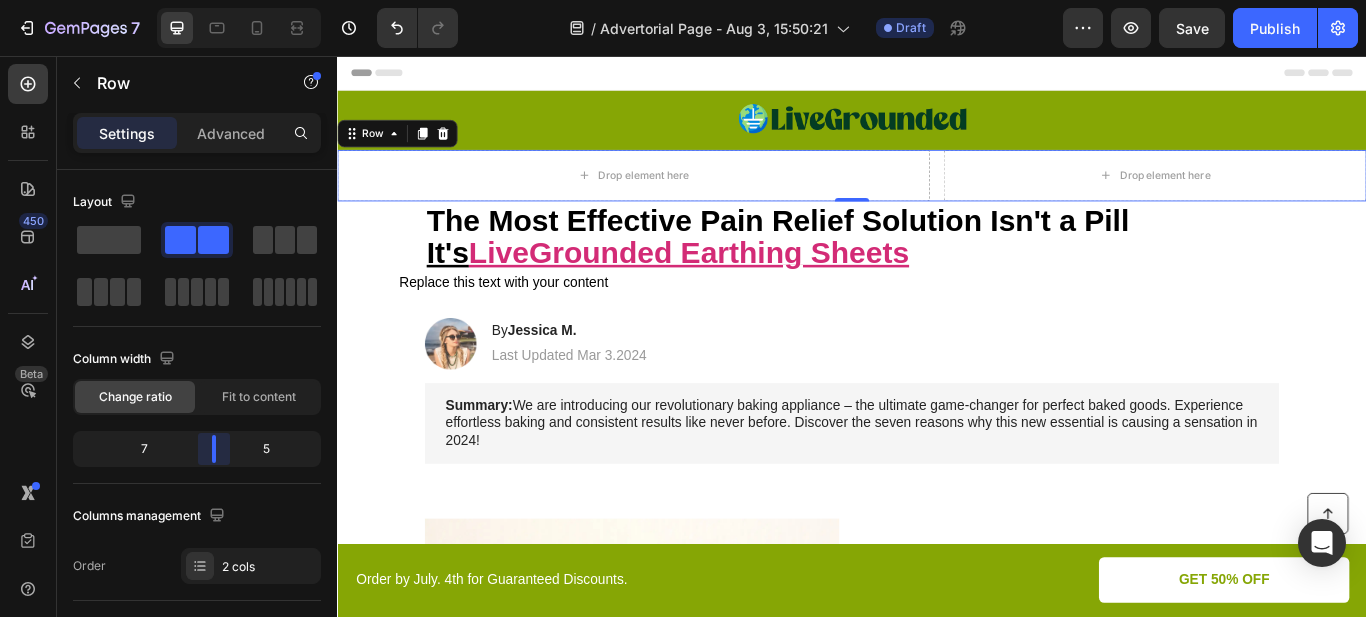drag, startPoint x: 197, startPoint y: 449, endPoint x: 220, endPoint y: 447, distance: 23.086792 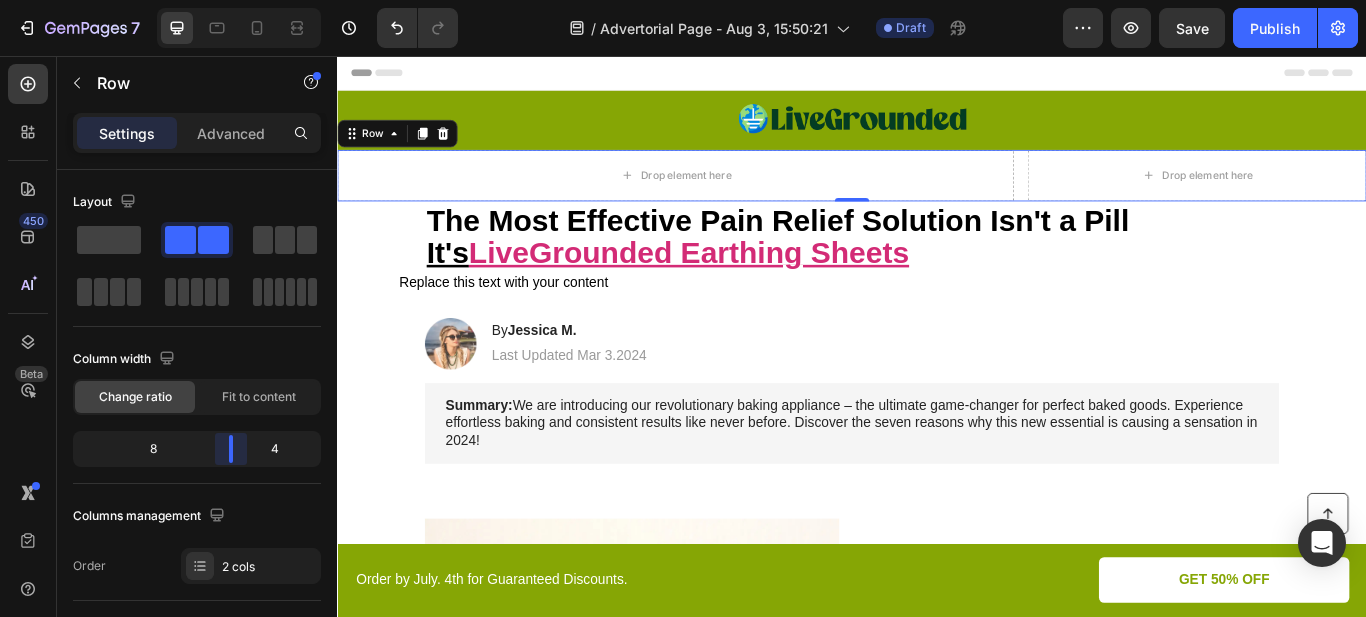 drag, startPoint x: 218, startPoint y: 448, endPoint x: 231, endPoint y: 448, distance: 13 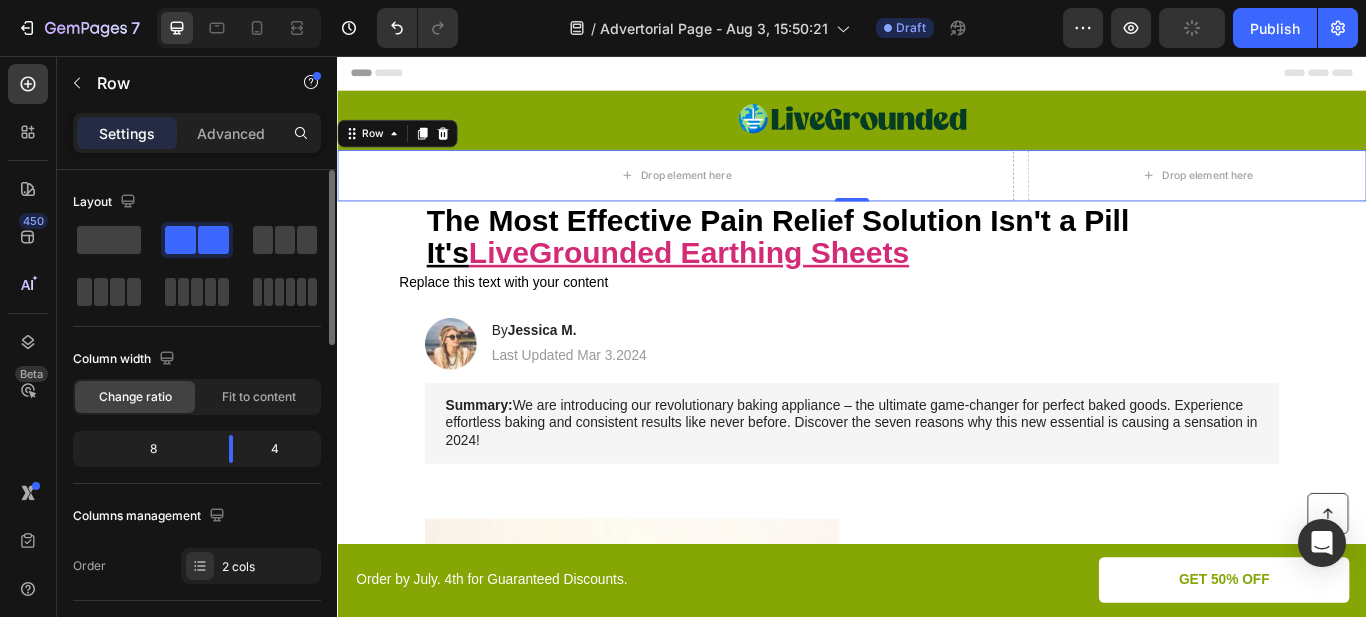 click on "4" 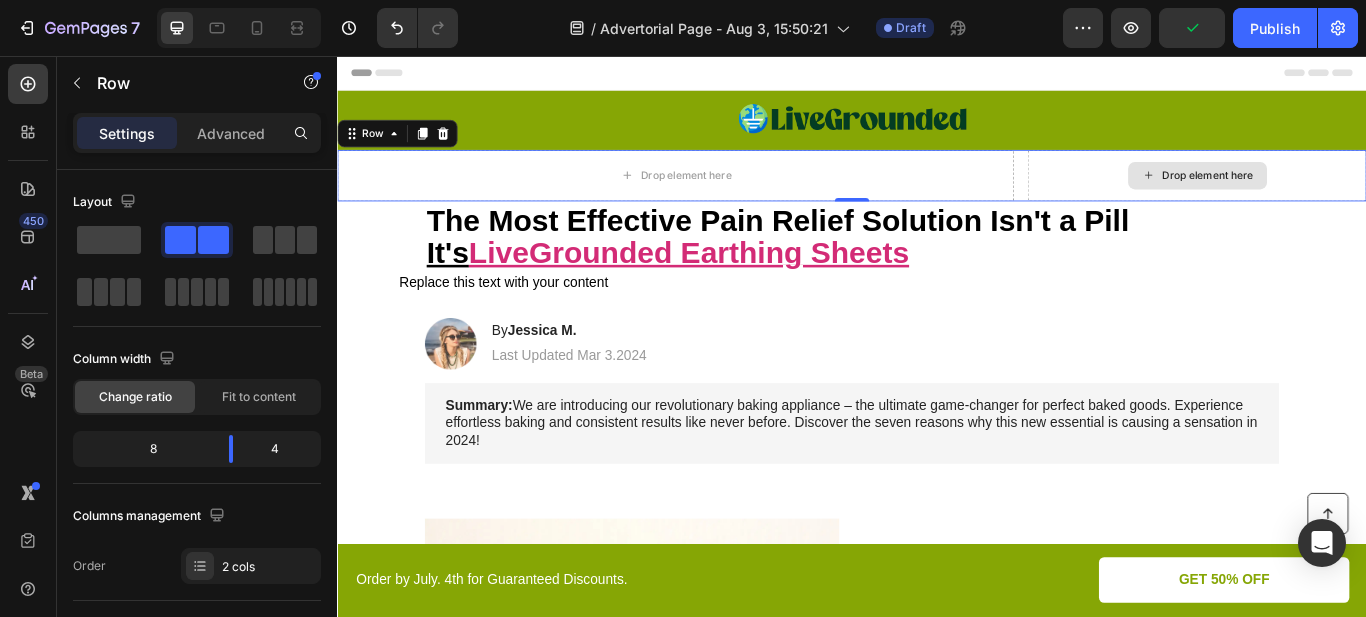 click on "Drop element here" at bounding box center [1352, 196] 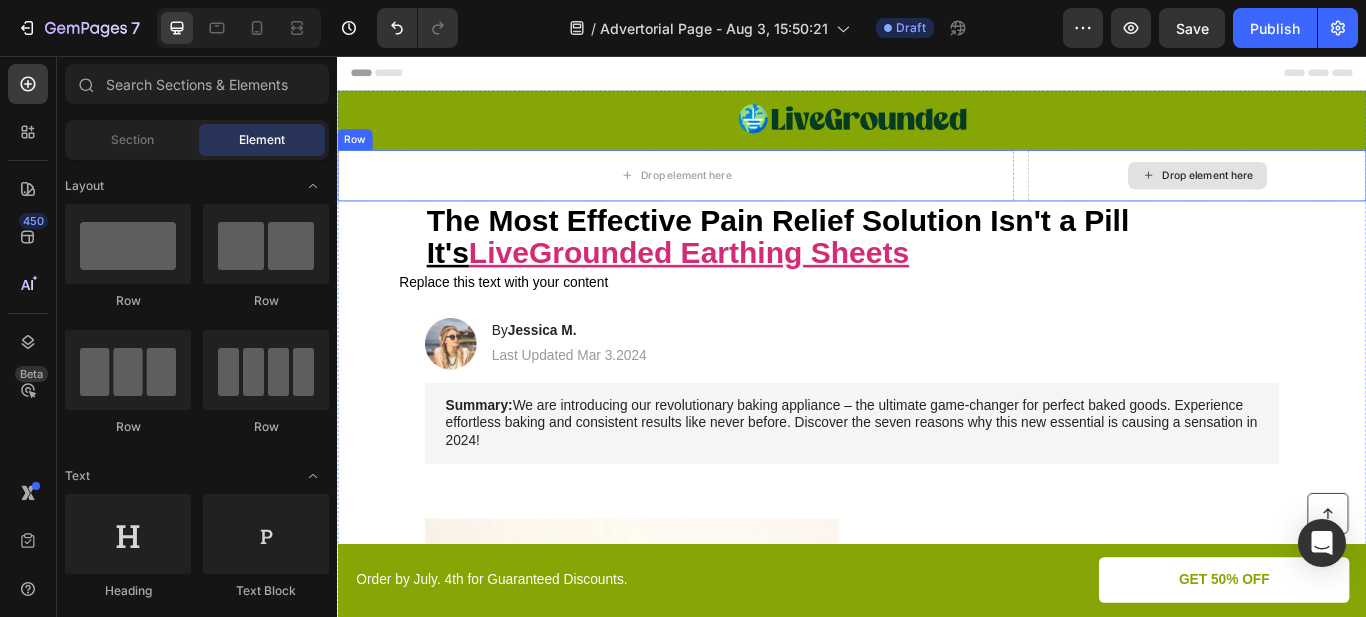 click on "Drop element here" at bounding box center (1352, 196) 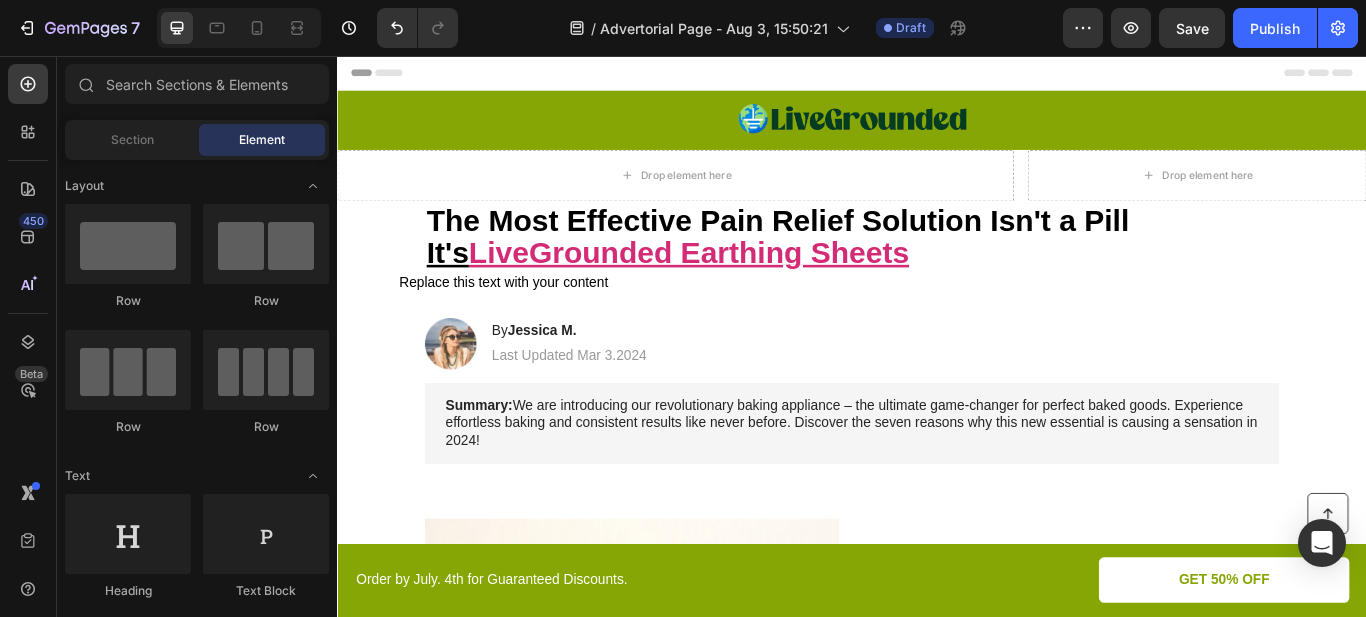 click on "Element" at bounding box center [262, 140] 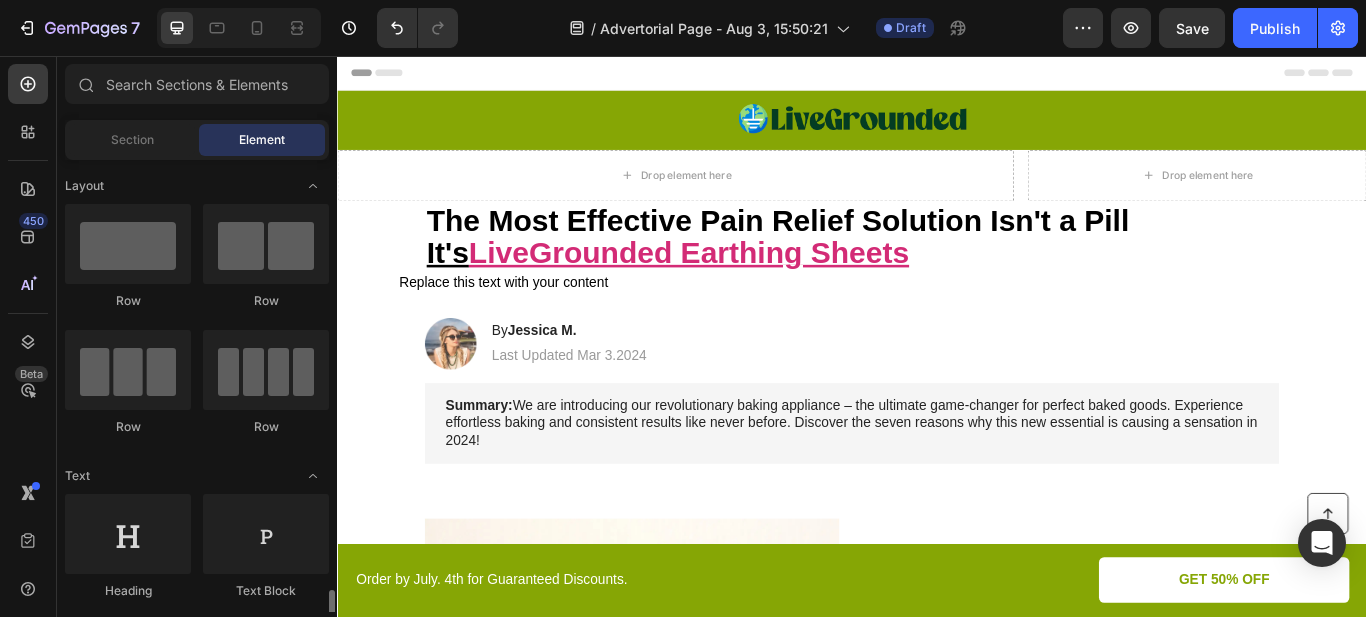 scroll, scrollTop: 400, scrollLeft: 0, axis: vertical 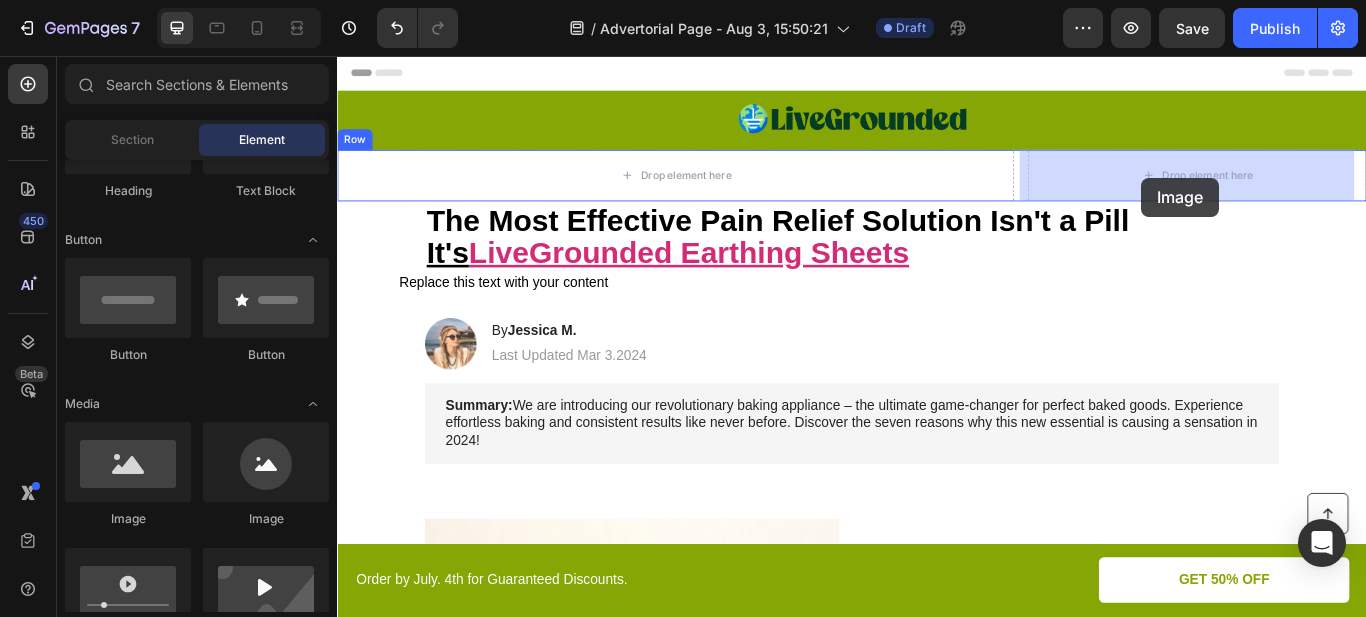 drag, startPoint x: 1275, startPoint y: 198, endPoint x: 1327, endPoint y: 360, distance: 170.14111 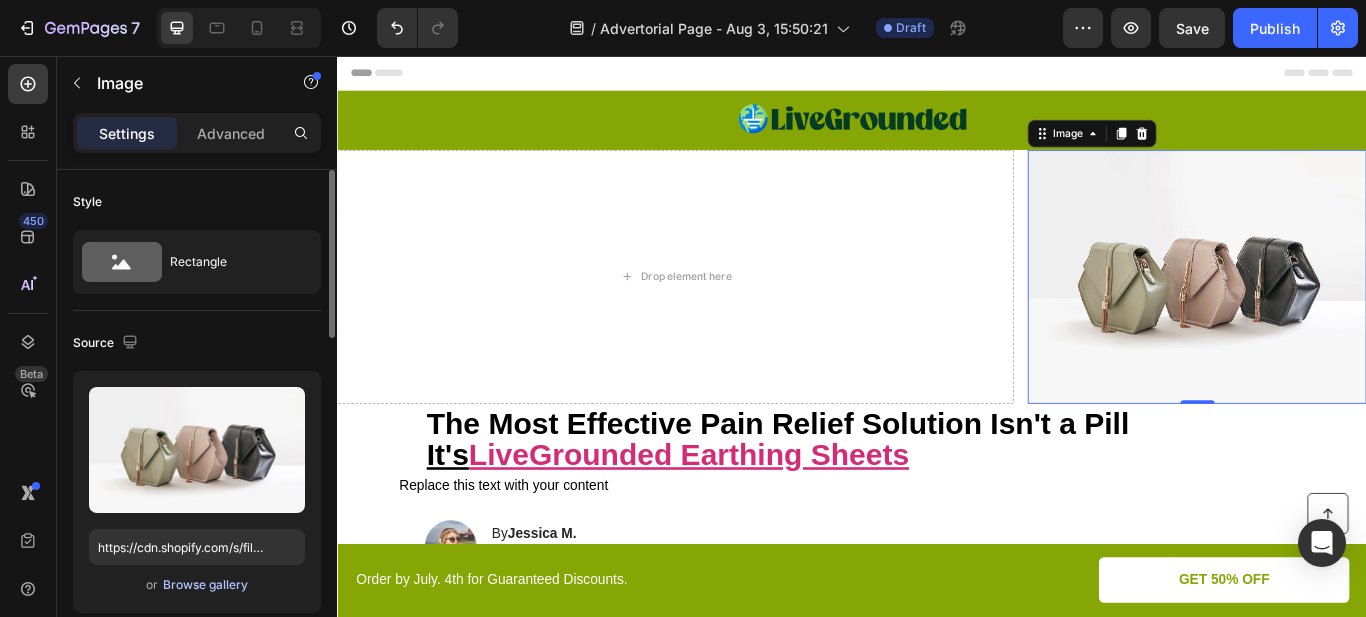 click on "Browse gallery" at bounding box center [205, 585] 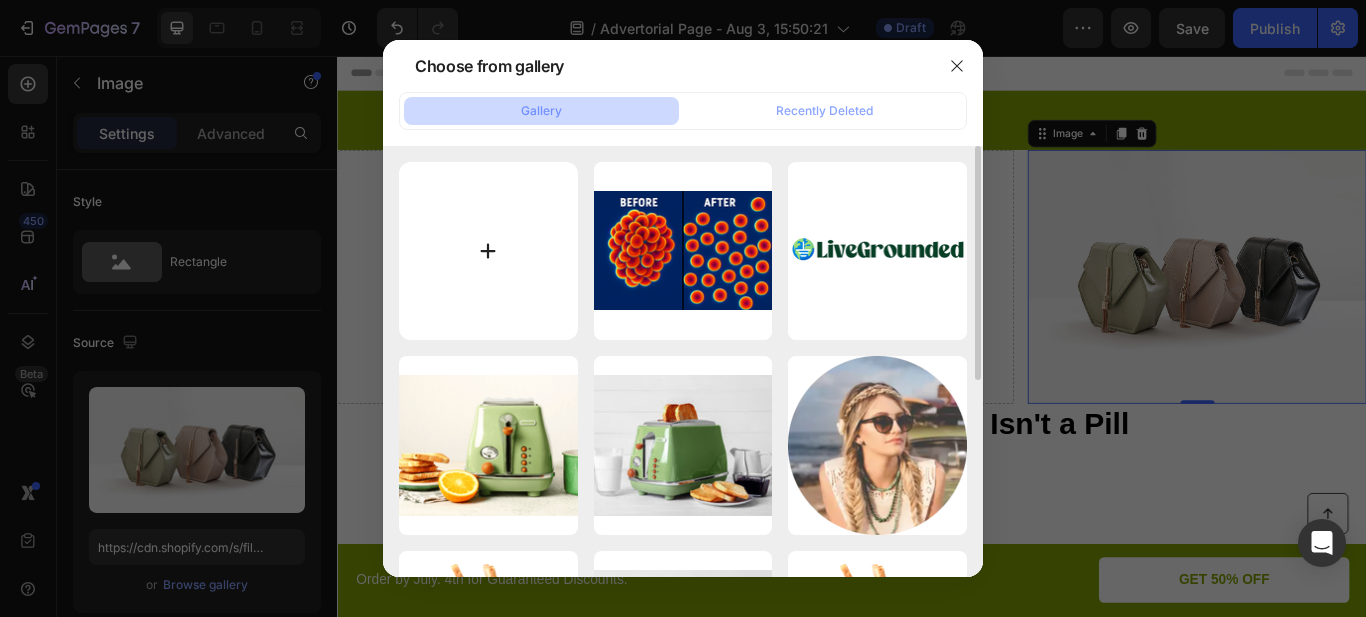 click at bounding box center [488, 251] 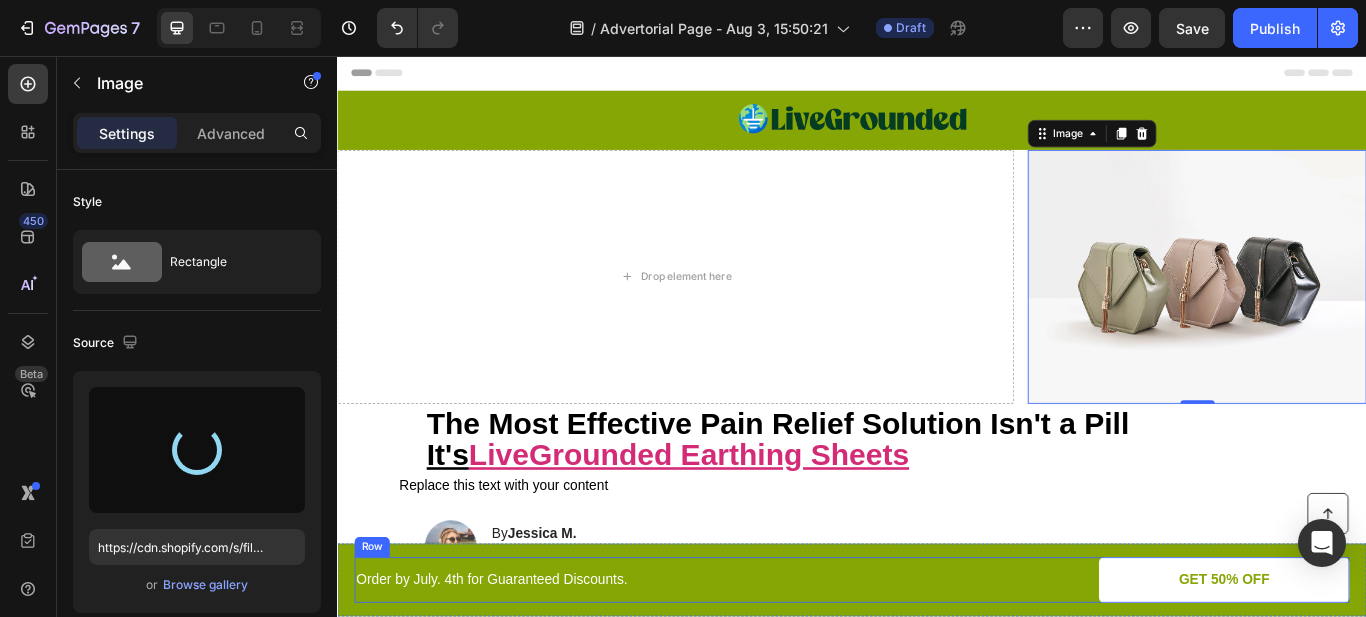 type on "https://cdn.shopify.com/s/files/1/0311/9434/9706/files/gempages_578018787442295312-448d3782-7a4b-4454-9f7a-36f2843378e3.png" 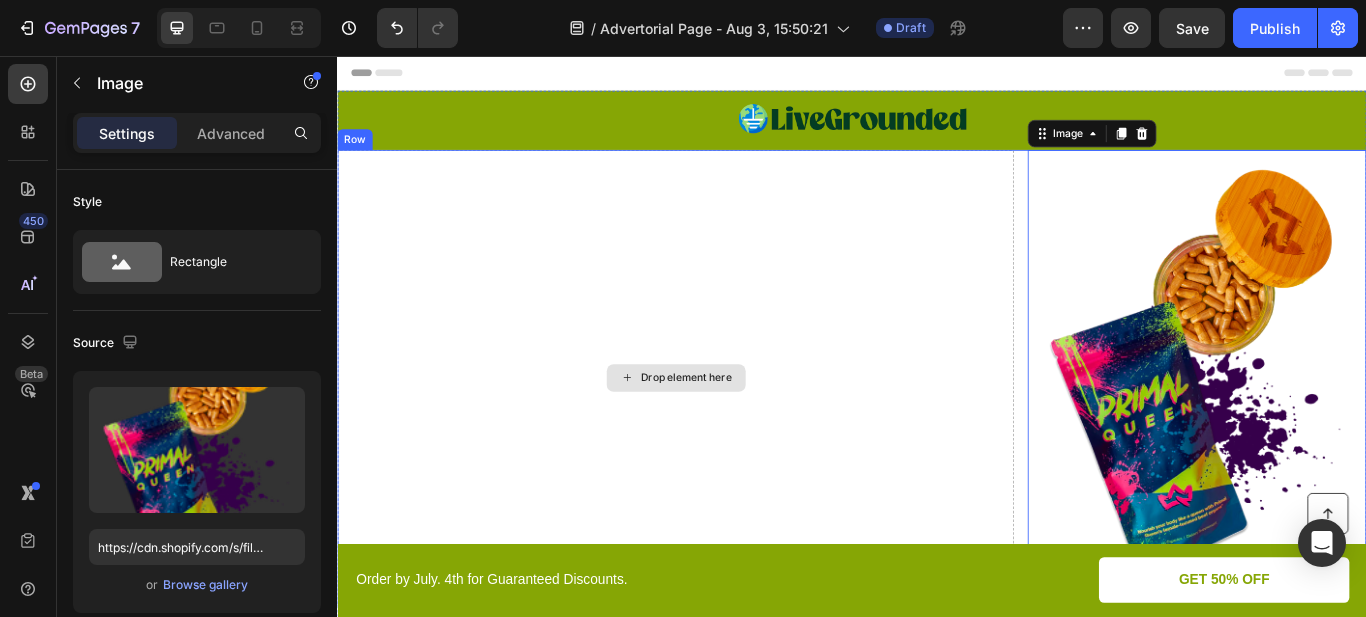 click on "Drop element here" at bounding box center (731, 432) 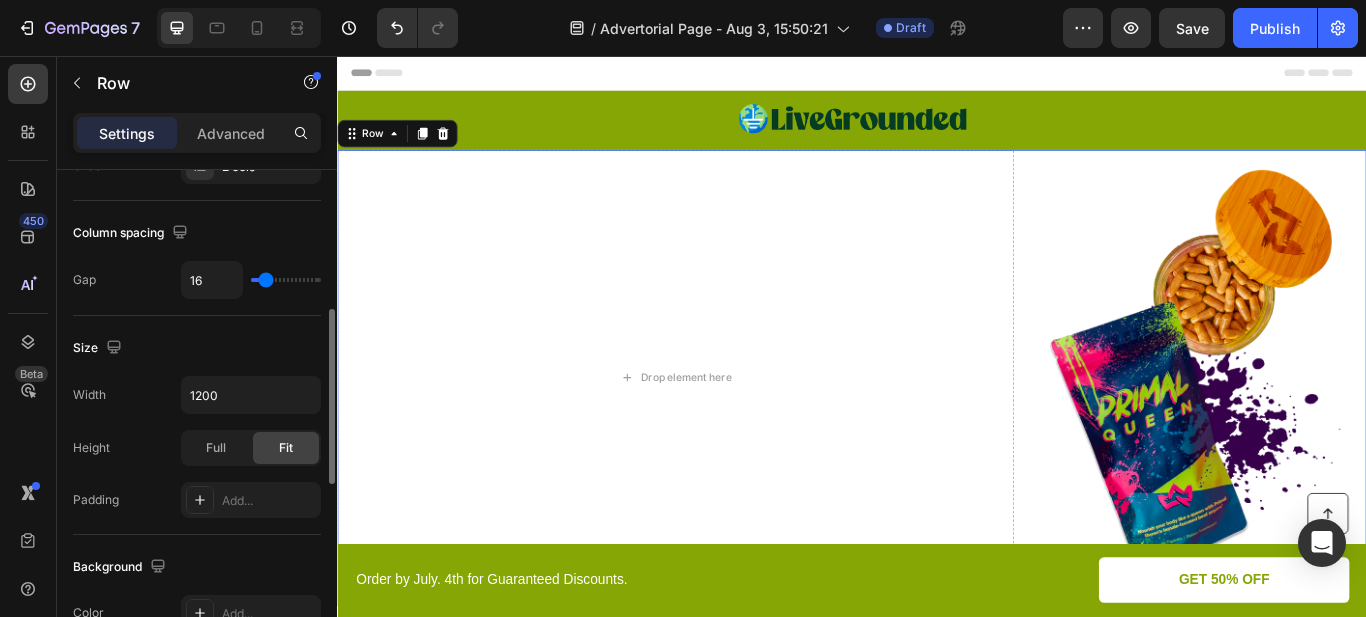 scroll, scrollTop: 500, scrollLeft: 0, axis: vertical 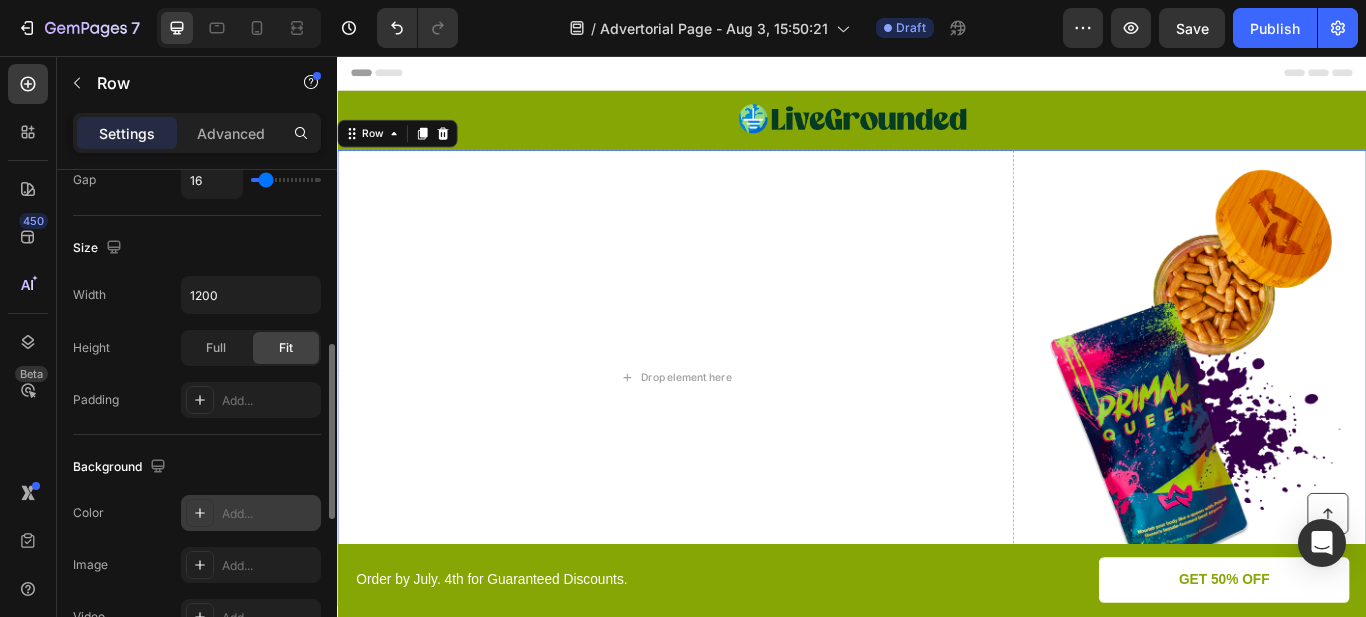 click on "Add..." at bounding box center (269, 514) 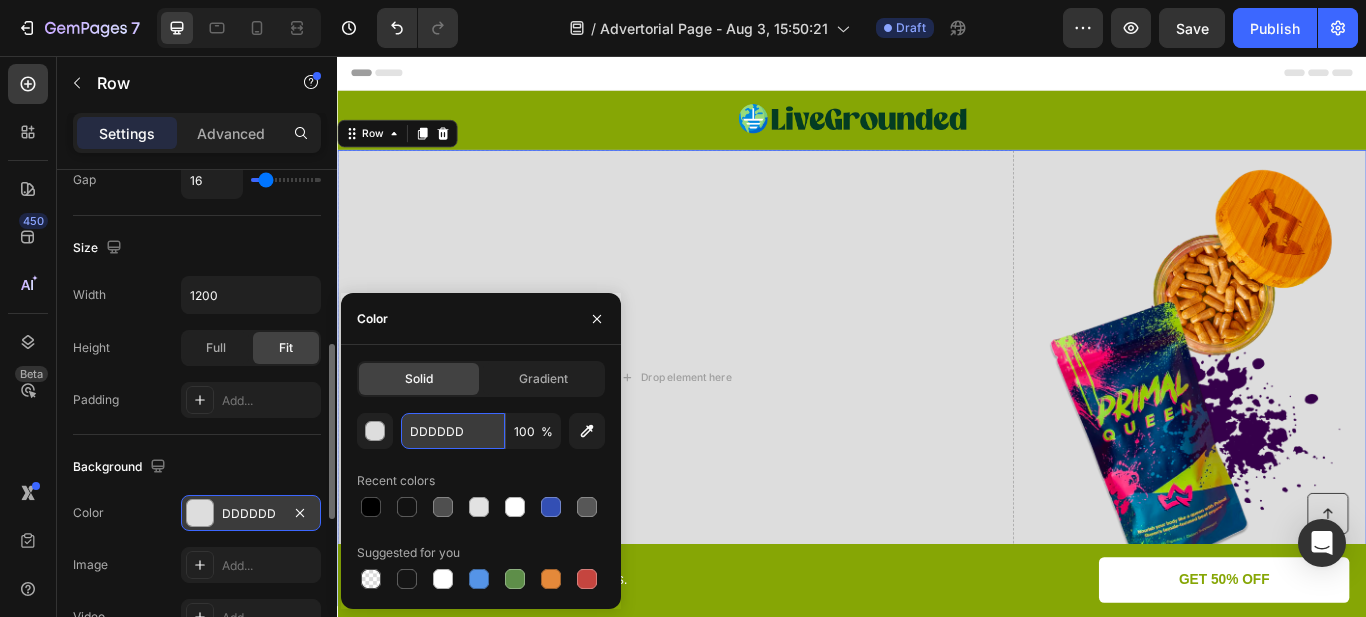 click on "DDDDDD" at bounding box center (453, 431) 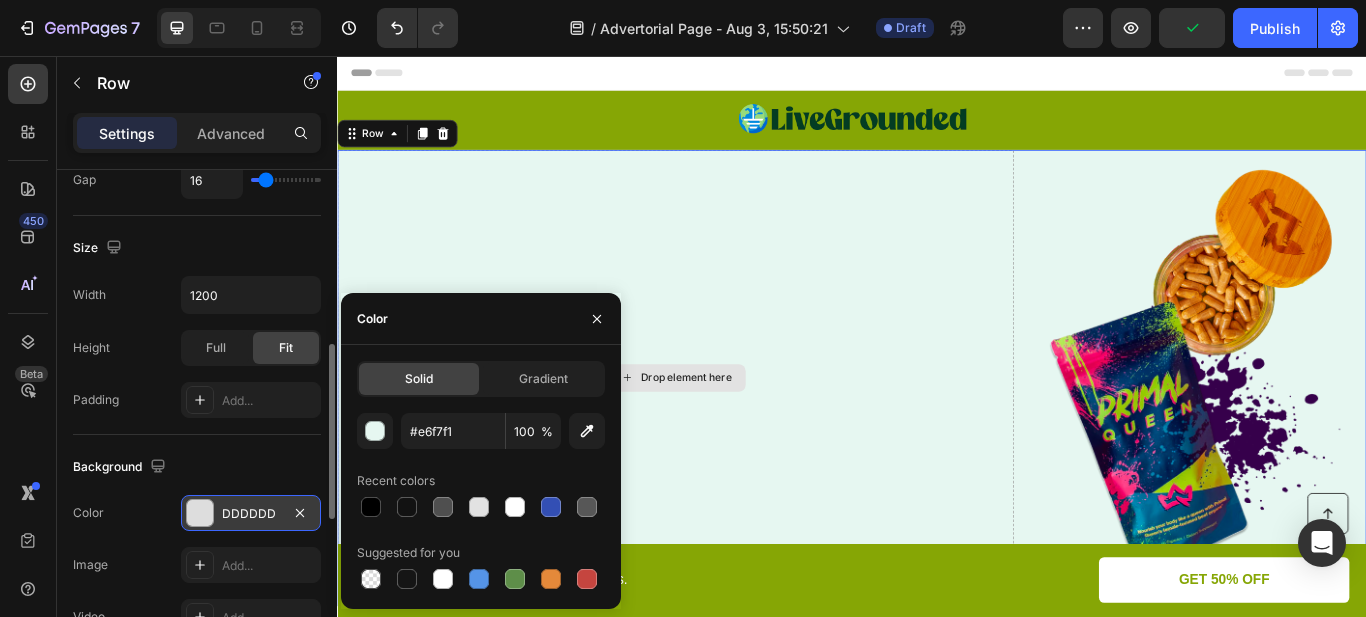 click on "Drop element here" at bounding box center [731, 432] 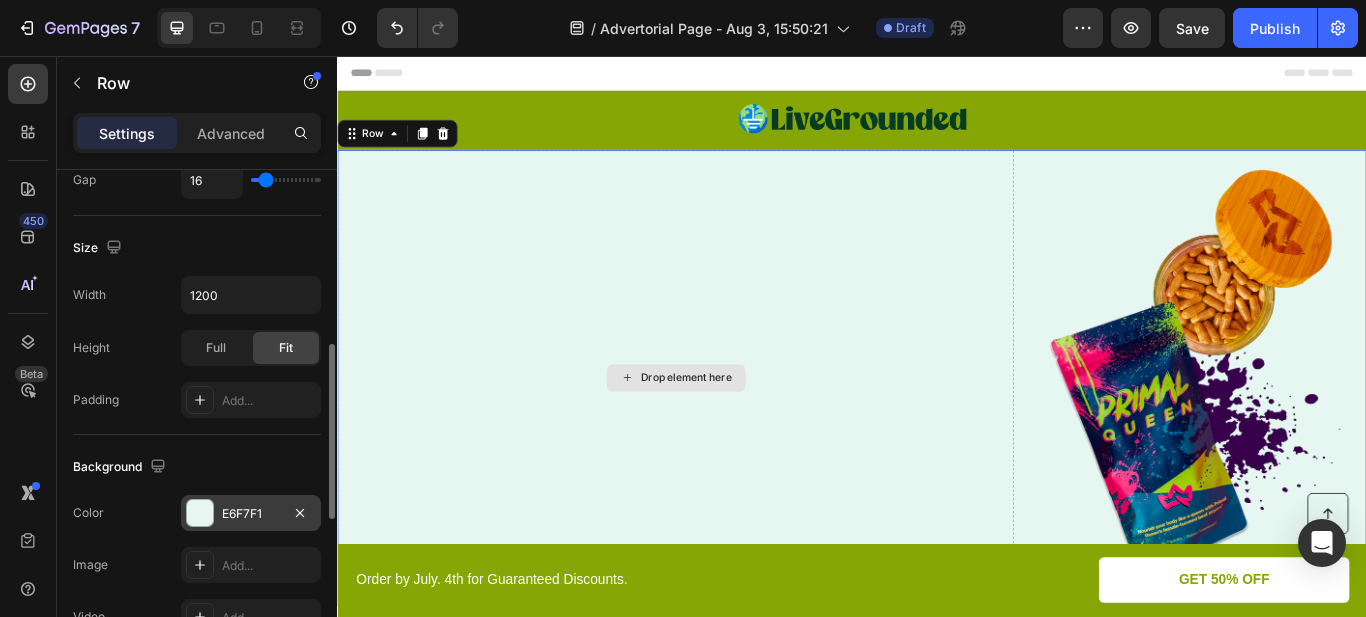 click on "Drop element here" at bounding box center [731, 432] 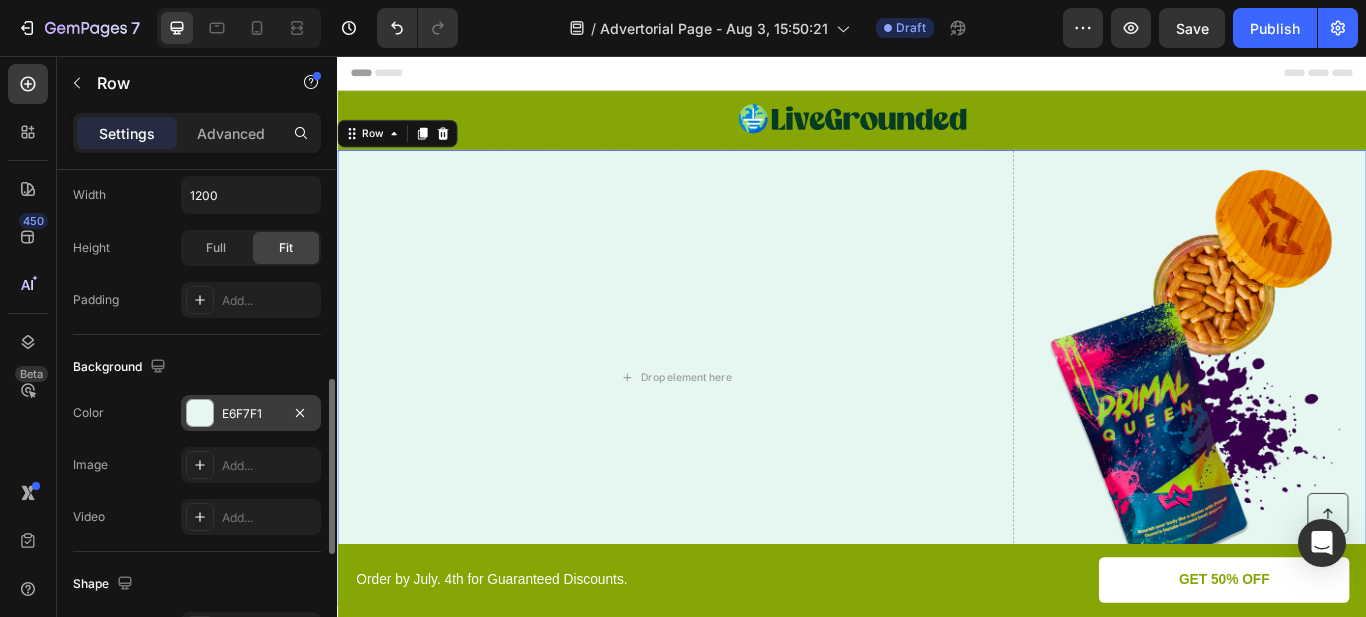 scroll, scrollTop: 700, scrollLeft: 0, axis: vertical 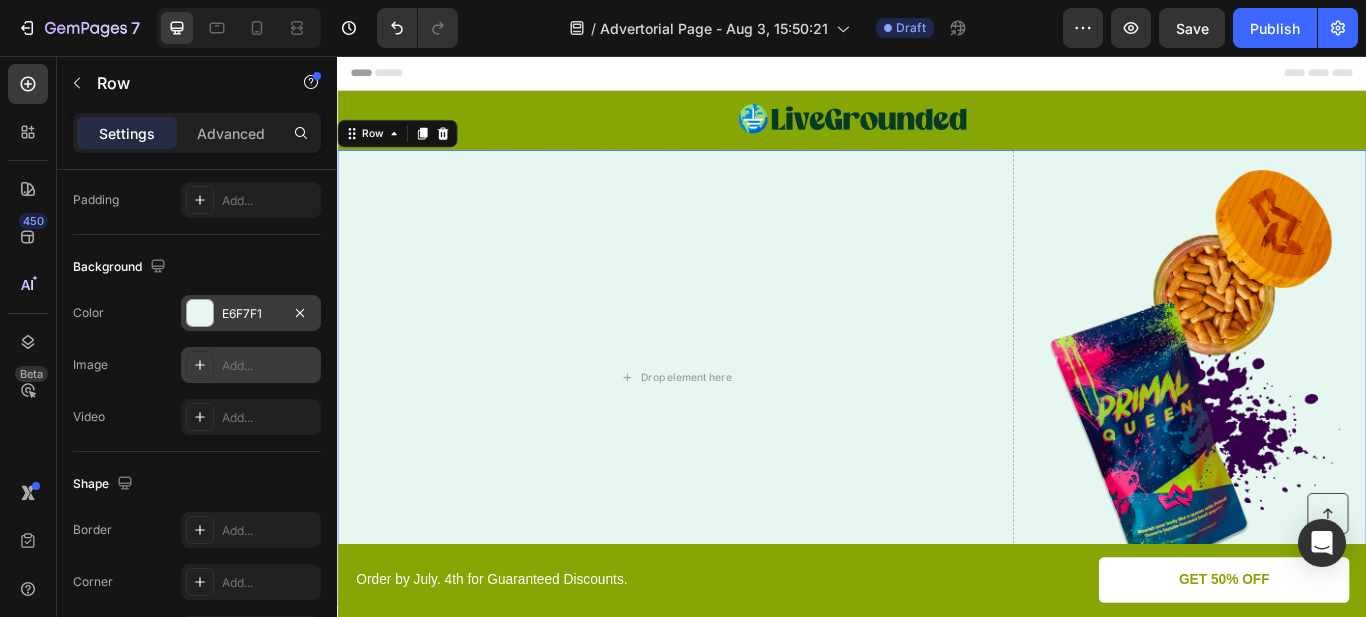 click on "Add..." at bounding box center [269, 366] 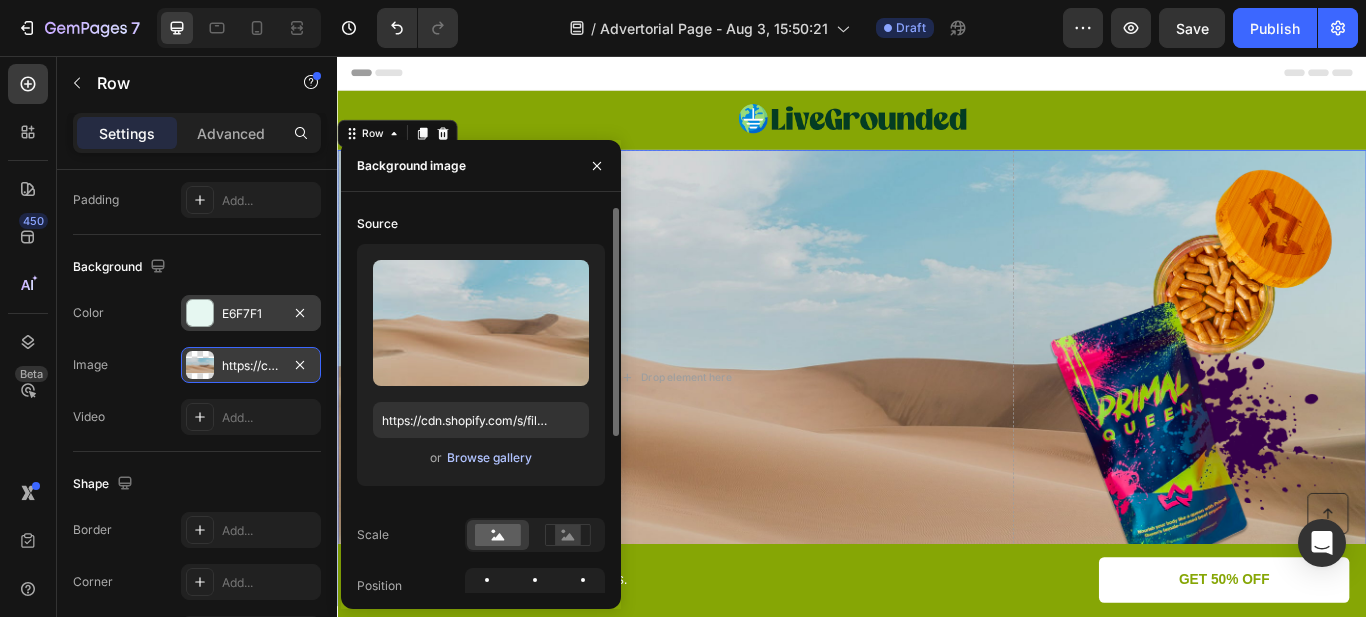 click on "Browse gallery" at bounding box center (489, 458) 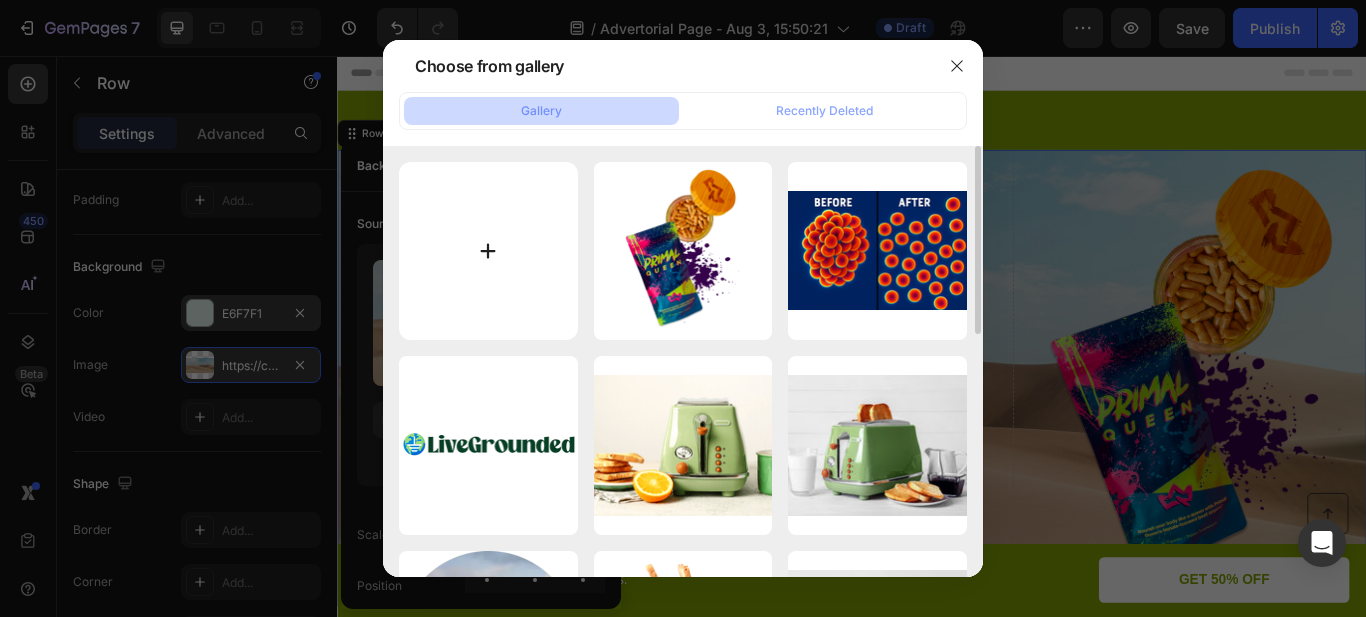 click at bounding box center (488, 251) 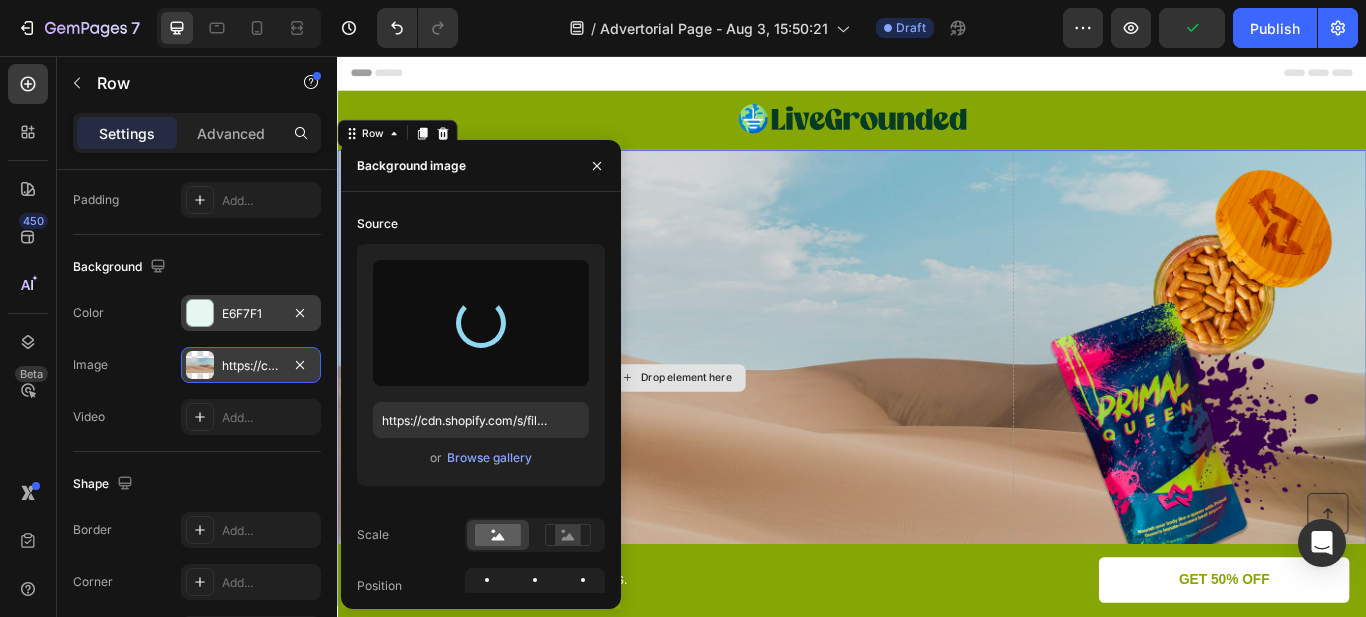 type on "https://cdn.shopify.com/s/files/1/0311/9434/9706/files/gempages_578018787442295312-7f8e615b-4094-4d20-a69d-e454707a9f29.png" 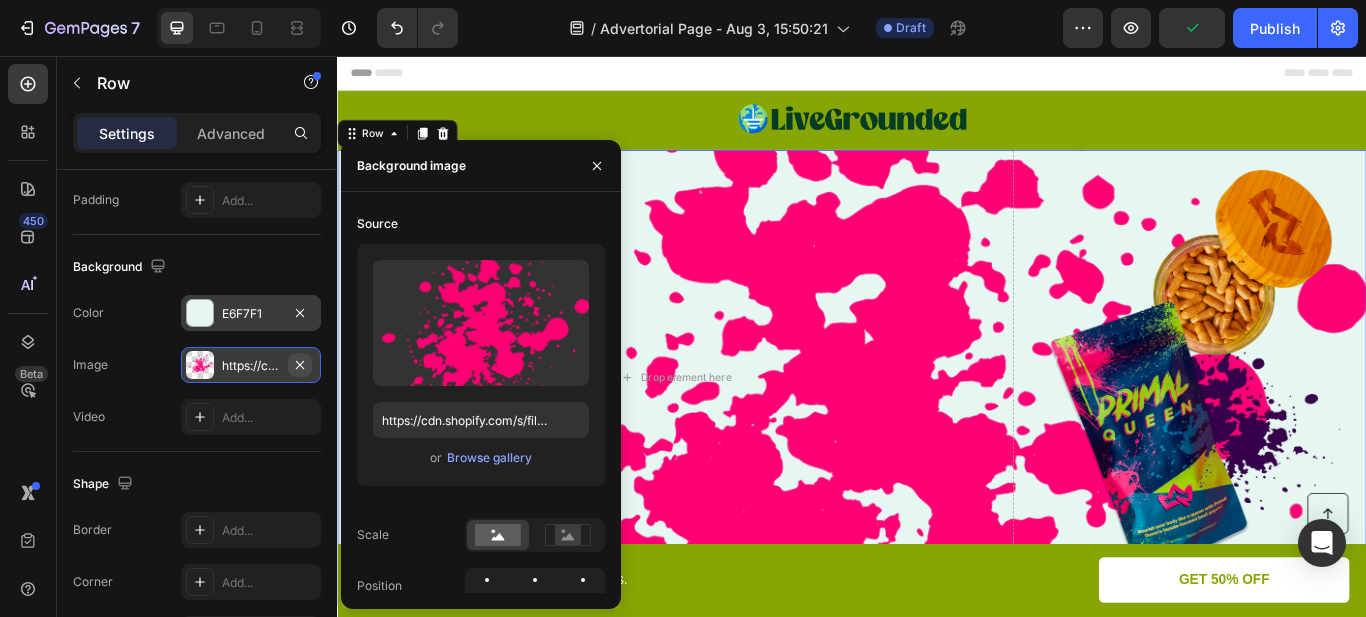 click 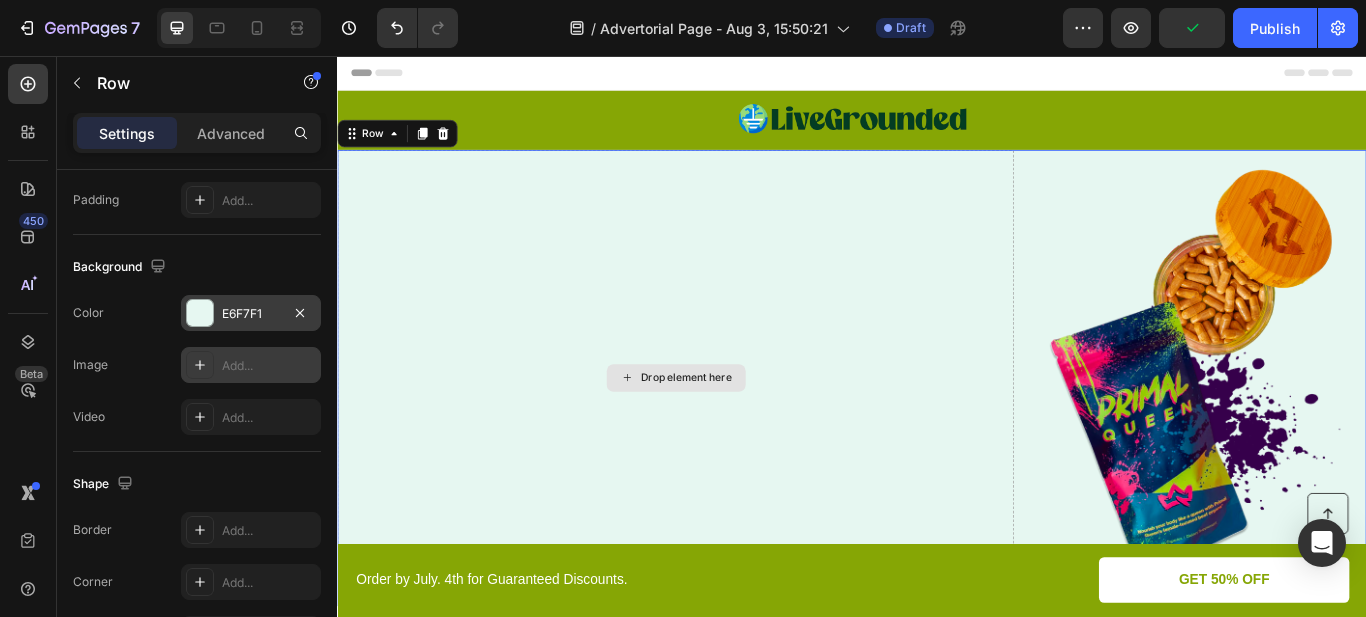 click on "Drop element here" at bounding box center [731, 432] 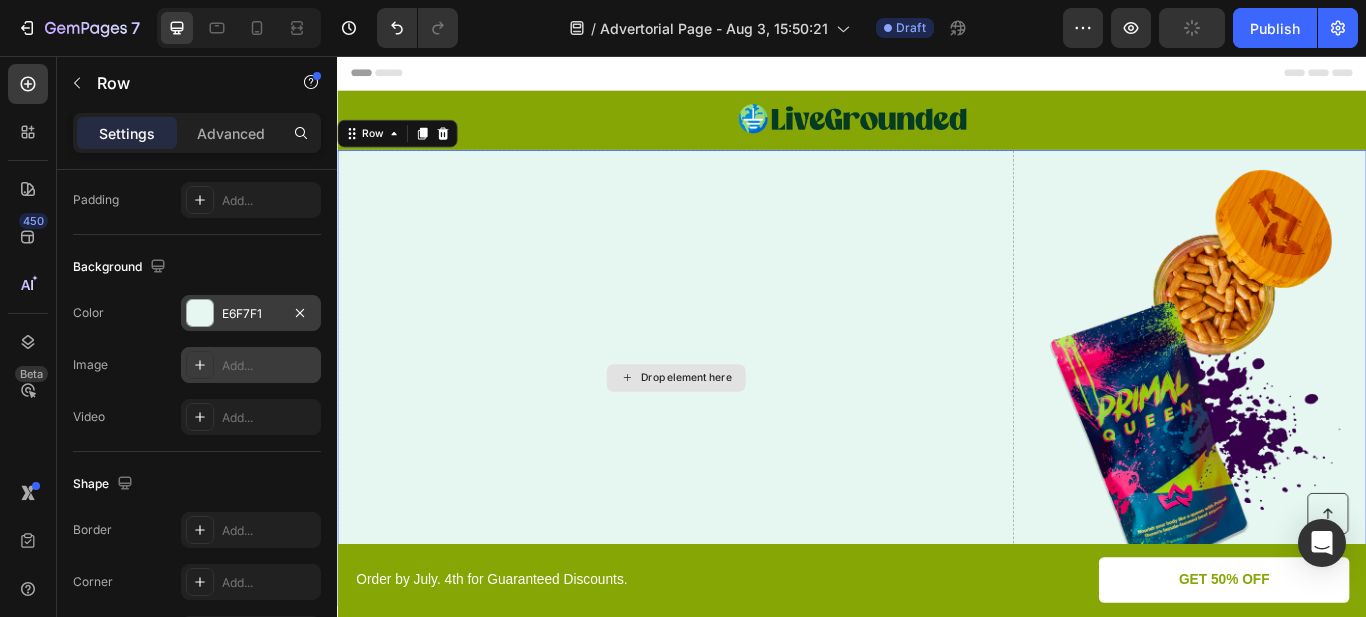 click on "Drop element here" at bounding box center [731, 432] 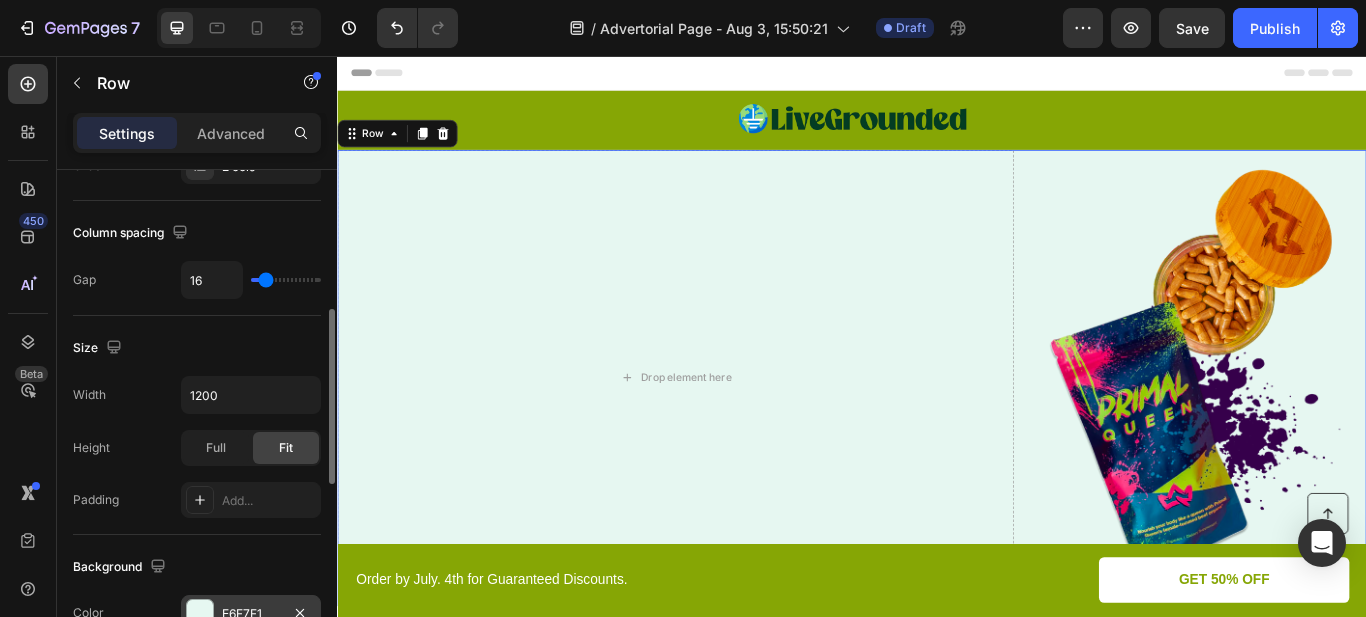 scroll, scrollTop: 0, scrollLeft: 0, axis: both 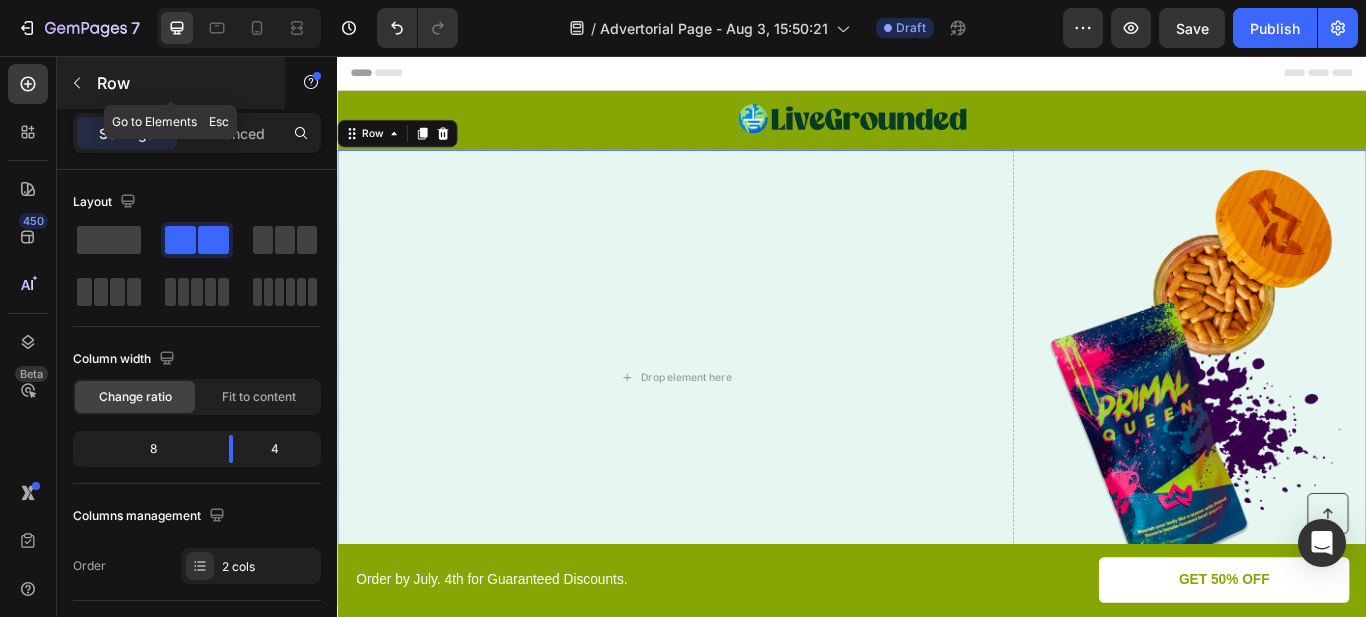 click 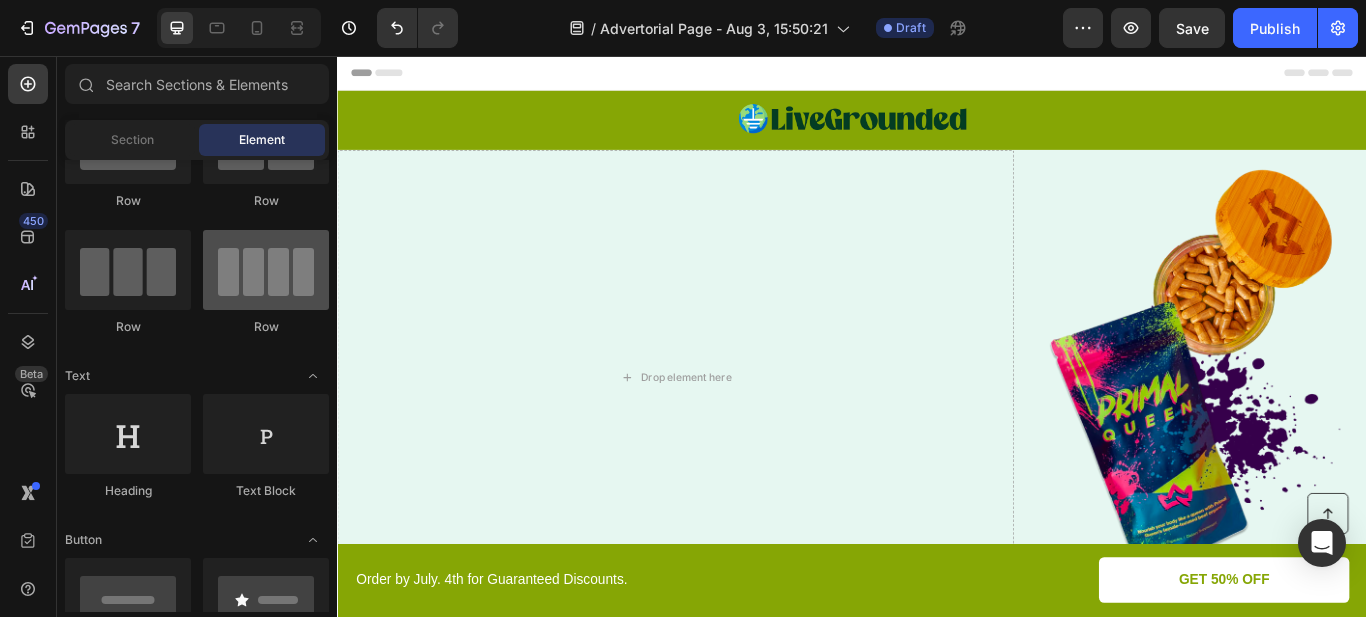 scroll, scrollTop: 0, scrollLeft: 0, axis: both 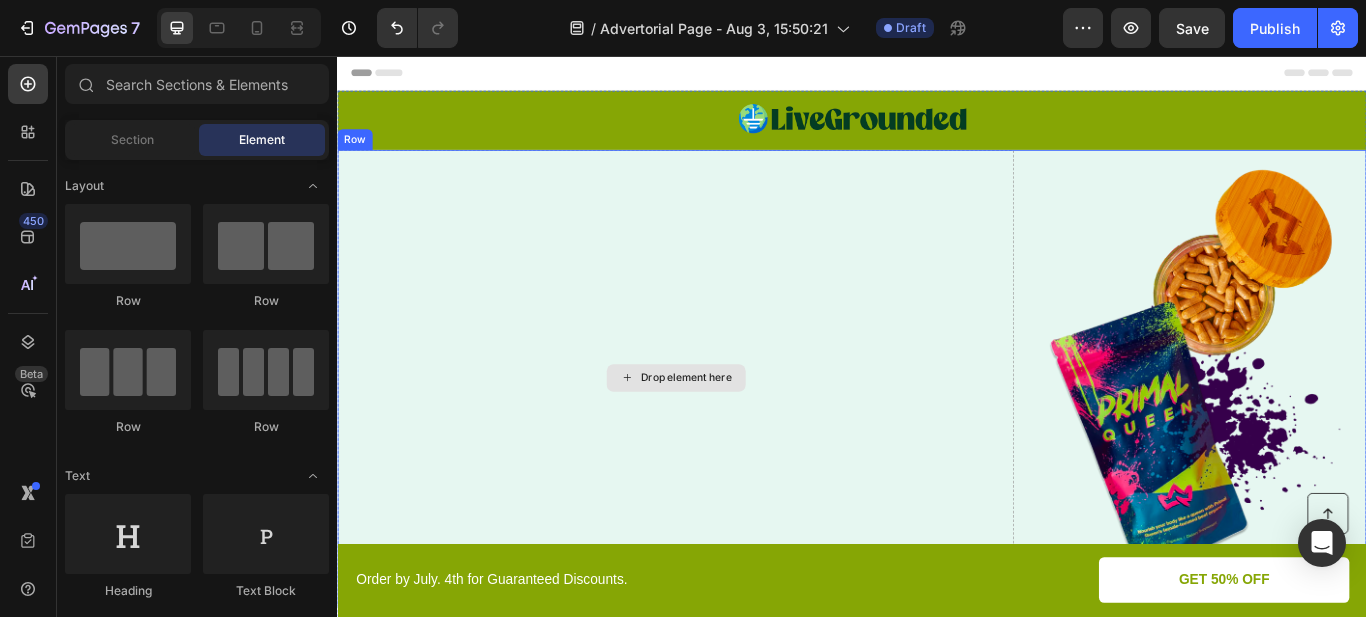 click on "Drop element here" at bounding box center (731, 432) 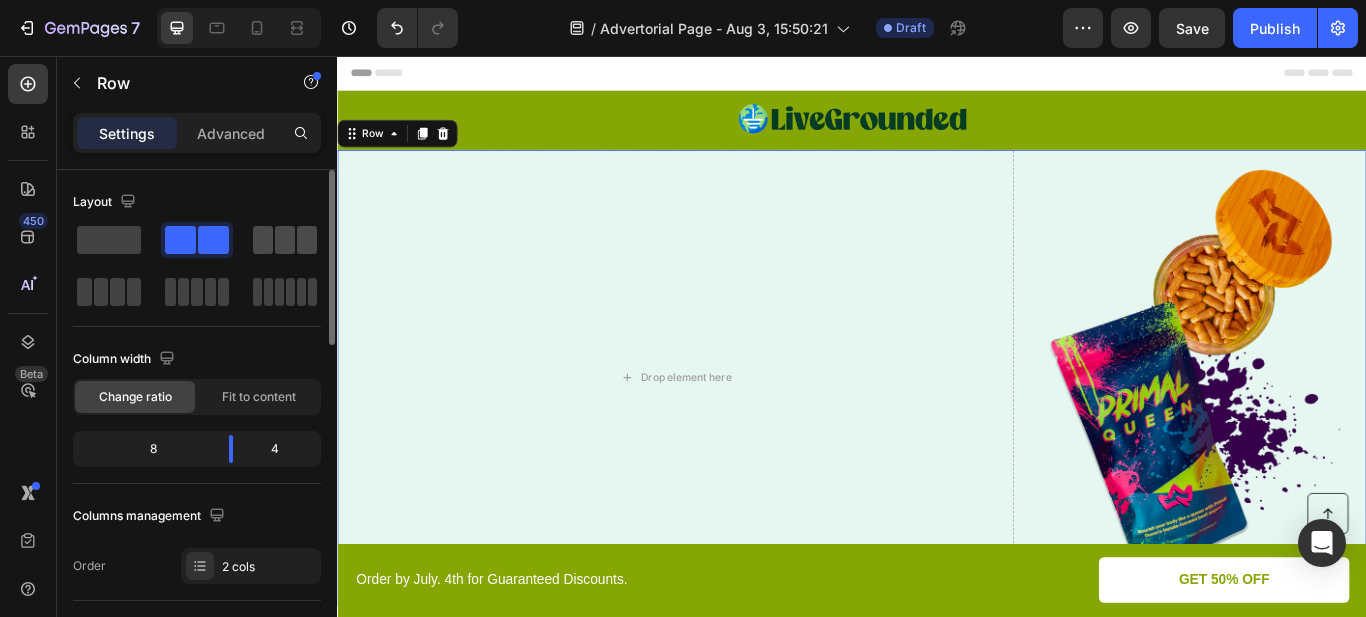 click 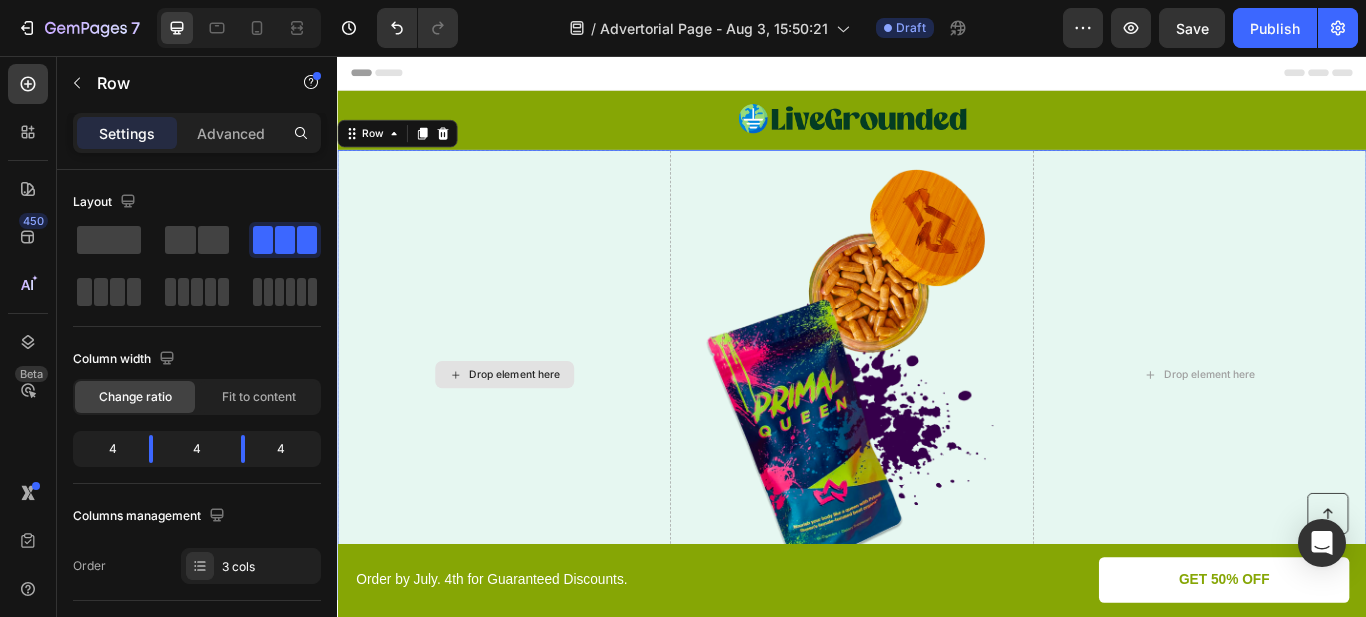 click on "Drop element here" at bounding box center (531, 428) 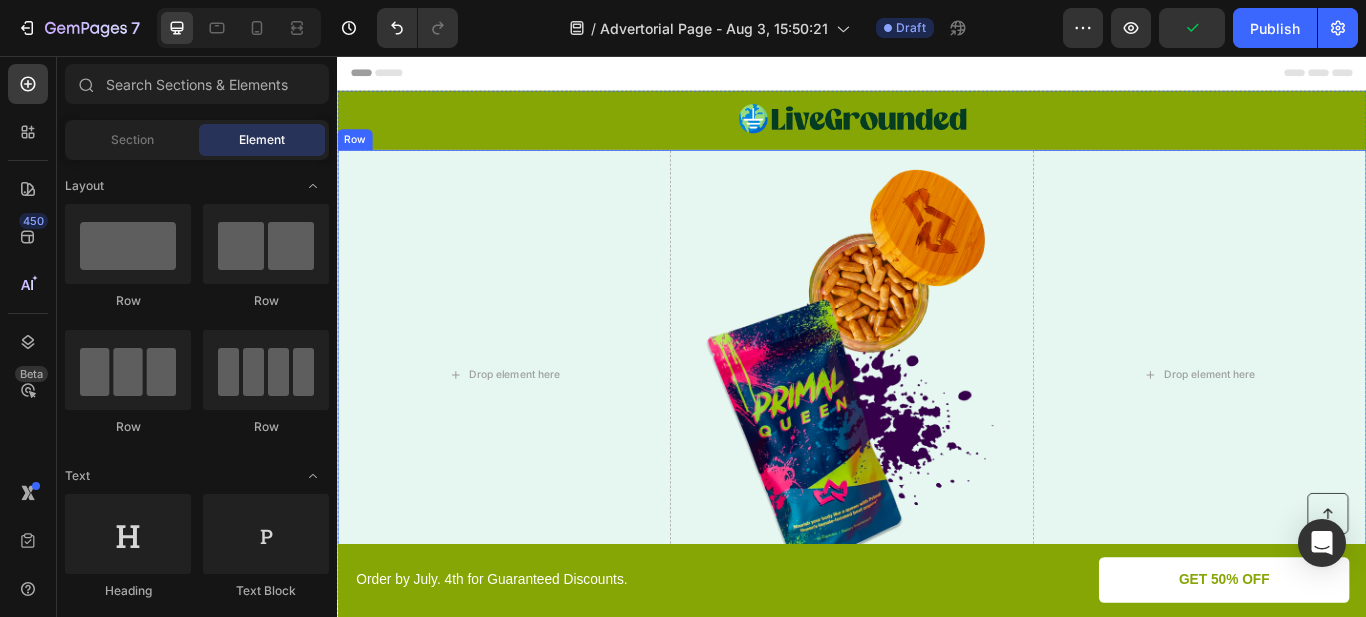 click on "Drop element here" at bounding box center [531, 428] 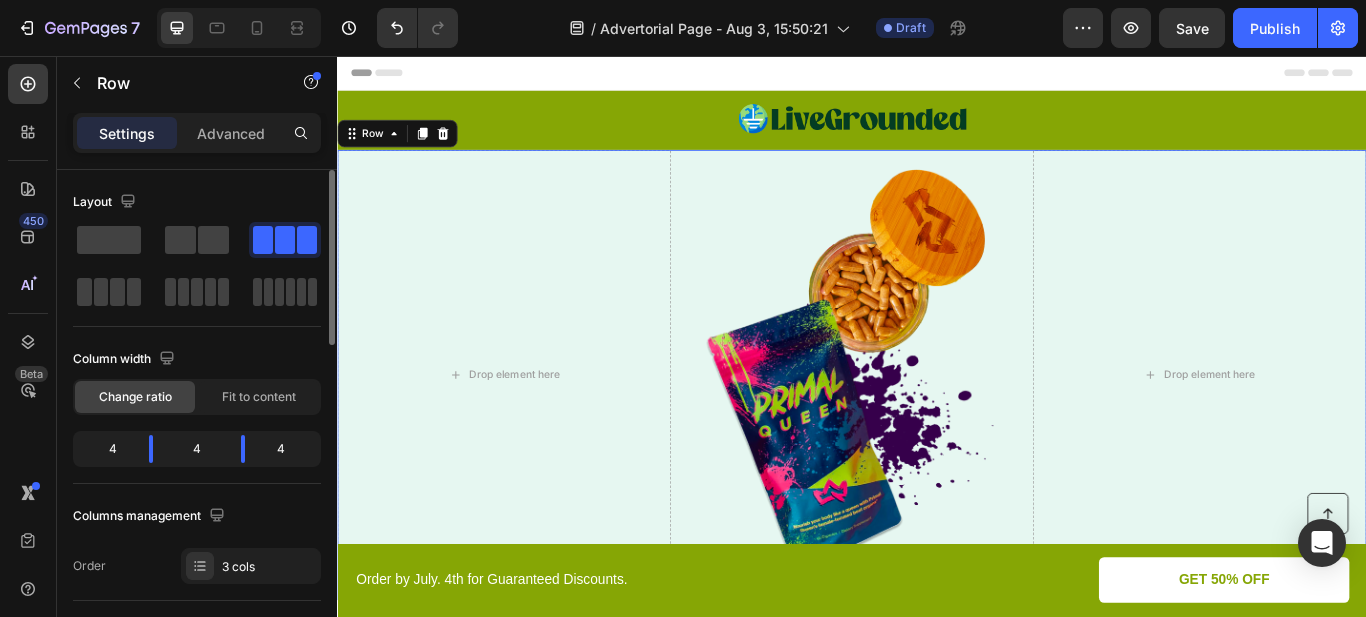 click on "4" 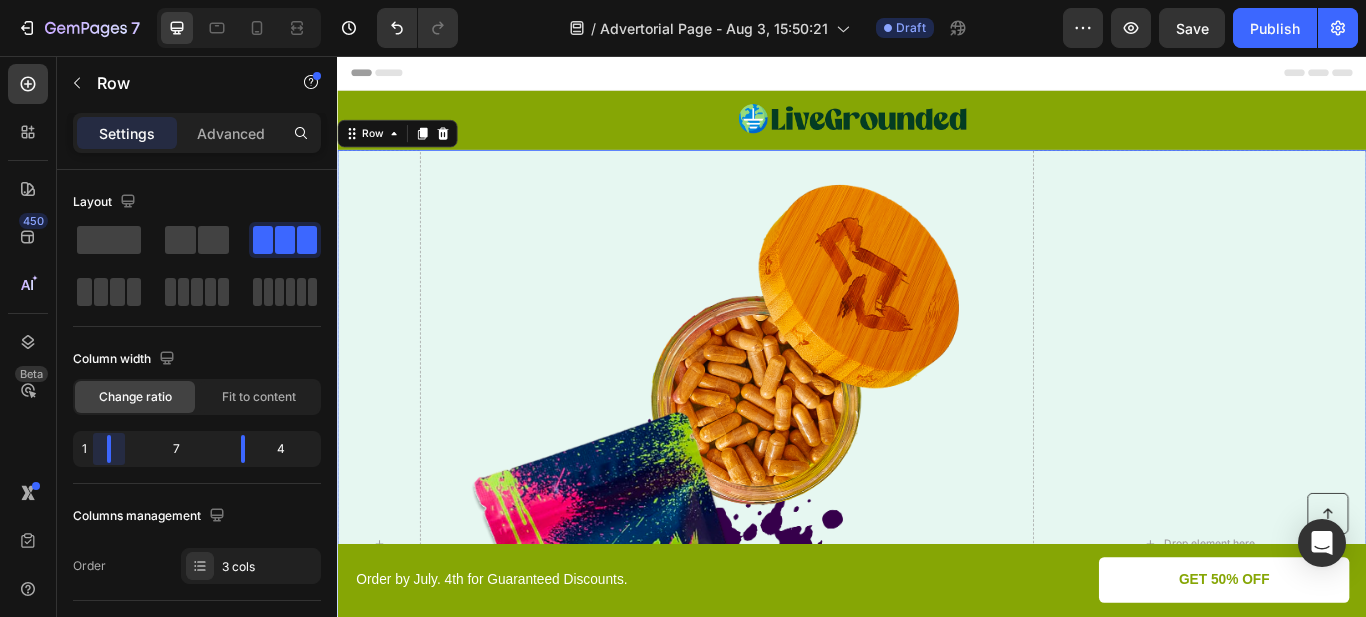 drag, startPoint x: 151, startPoint y: 448, endPoint x: 98, endPoint y: 450, distance: 53.037724 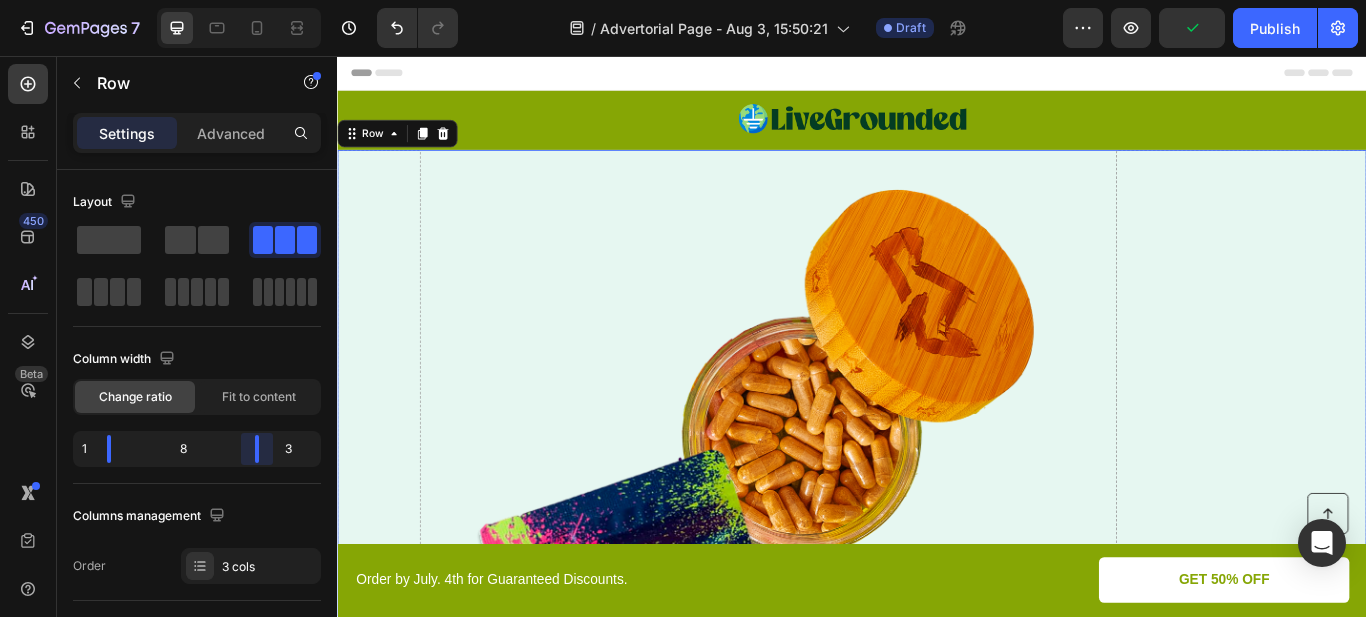 drag, startPoint x: 244, startPoint y: 450, endPoint x: 266, endPoint y: 449, distance: 22.022715 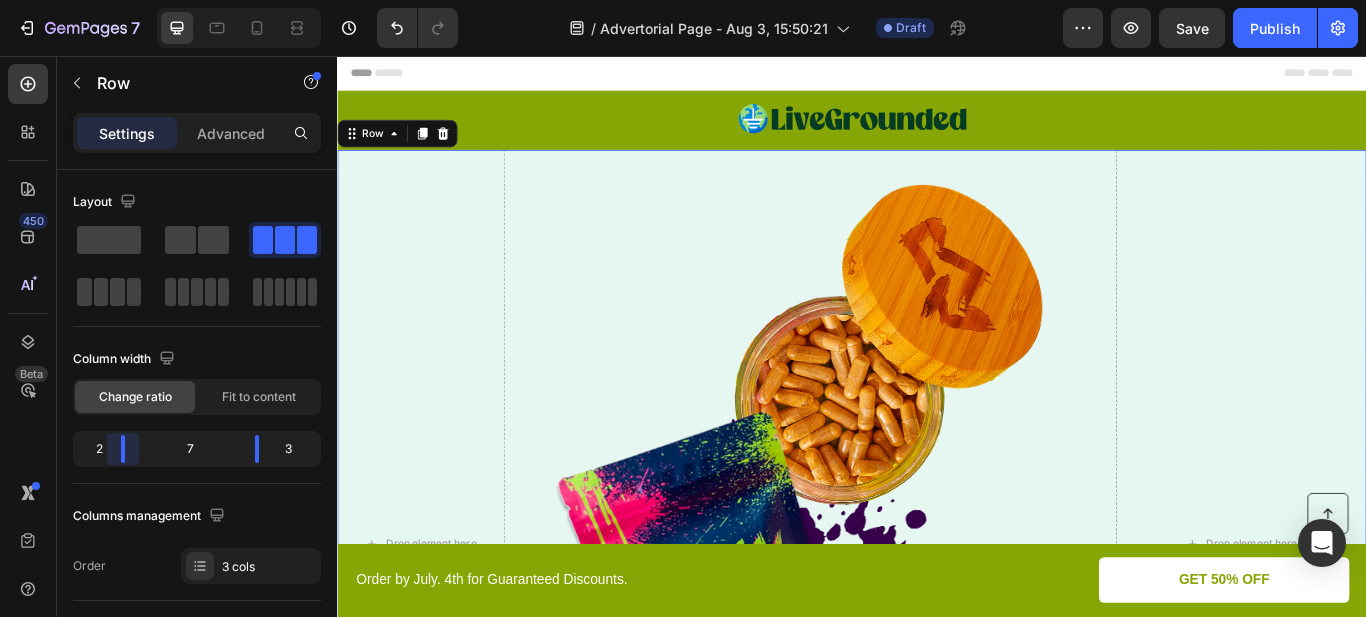 click on "[DATE] / Advertorial Page - [DATE] [TIME] Draft Preview Save Publish [NUMBER] Beta Sections([NUMBER]) Elements([NUMBER]) Section Element Hero Section Product Detail Brands Trusted Badges Guarantee Product Breakdown How to use Testimonials Compare Bundle FAQs Social Proof Brand Story Product List Collection Blog List Contact Sticky Add to Cart Custom Footer Browse Library [NUMBER] Layout
Row
Row
Row
Row Text
Heading
Text Block Button
Button
Button Media
Image
Image" at bounding box center [683, 0] 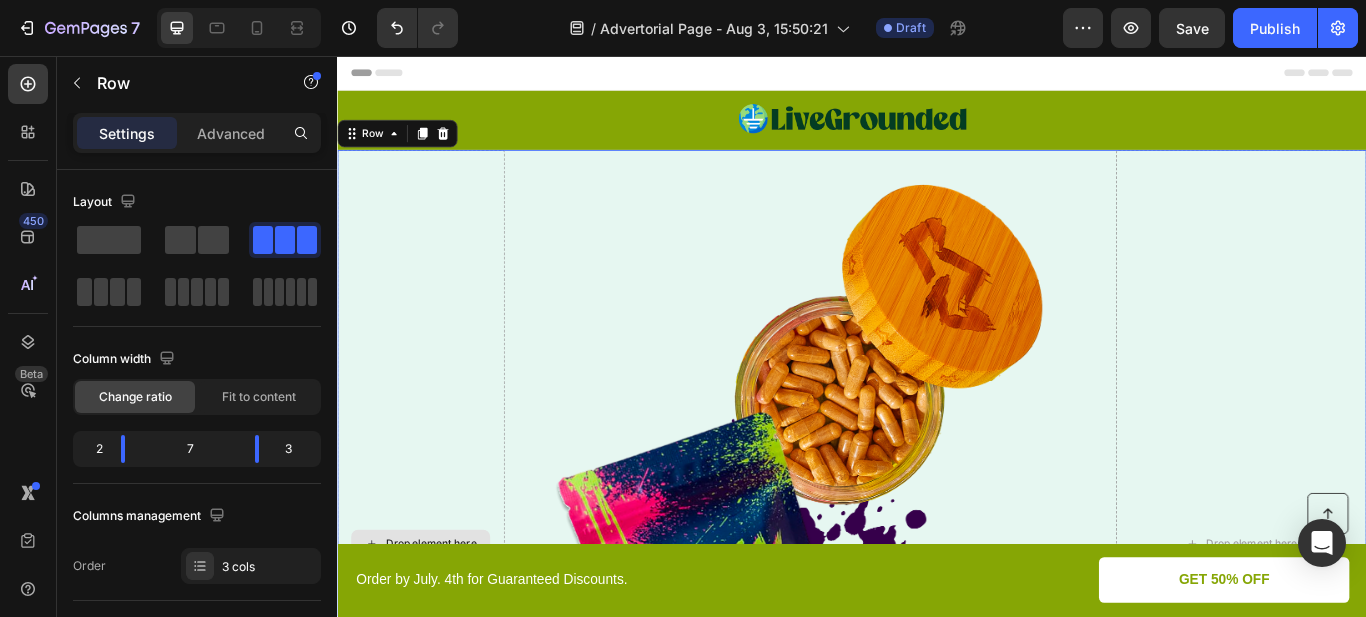 click on "Drop element here" at bounding box center (434, 625) 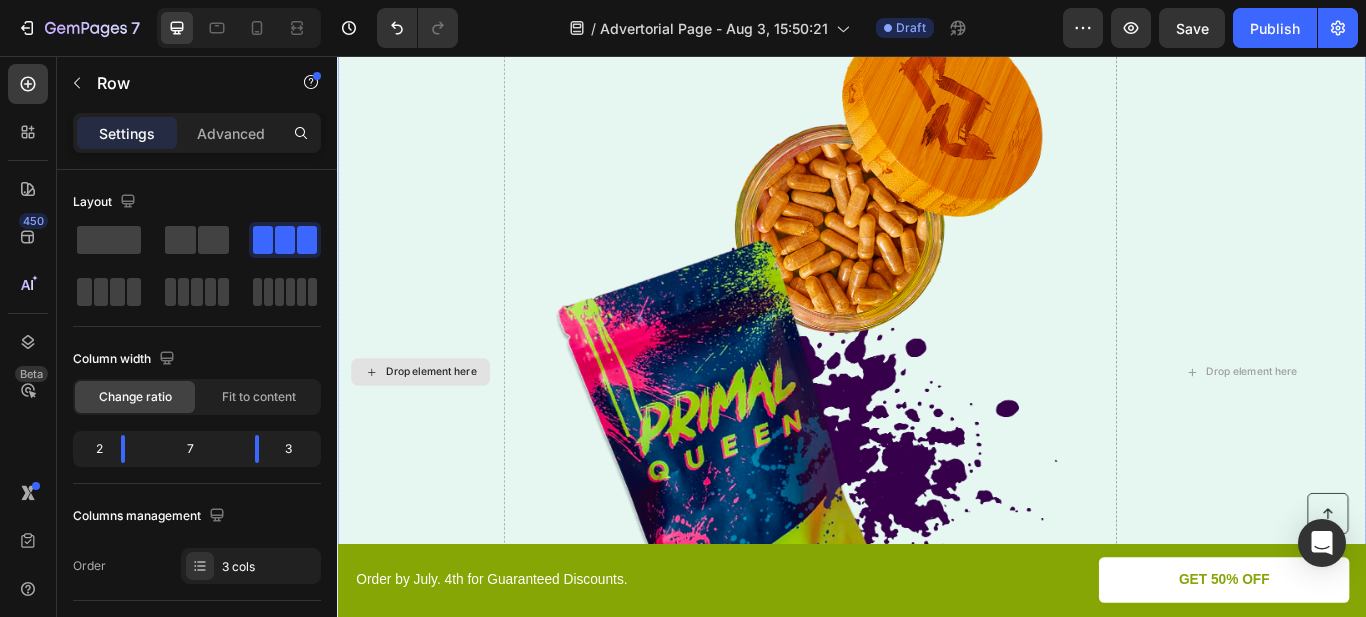 click on "Drop element here" at bounding box center [446, 425] 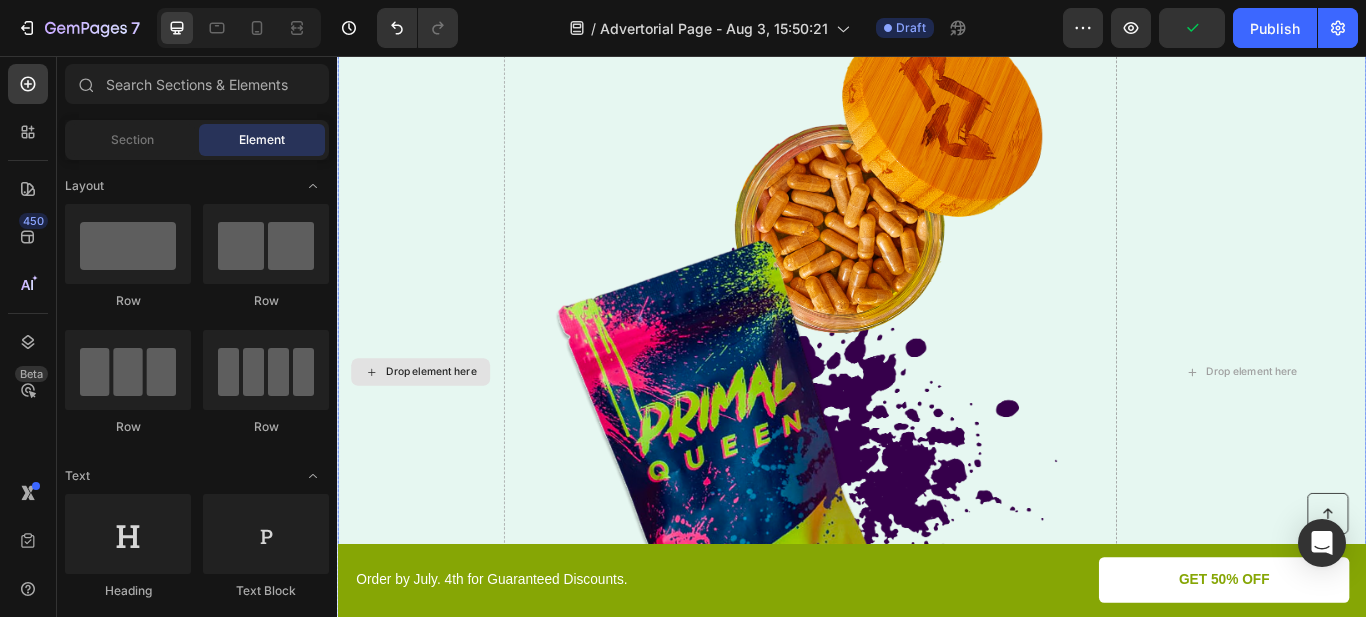 click on "Drop element here" at bounding box center (434, 425) 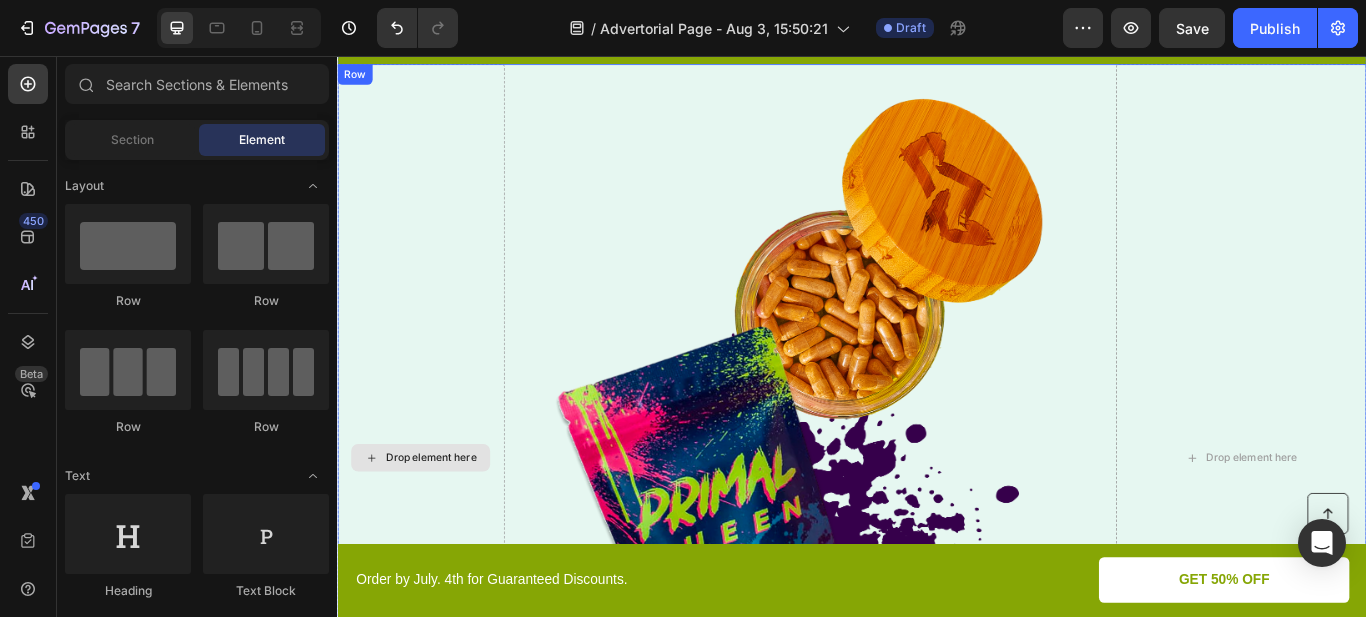 scroll, scrollTop: 35, scrollLeft: 0, axis: vertical 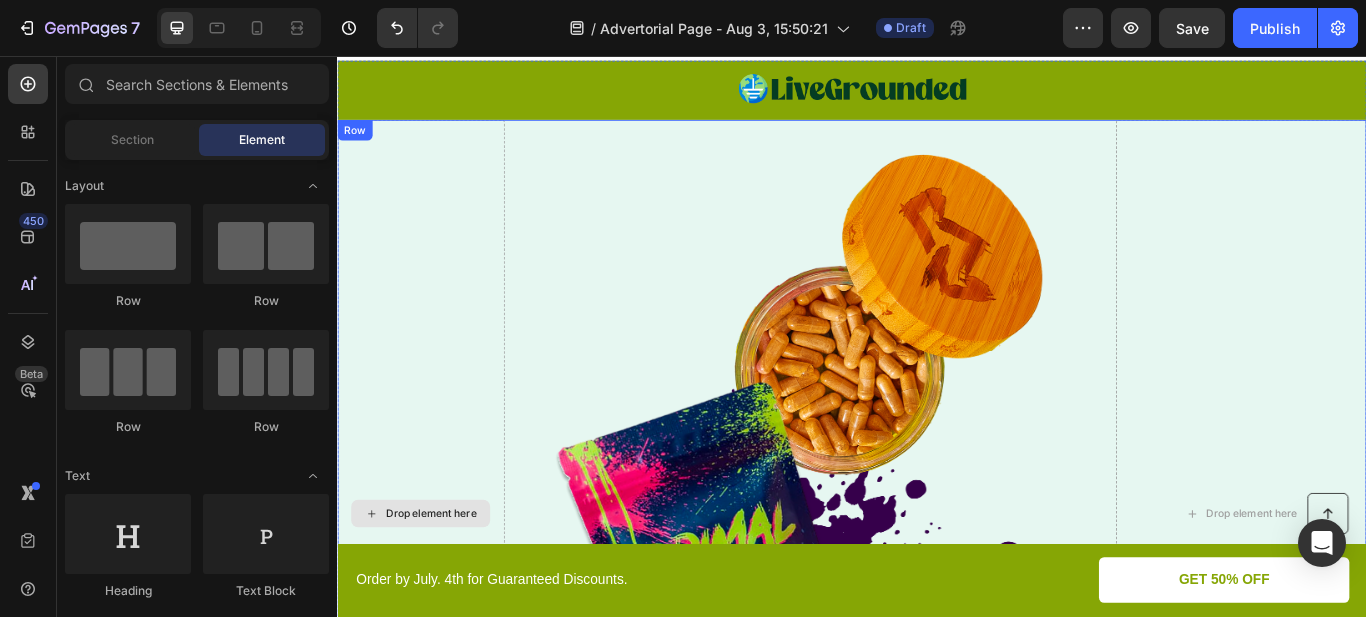 click on "Section" at bounding box center [132, 140] 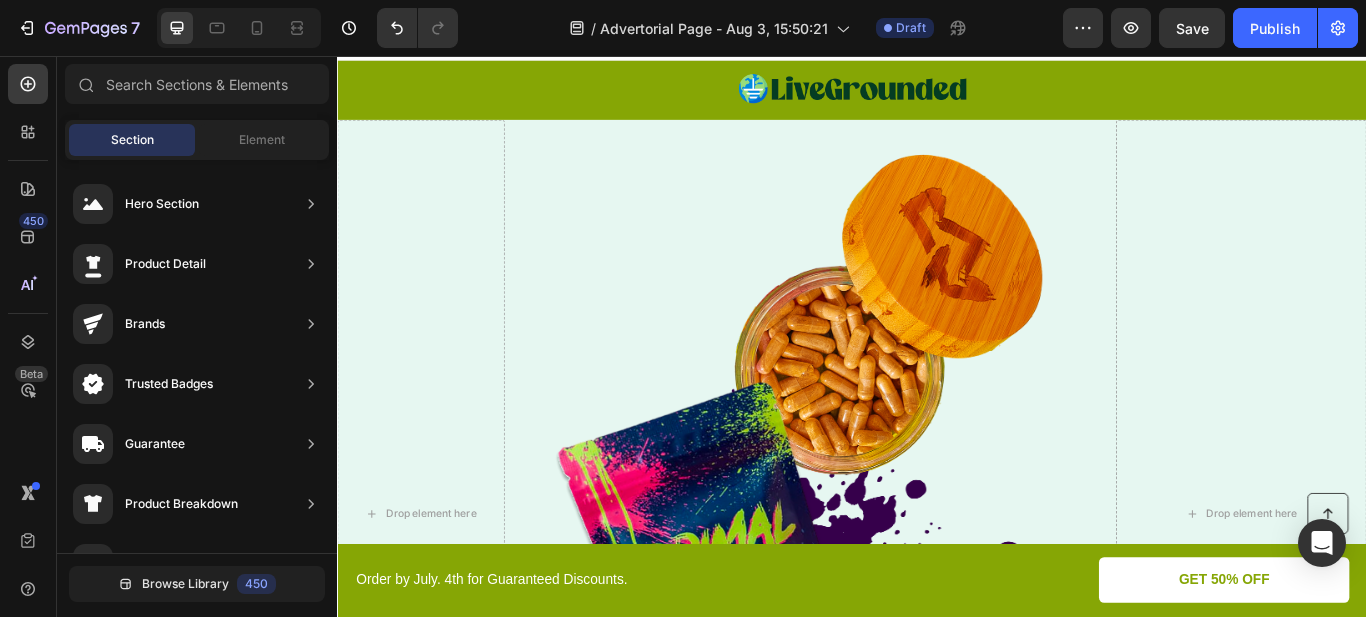 scroll, scrollTop: 0, scrollLeft: 0, axis: both 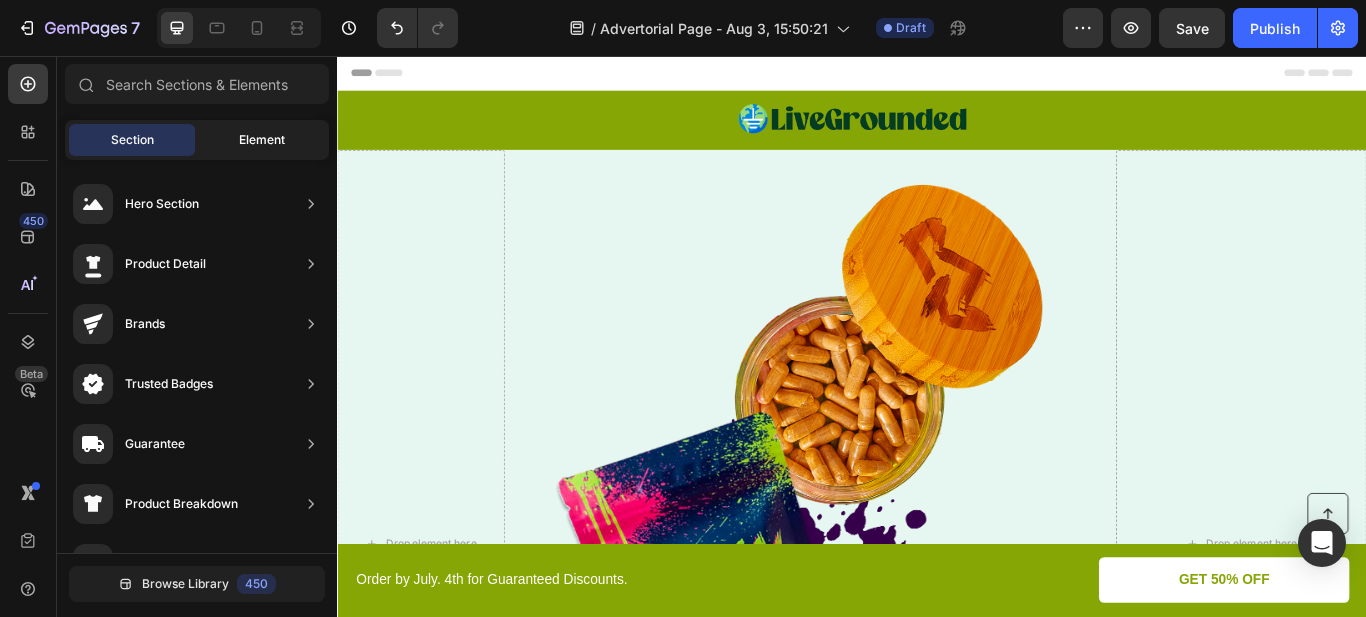 click on "Element" at bounding box center (262, 140) 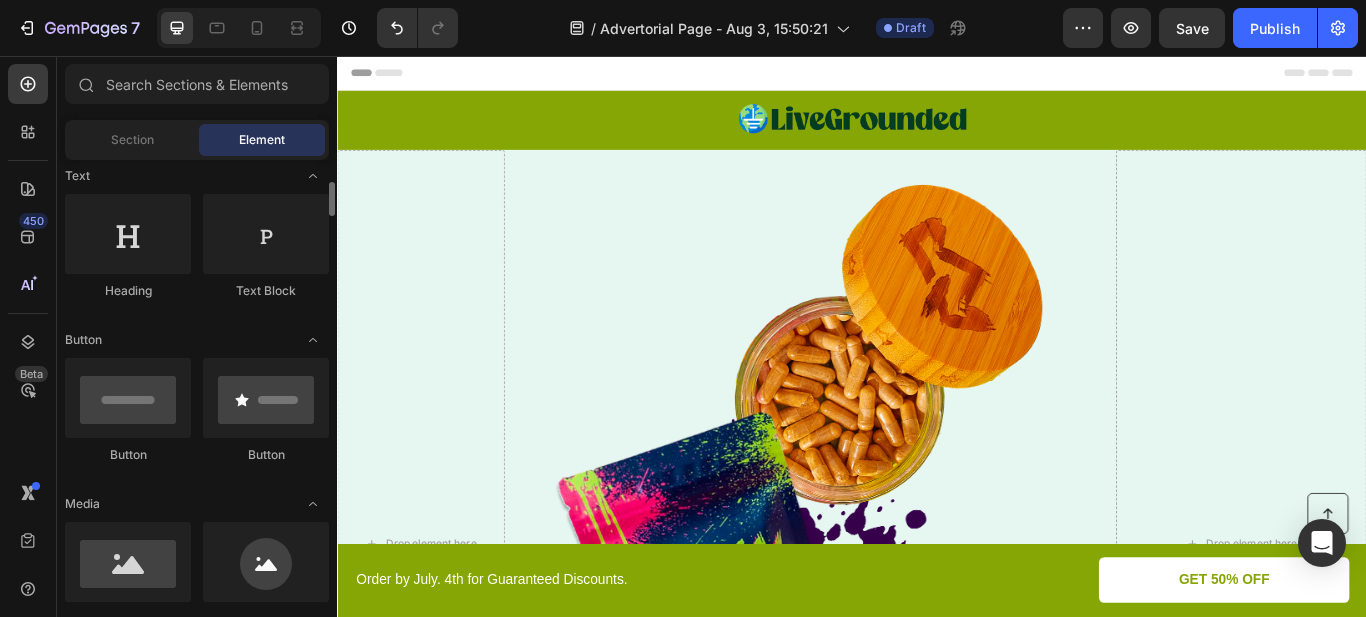 scroll, scrollTop: 500, scrollLeft: 0, axis: vertical 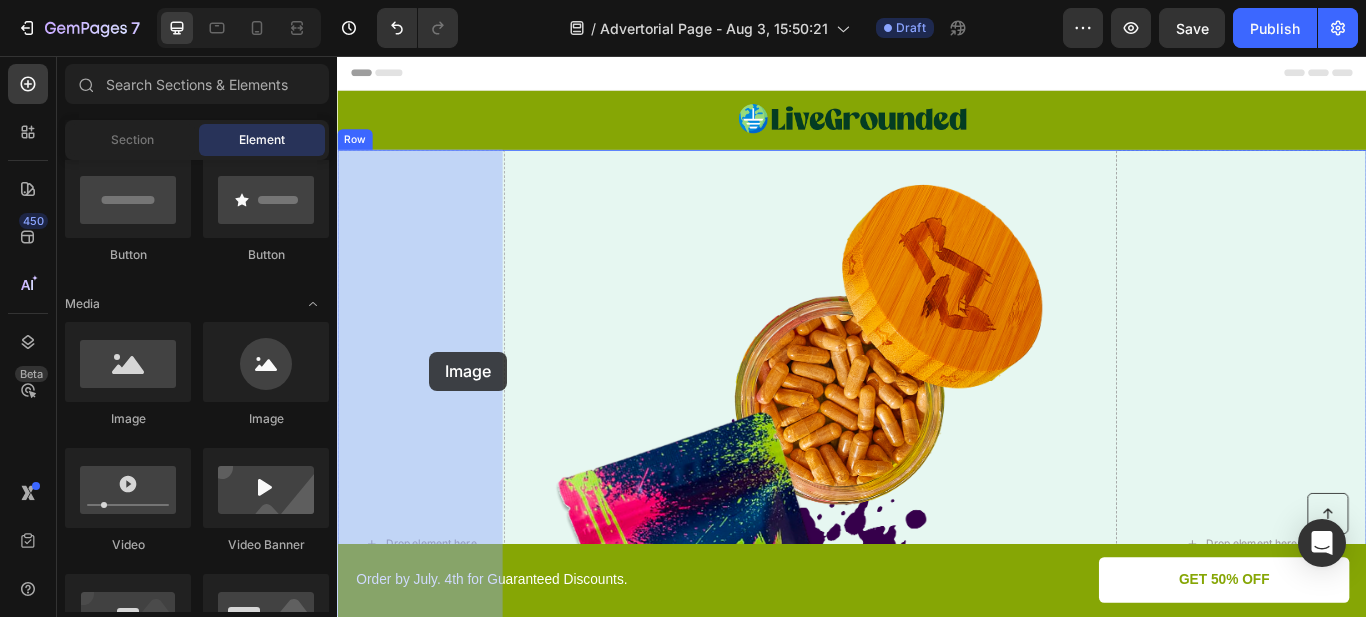 drag, startPoint x: 481, startPoint y: 422, endPoint x: 444, endPoint y: 401, distance: 42.544094 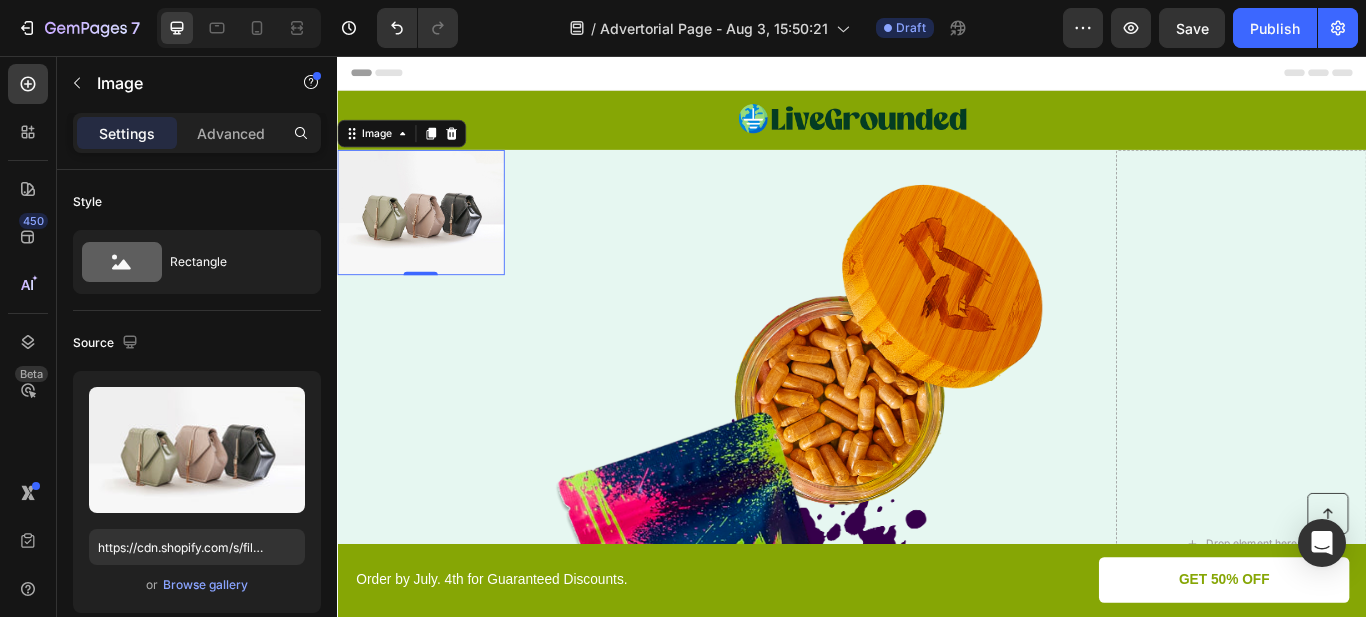 click at bounding box center (434, 239) 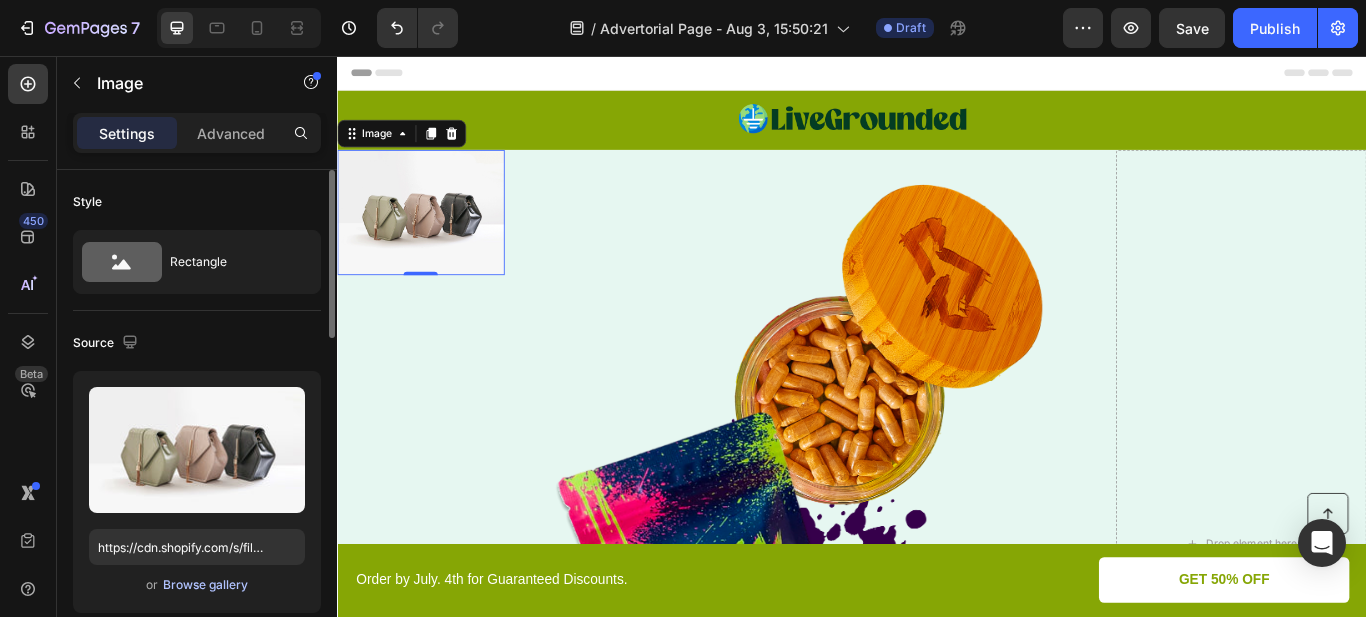 click on "Browse gallery" at bounding box center [205, 585] 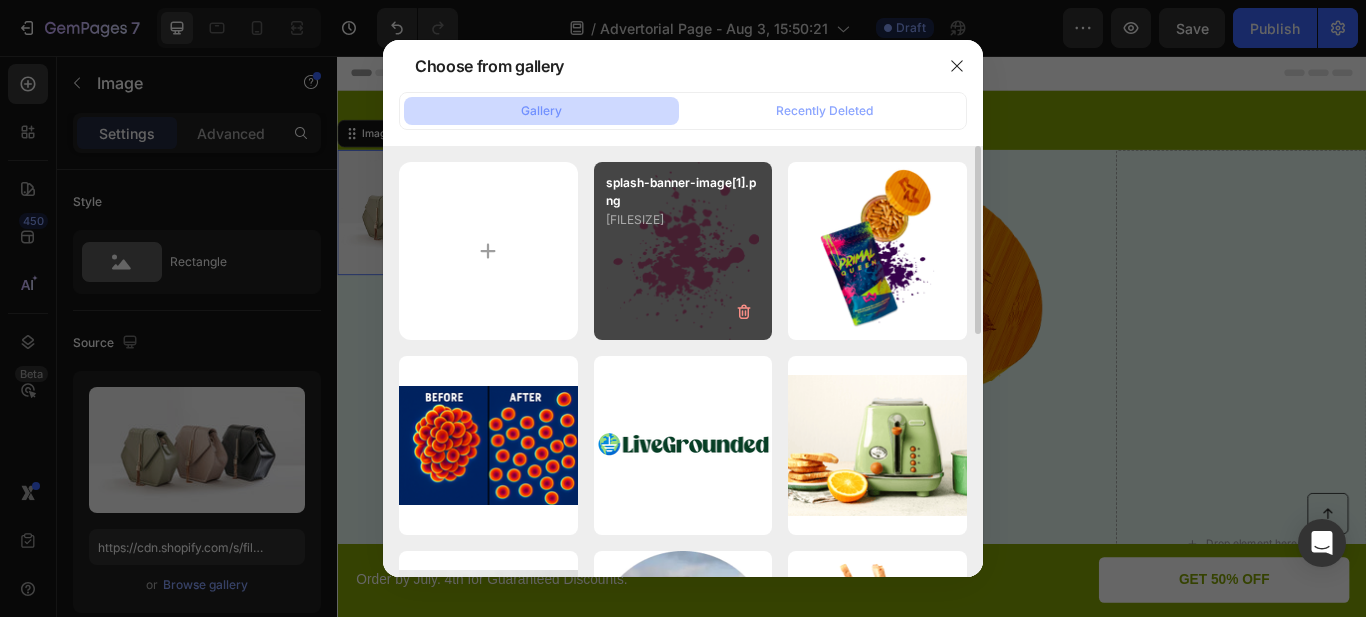click on "splash-banner-image[1].png [FILESIZE]" at bounding box center (683, 251) 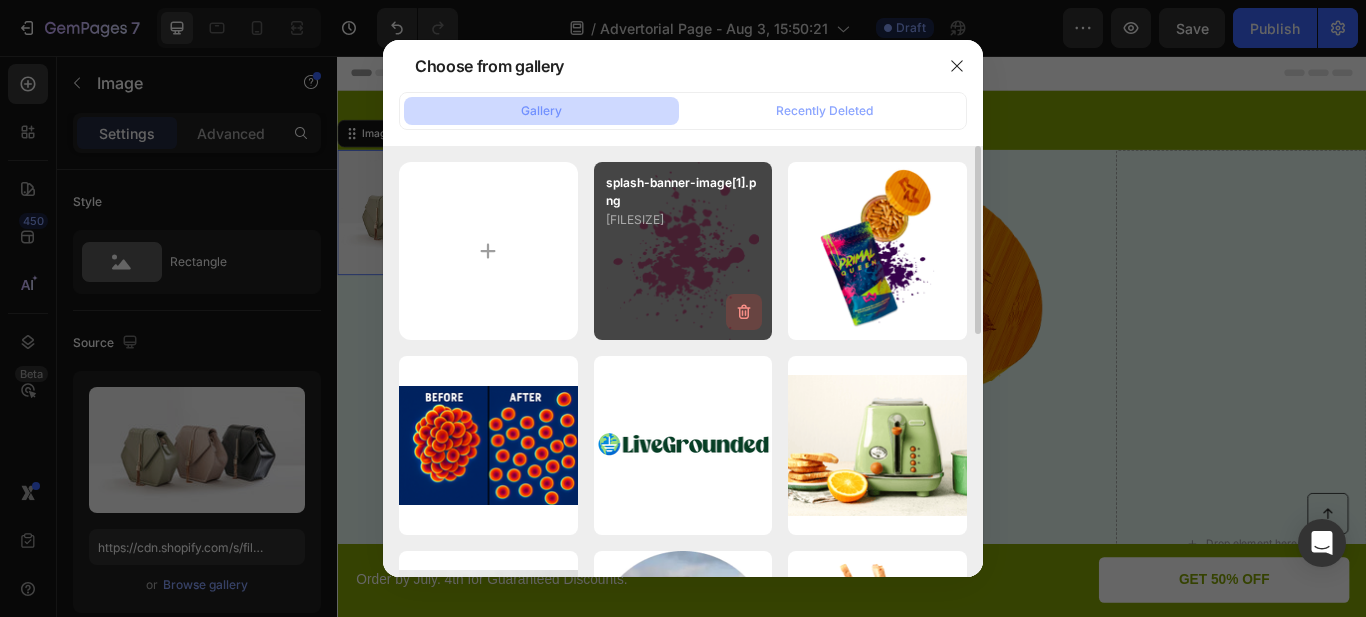 type on "https://cdn.shopify.com/s/files/1/0311/9434/9706/files/gempages_578018787442295312-7f8e615b-4094-4d20-a69d-e454707a9f29.png" 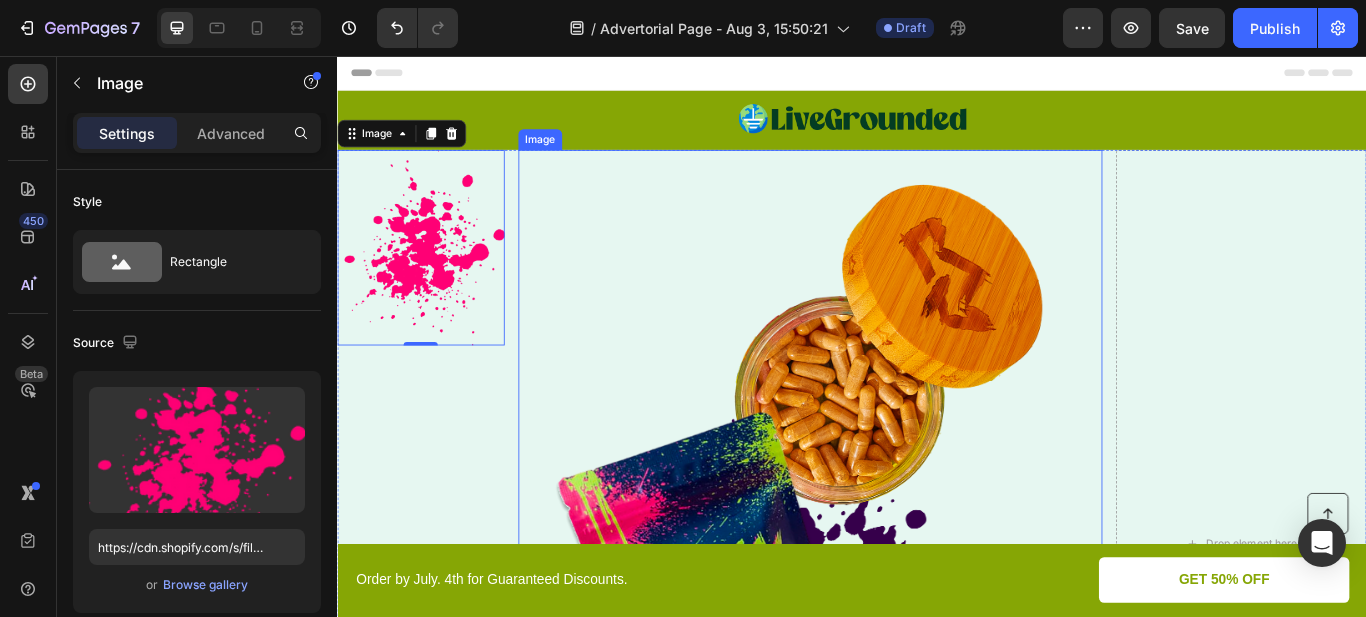 click on "Image   0" at bounding box center [434, 625] 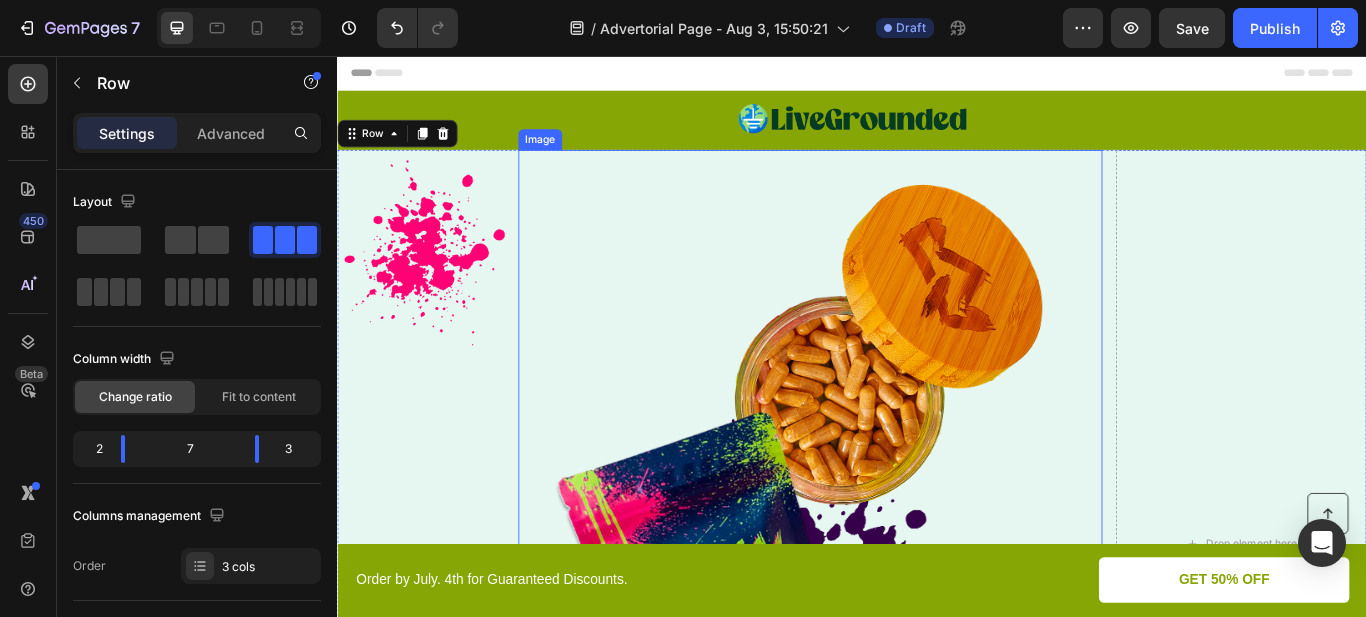 click at bounding box center [888, 625] 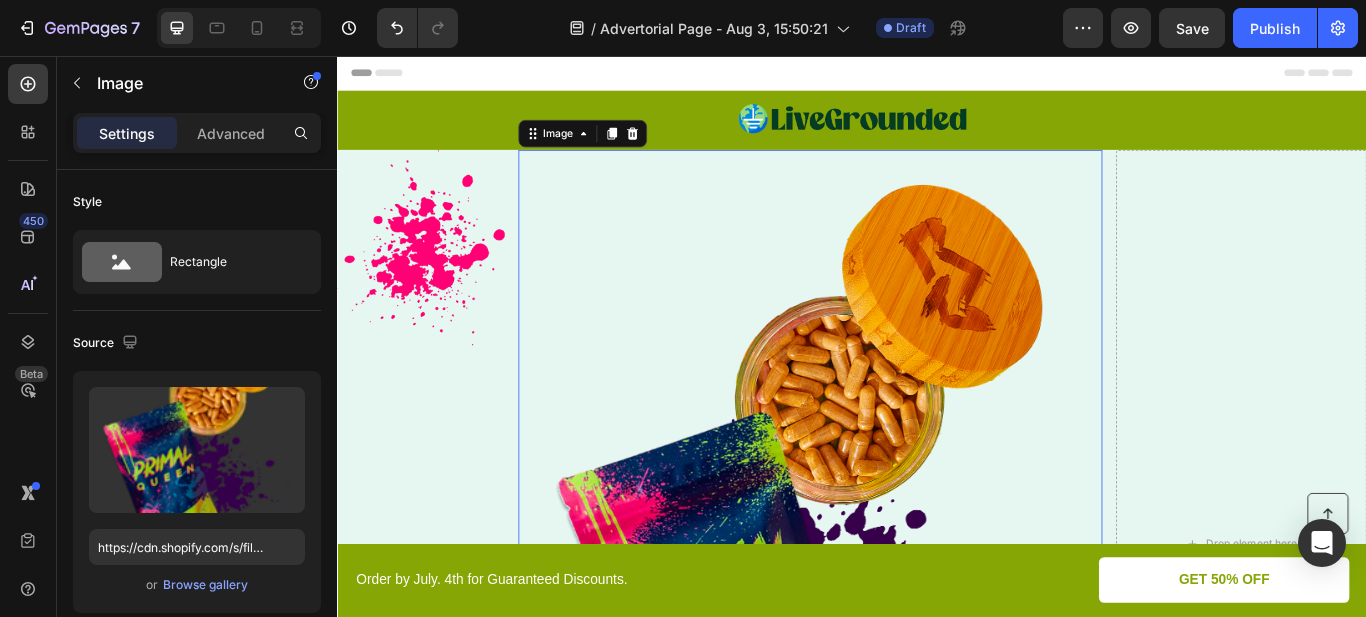 click at bounding box center (888, 625) 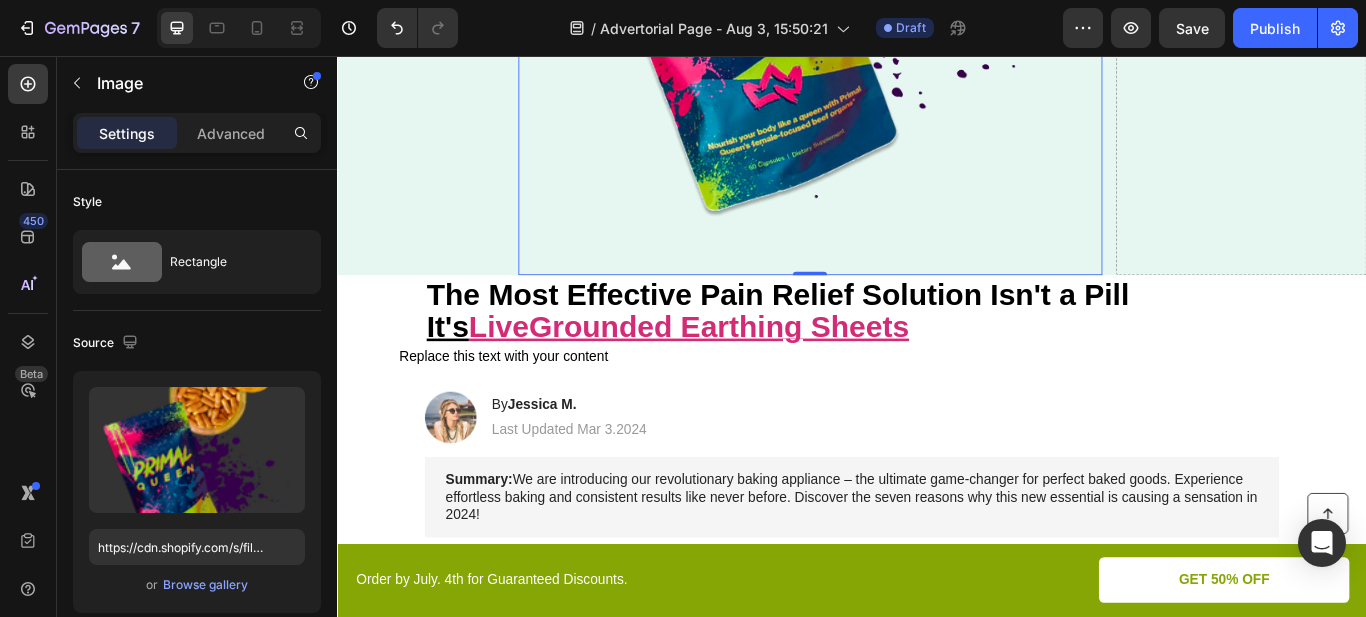 scroll, scrollTop: 800, scrollLeft: 0, axis: vertical 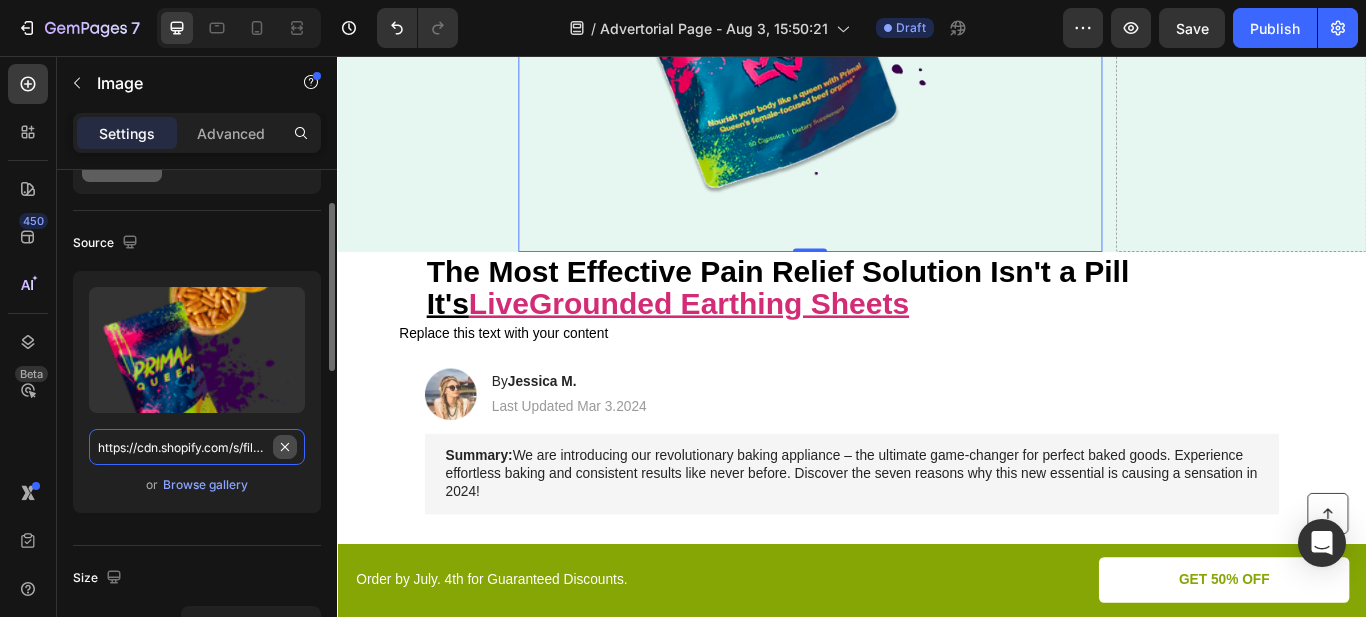 type 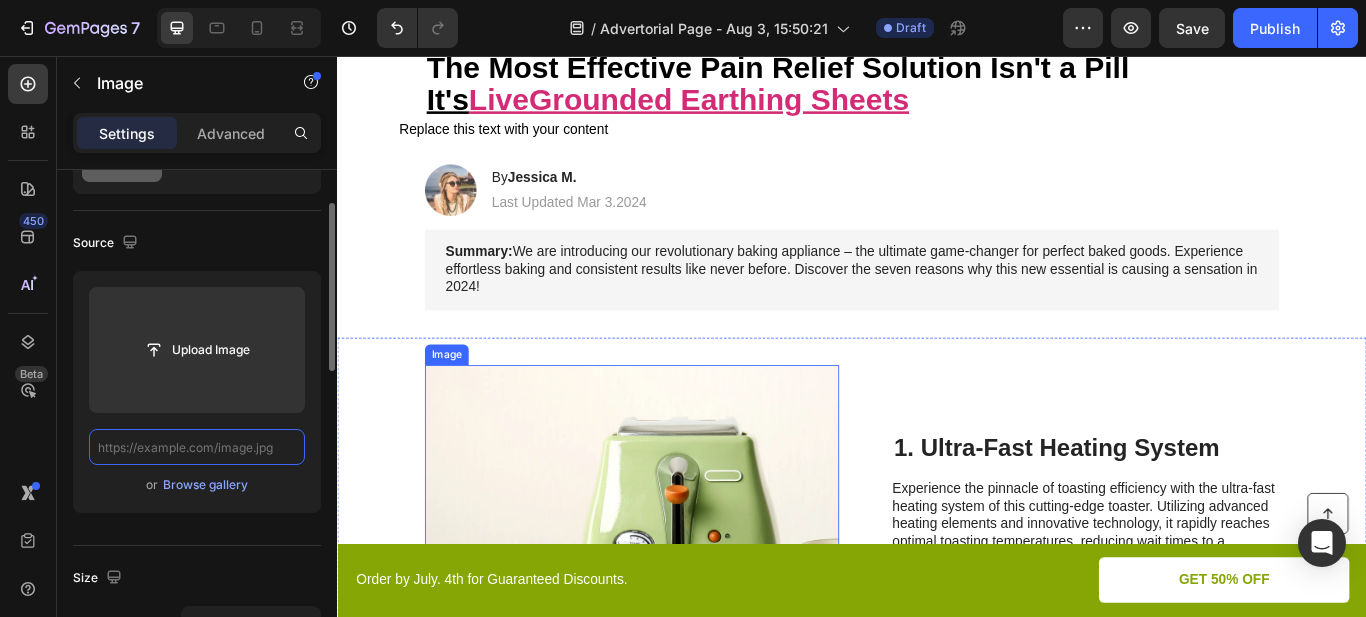 scroll, scrollTop: 0, scrollLeft: 0, axis: both 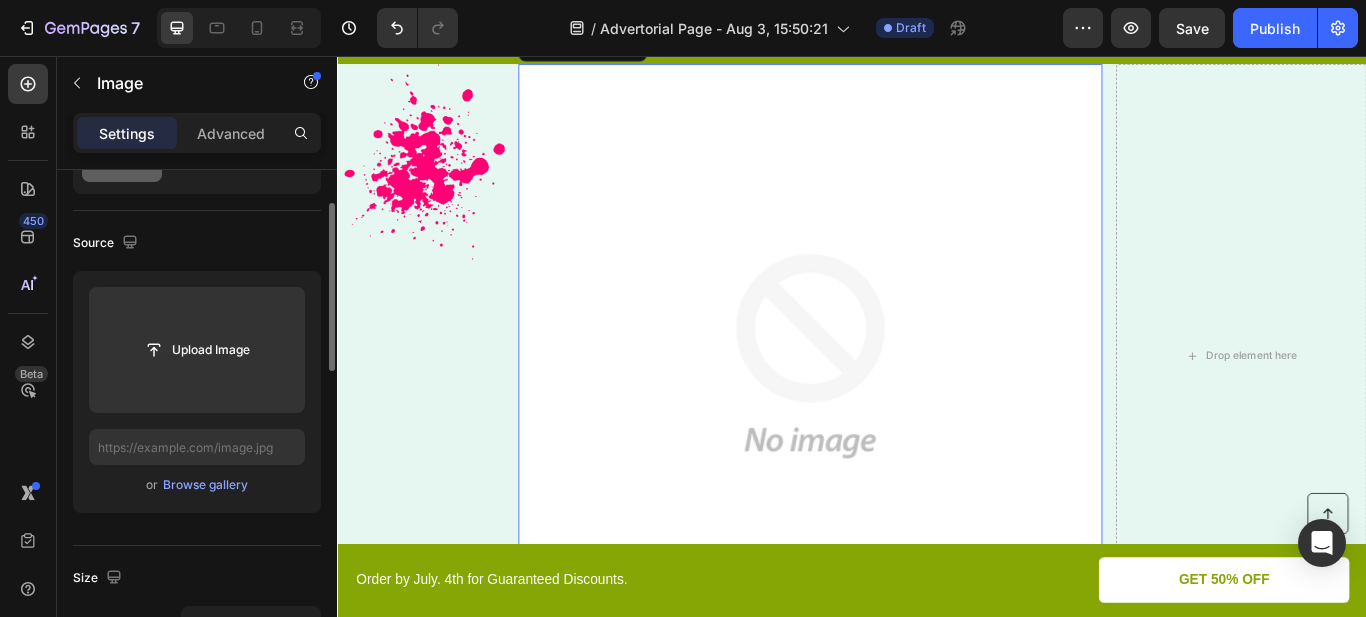 click at bounding box center (888, 406) 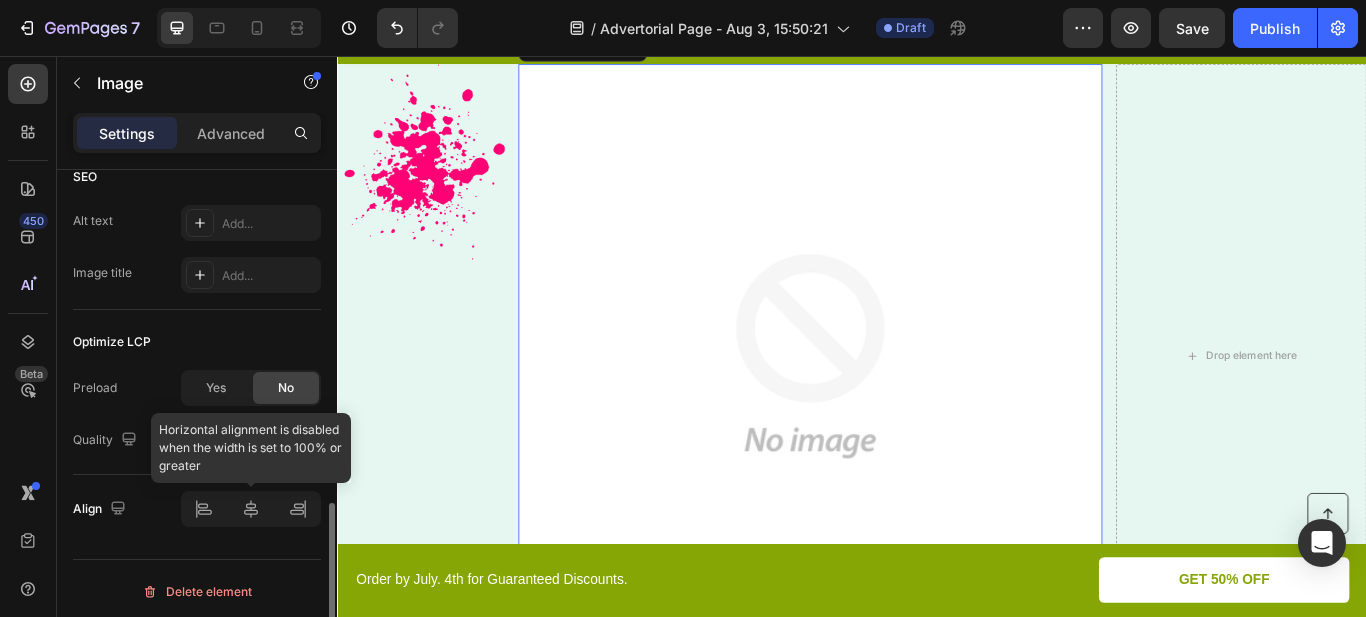 scroll, scrollTop: 1006, scrollLeft: 0, axis: vertical 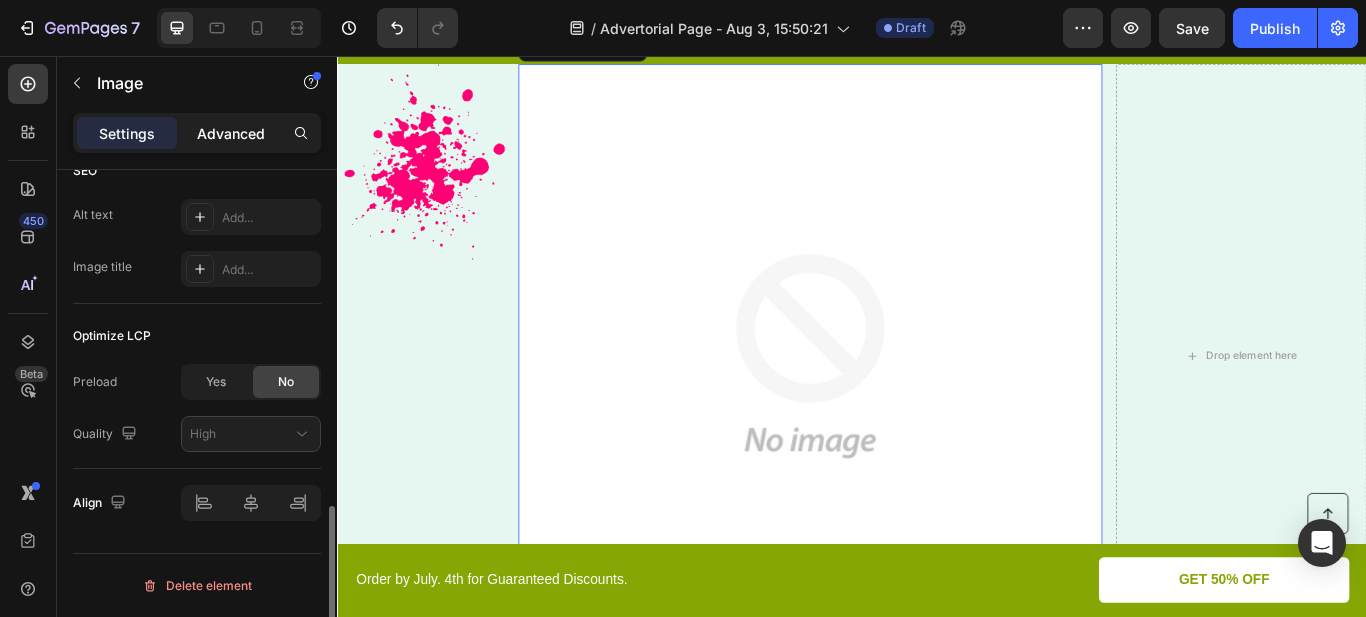 click on "Advanced" at bounding box center (231, 133) 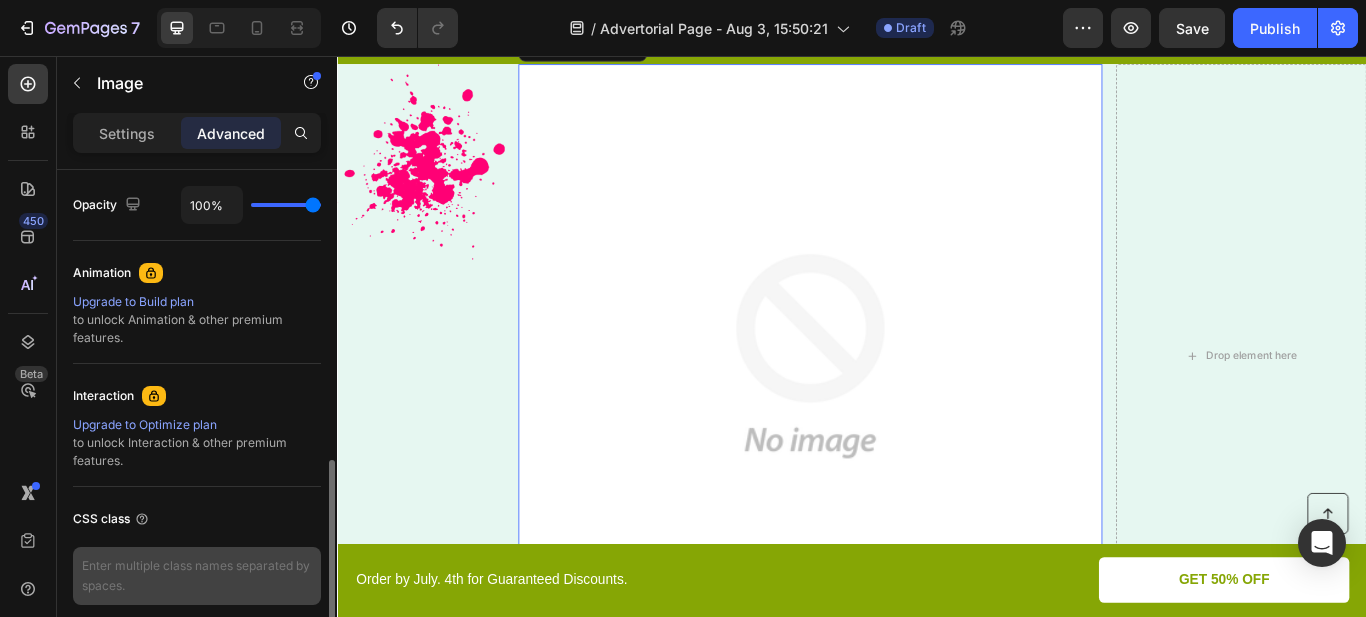scroll, scrollTop: 884, scrollLeft: 0, axis: vertical 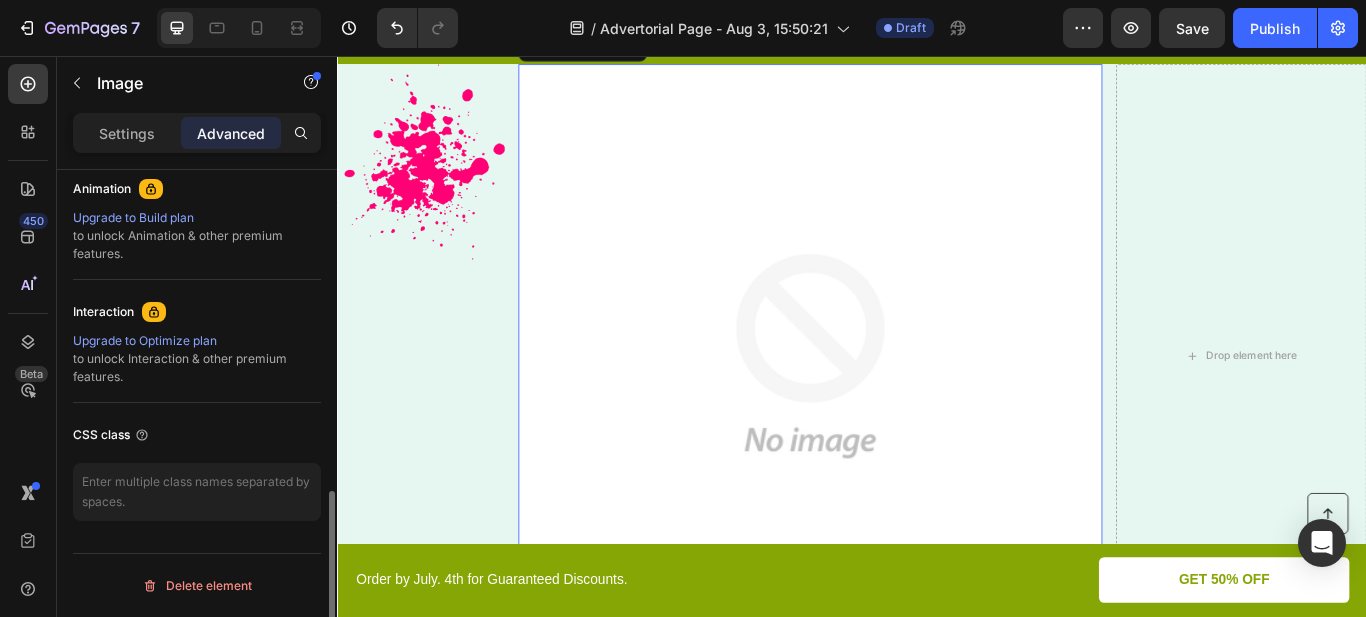click at bounding box center [888, 406] 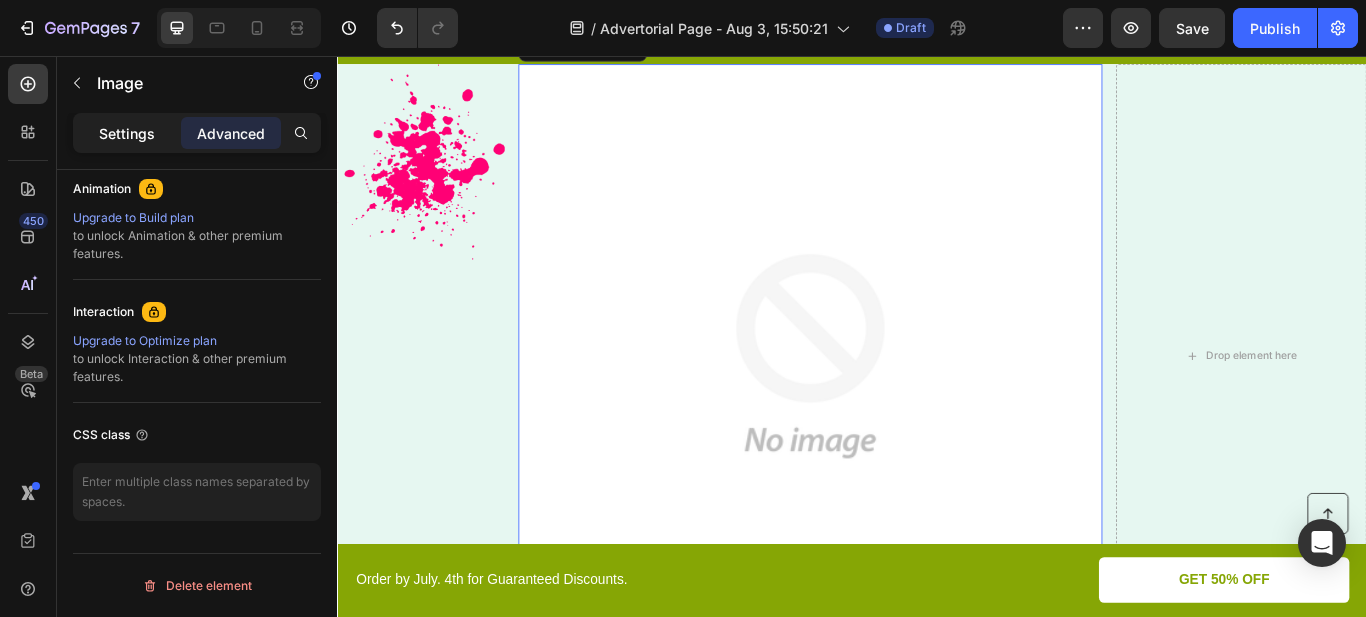 click on "Settings" at bounding box center (127, 133) 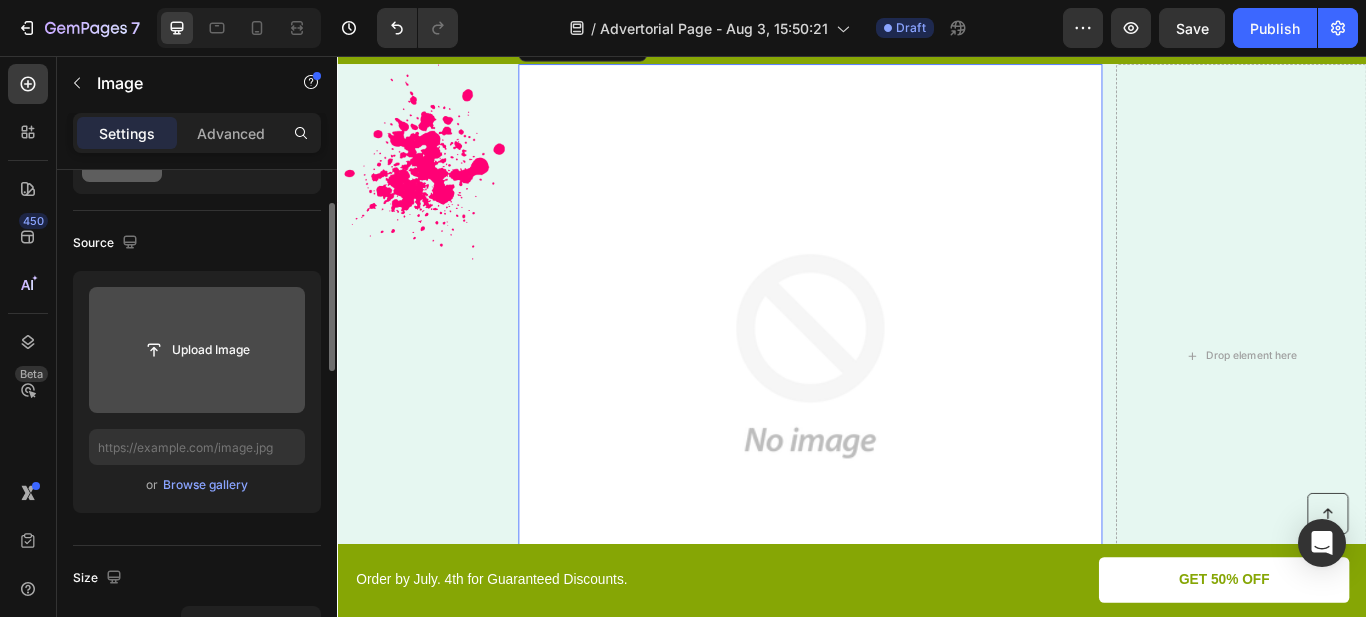 scroll, scrollTop: 200, scrollLeft: 0, axis: vertical 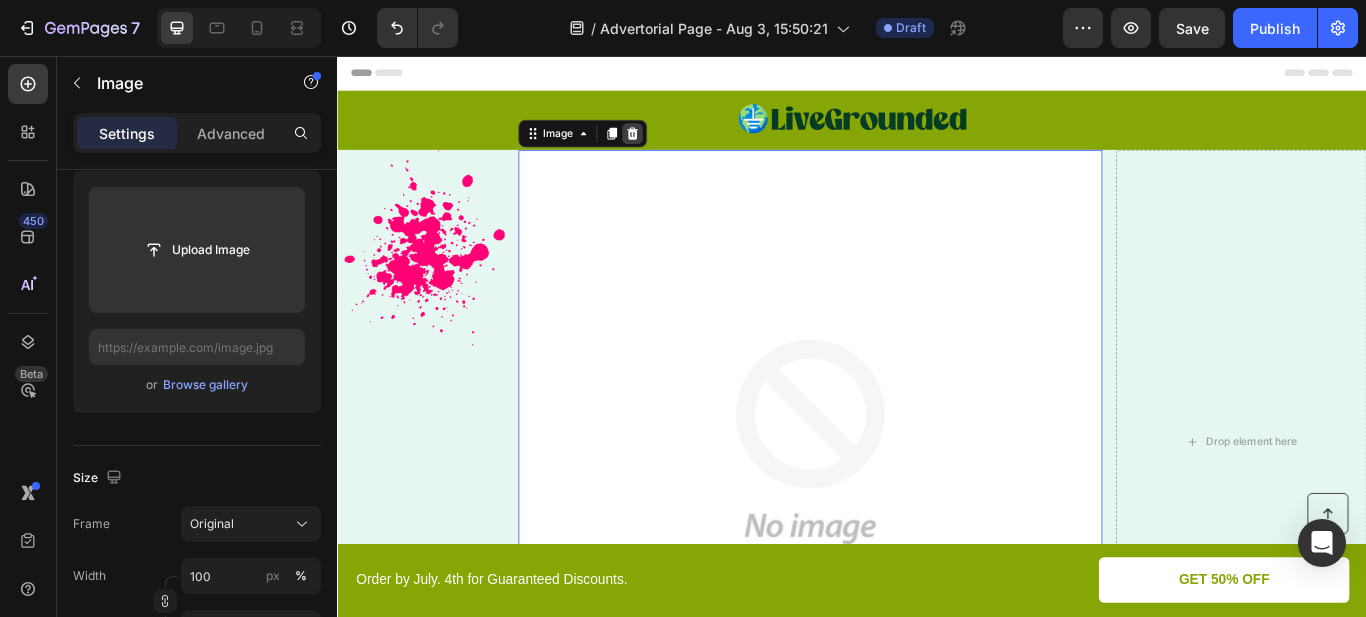 click at bounding box center (681, 147) 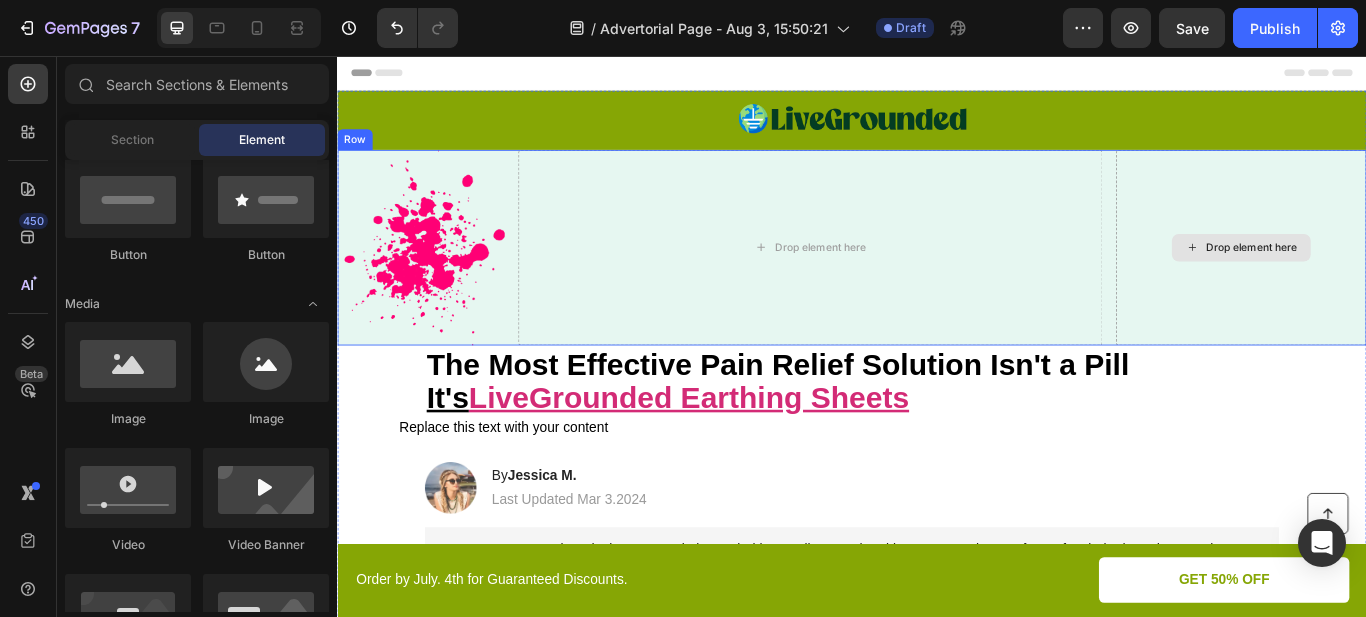 click on "Drop element here" at bounding box center [1403, 280] 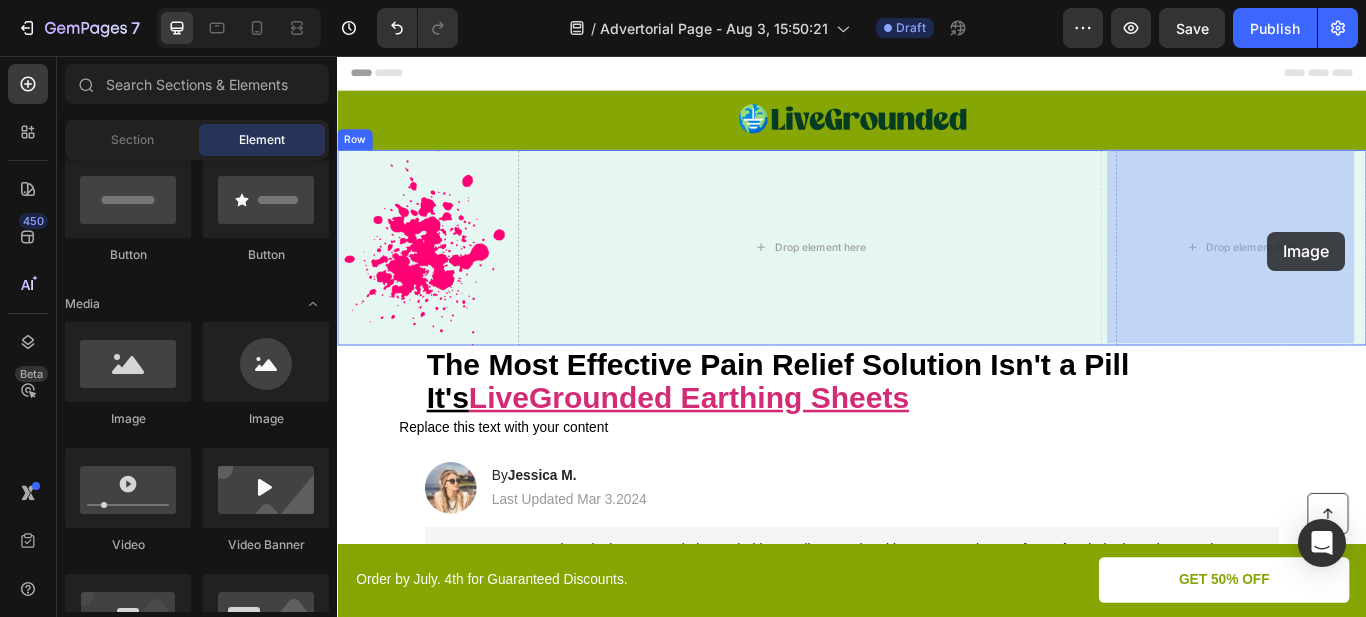 drag, startPoint x: 492, startPoint y: 415, endPoint x: 1603, endPoint y: 290, distance: 1118.0099 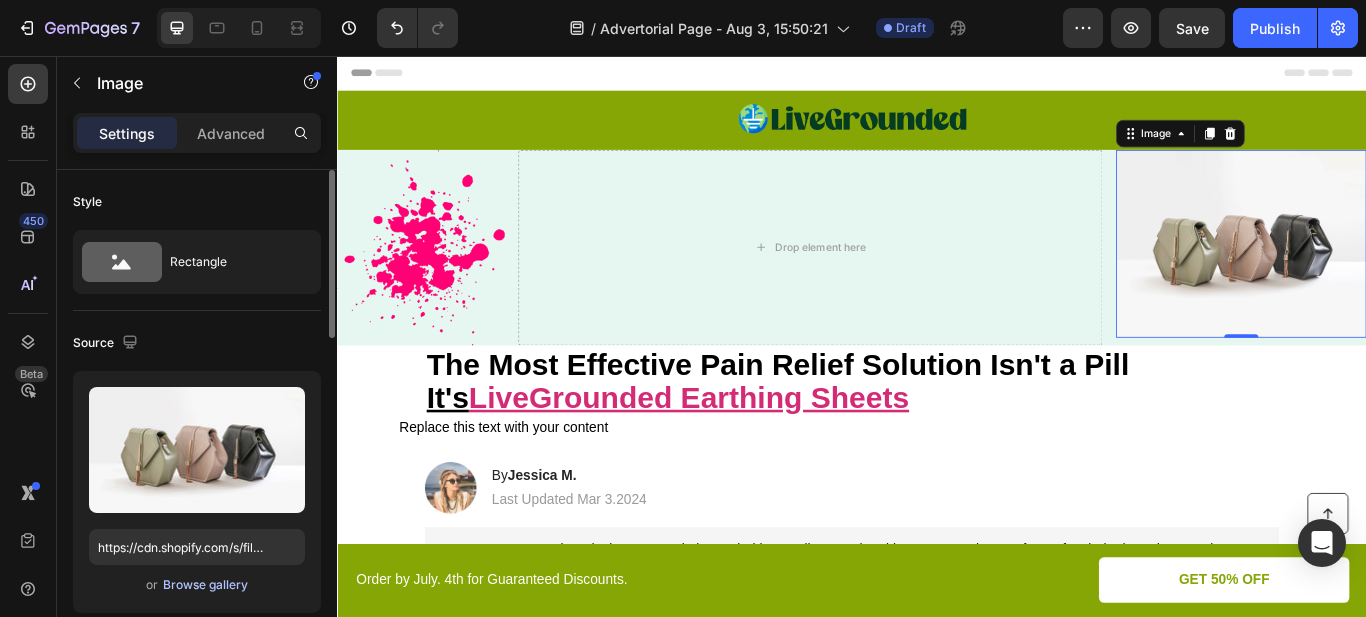 click on "Browse gallery" at bounding box center (205, 585) 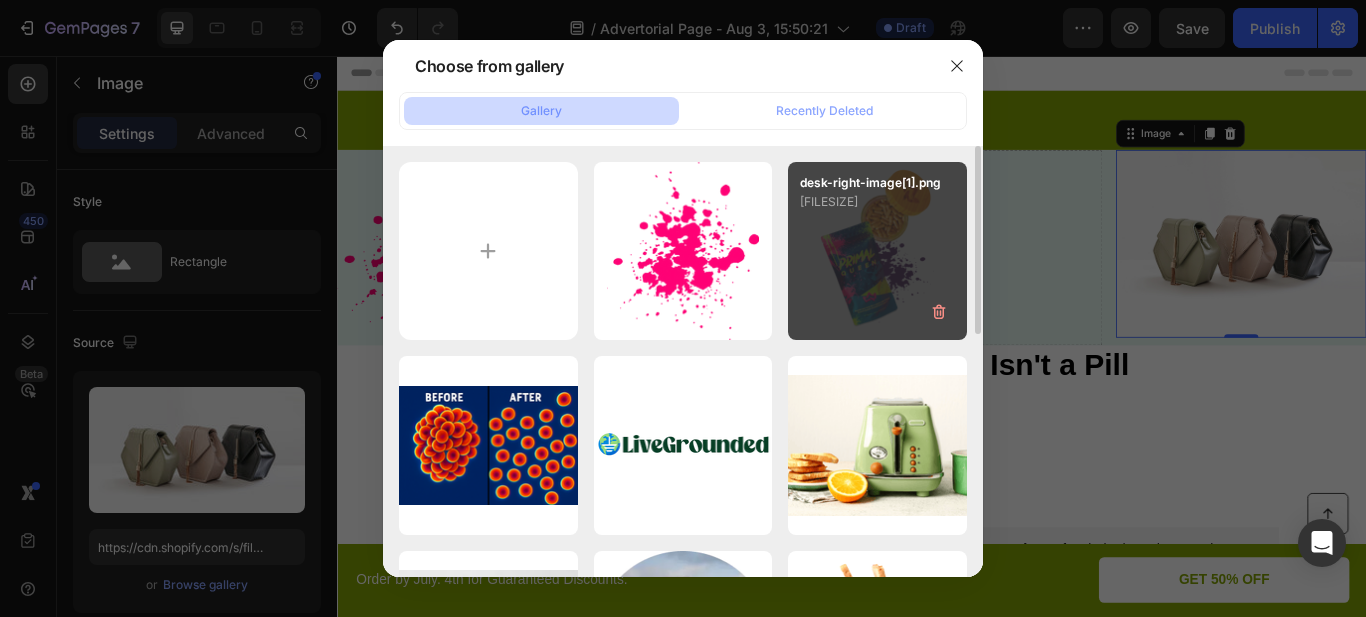 click on "desk-right-image[1].png [FILESIZE]" at bounding box center [877, 251] 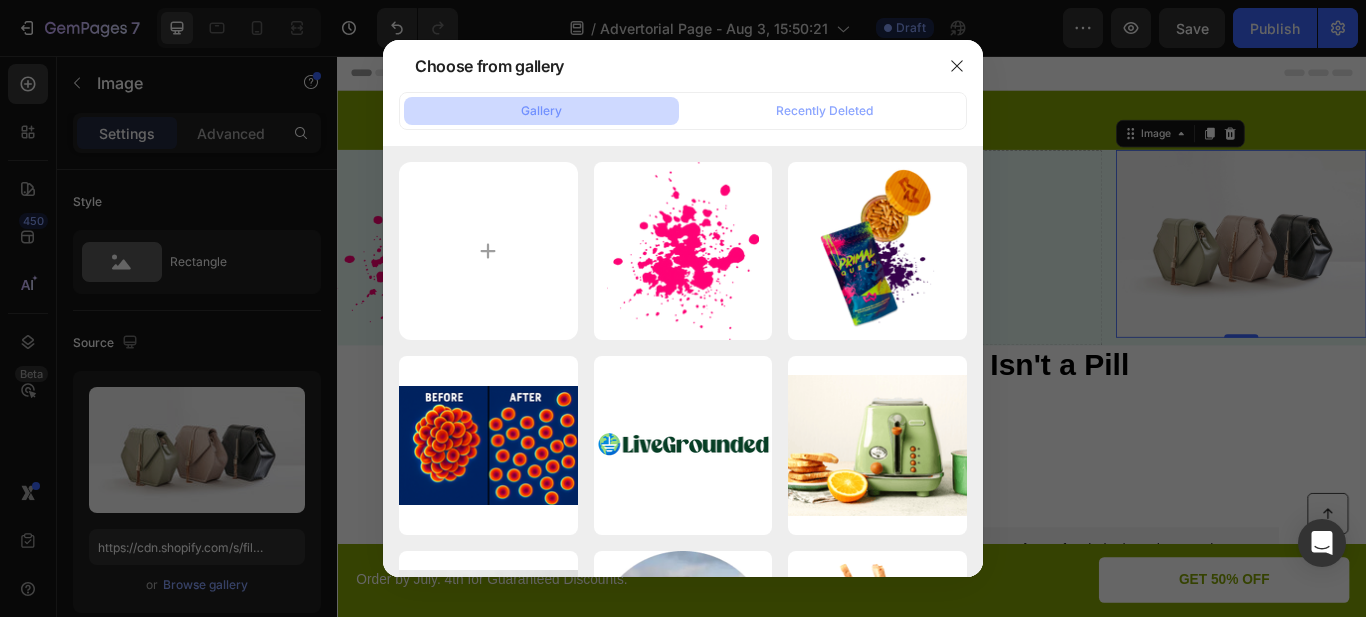 type on "https://cdn.shopify.com/s/files/1/0311/9434/9706/files/gempages_578018787442295312-448d3782-7a4b-4454-9f7a-36f2843378e3.png" 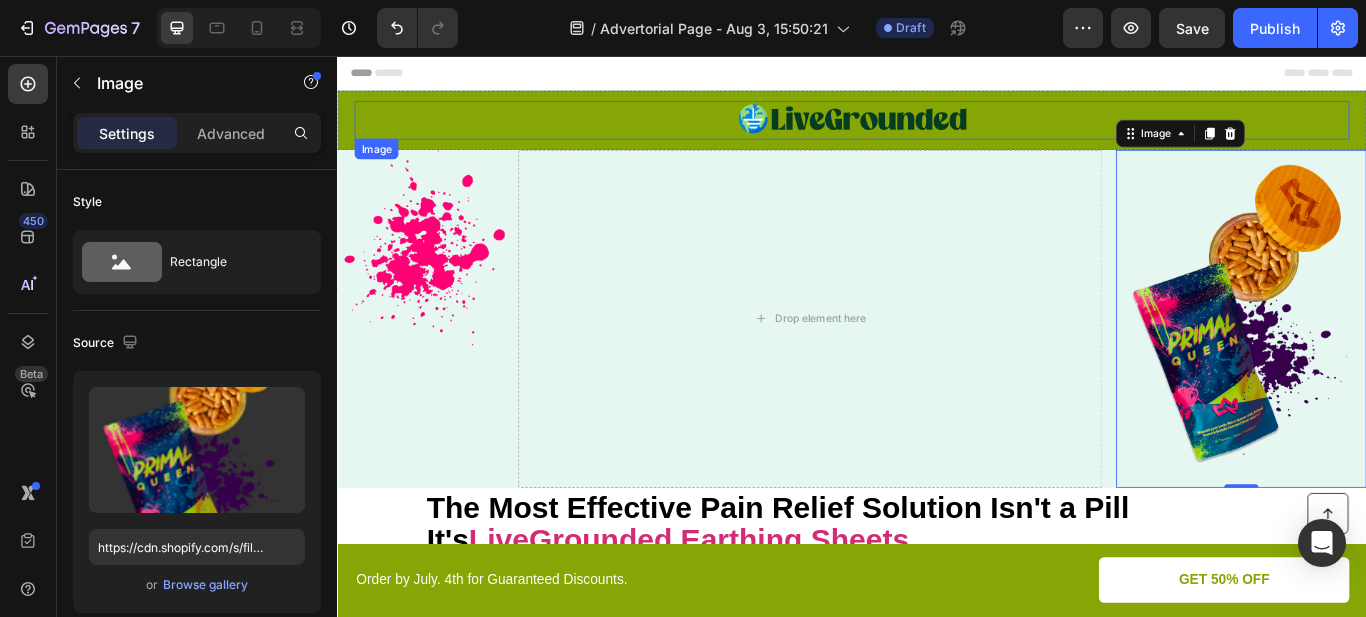 click at bounding box center [937, 131] 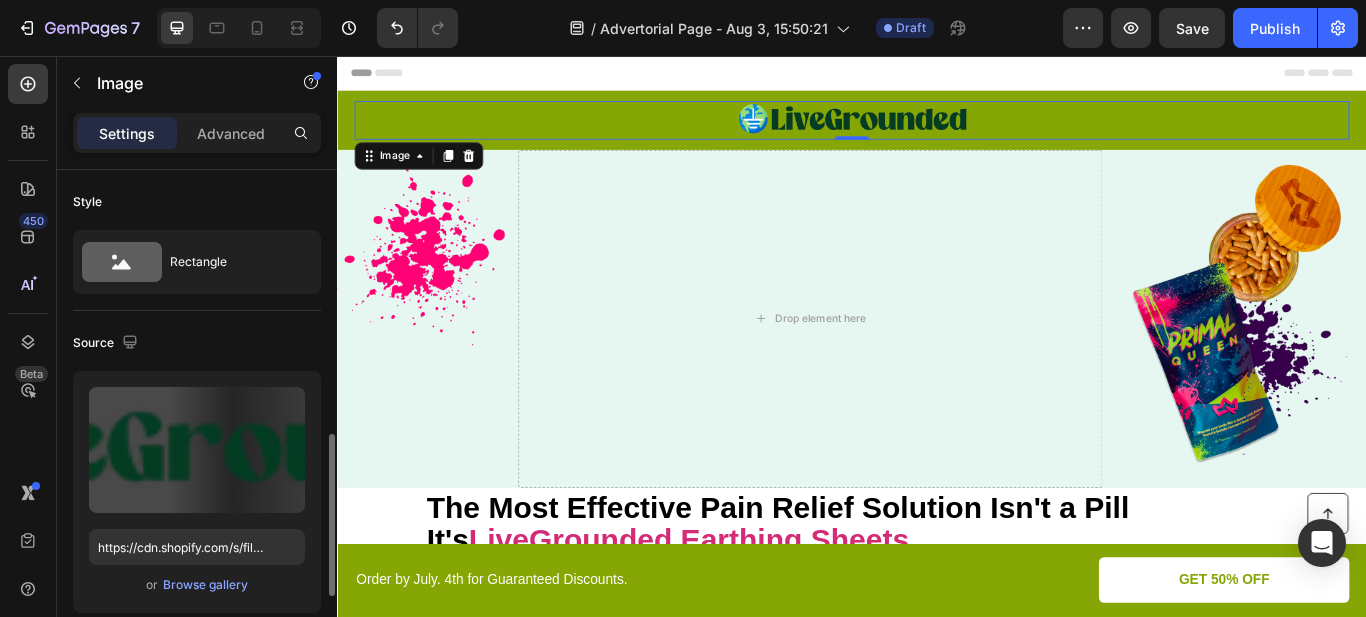 scroll, scrollTop: 200, scrollLeft: 0, axis: vertical 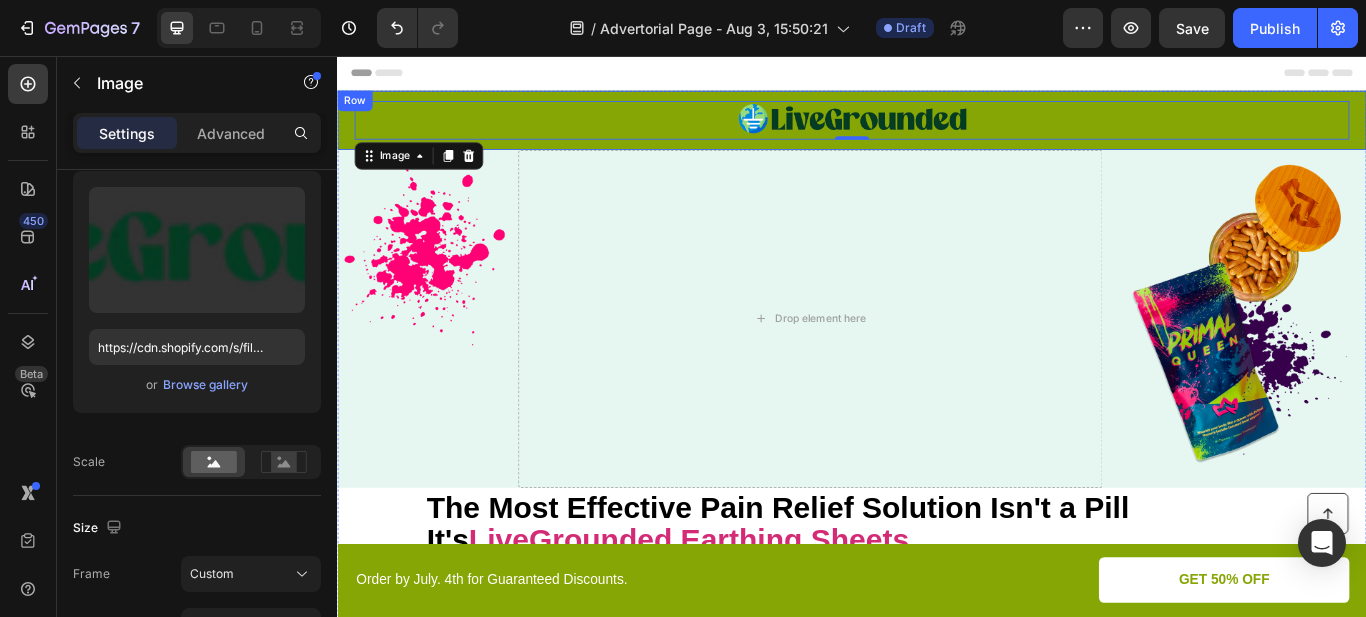 click on "Image   0 Row" at bounding box center (937, 131) 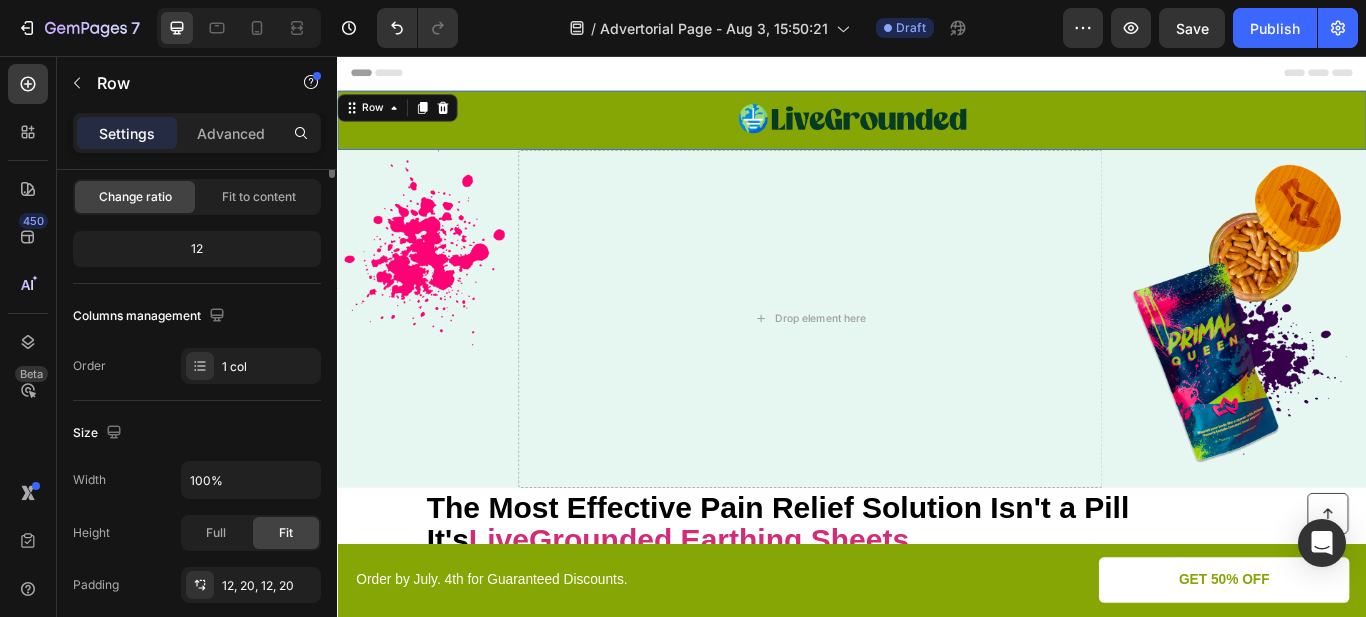 scroll, scrollTop: 0, scrollLeft: 0, axis: both 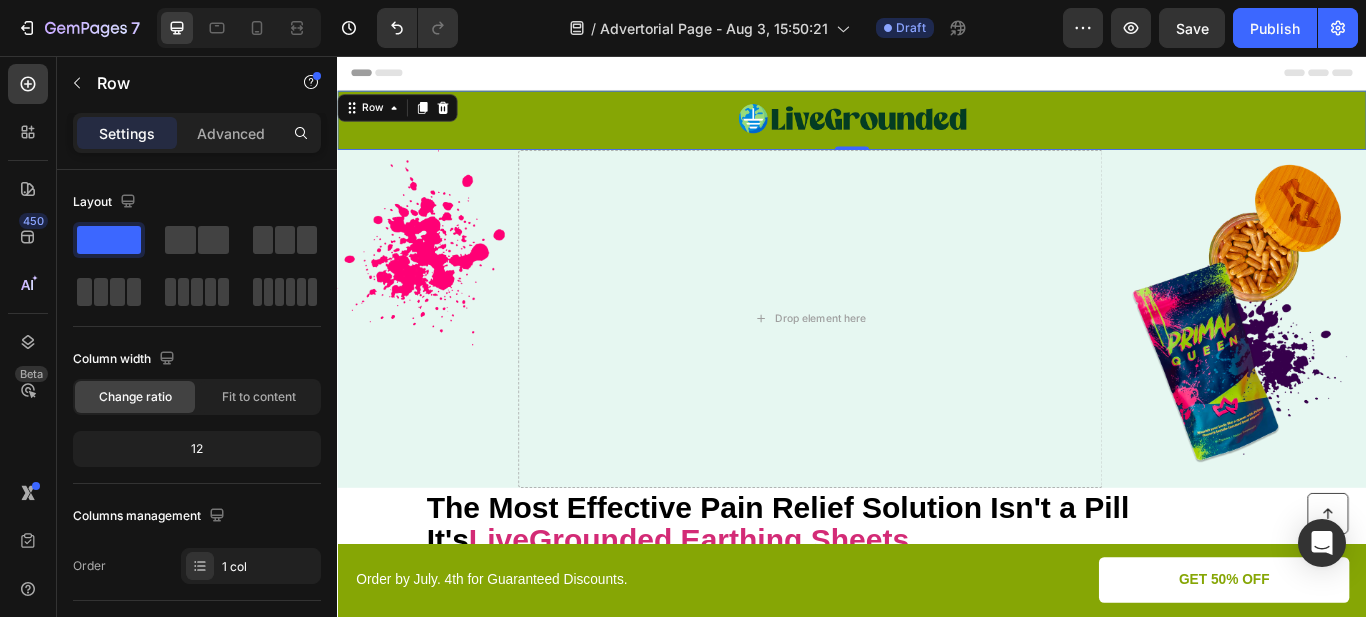 click on "Image Row   0" at bounding box center (937, 131) 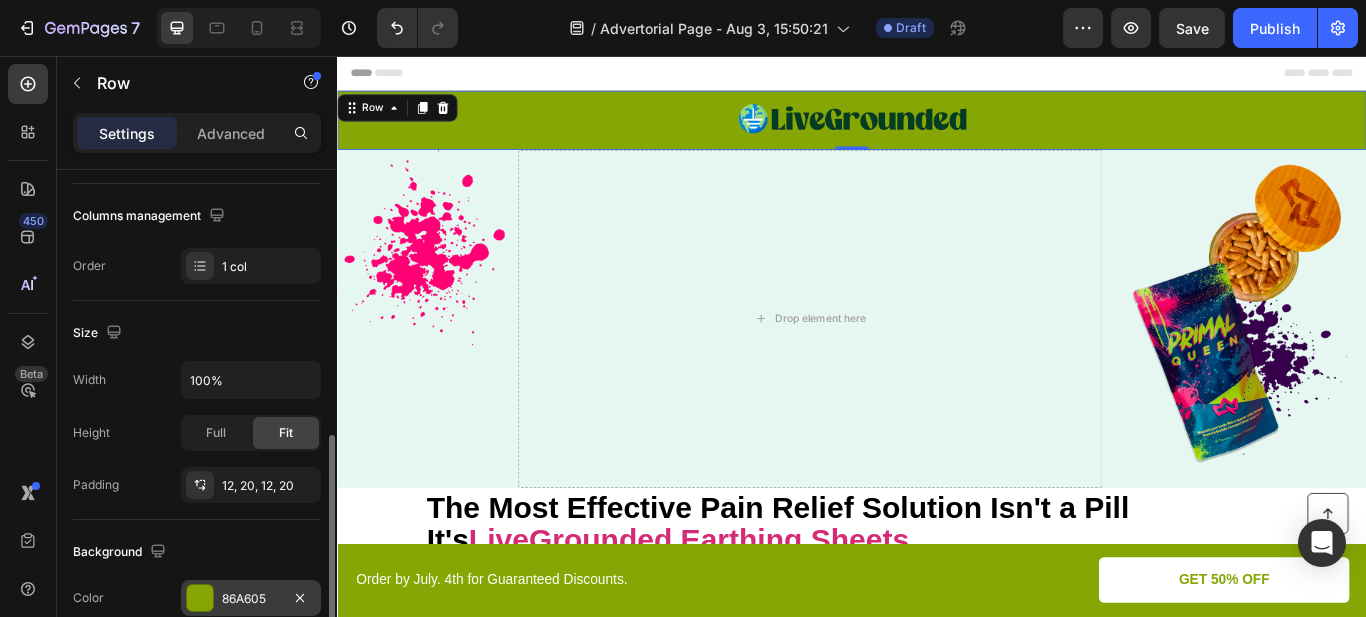 scroll, scrollTop: 500, scrollLeft: 0, axis: vertical 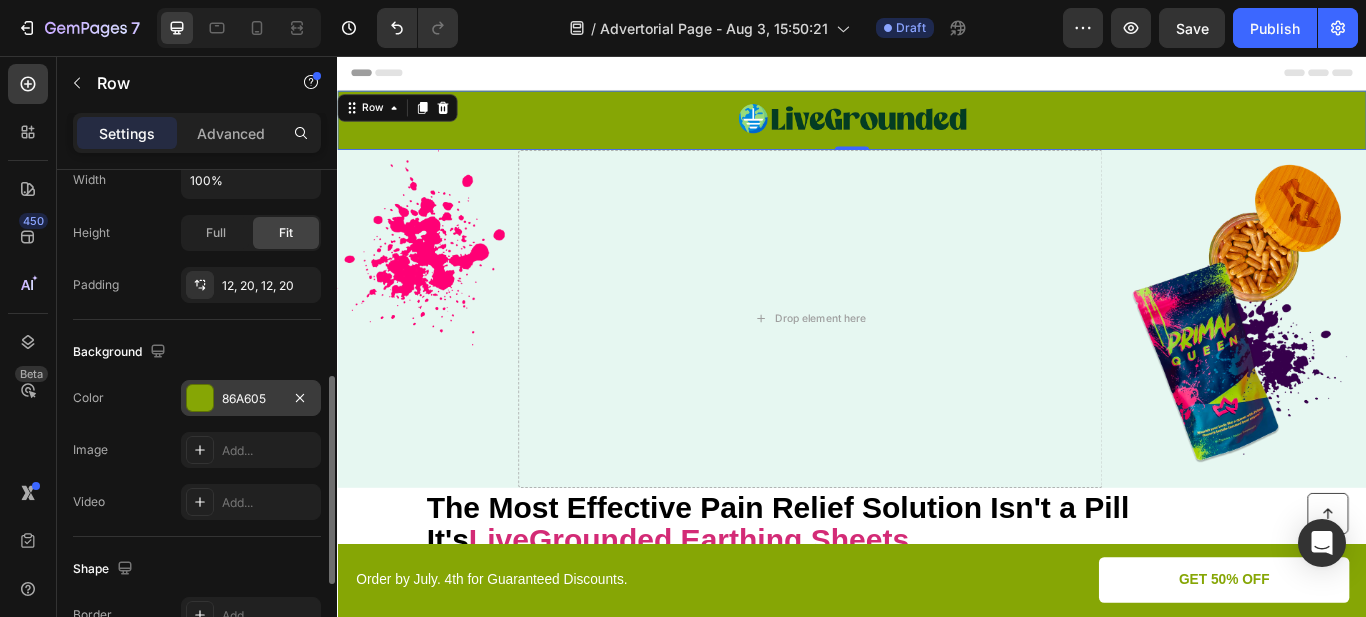 click on "86A605" at bounding box center [251, 399] 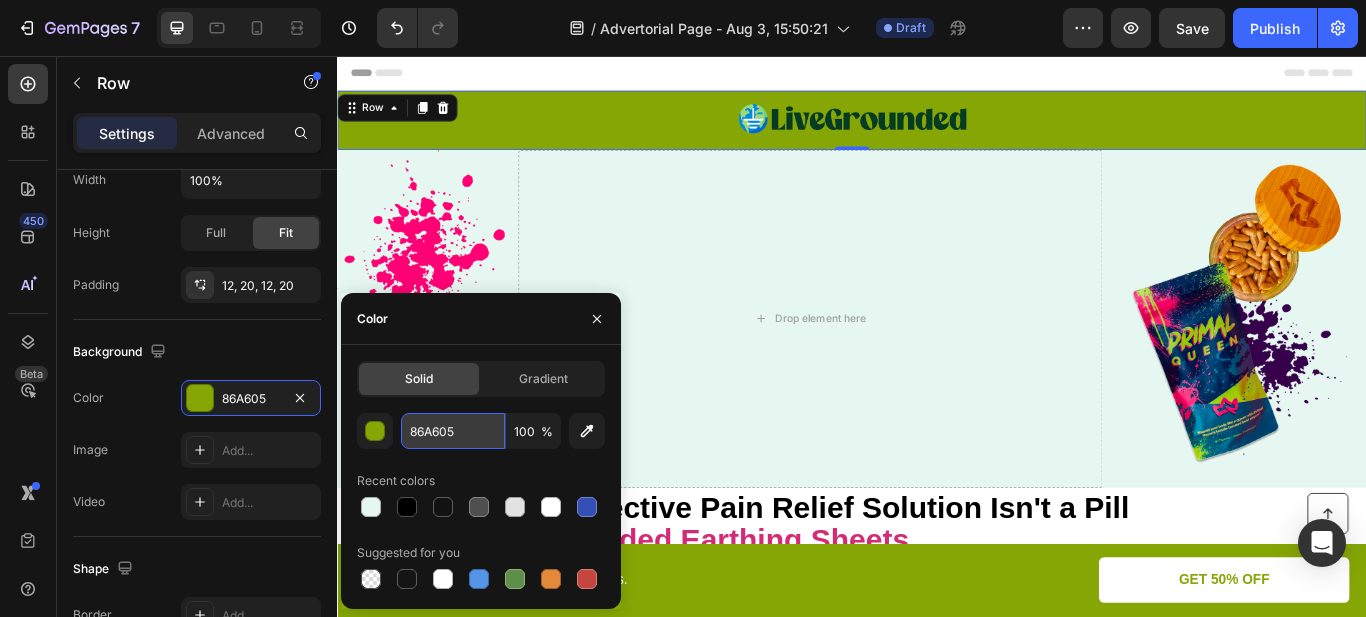 click on "86A605" at bounding box center (453, 431) 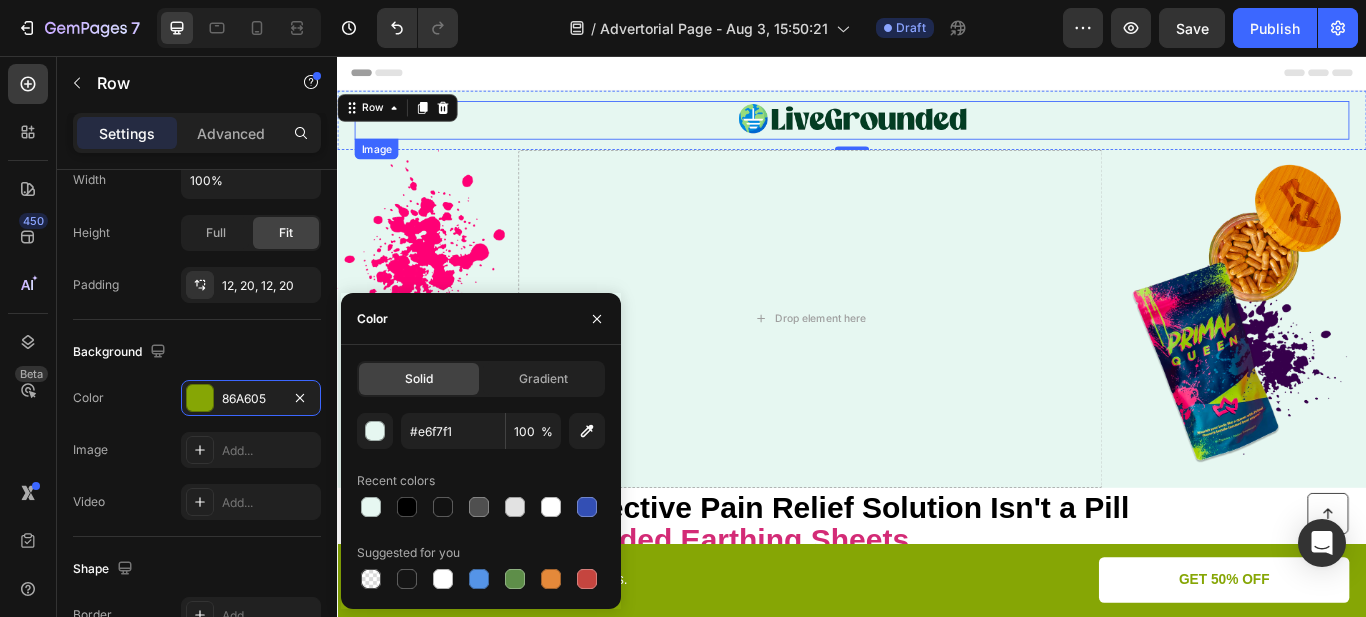 click at bounding box center [937, 131] 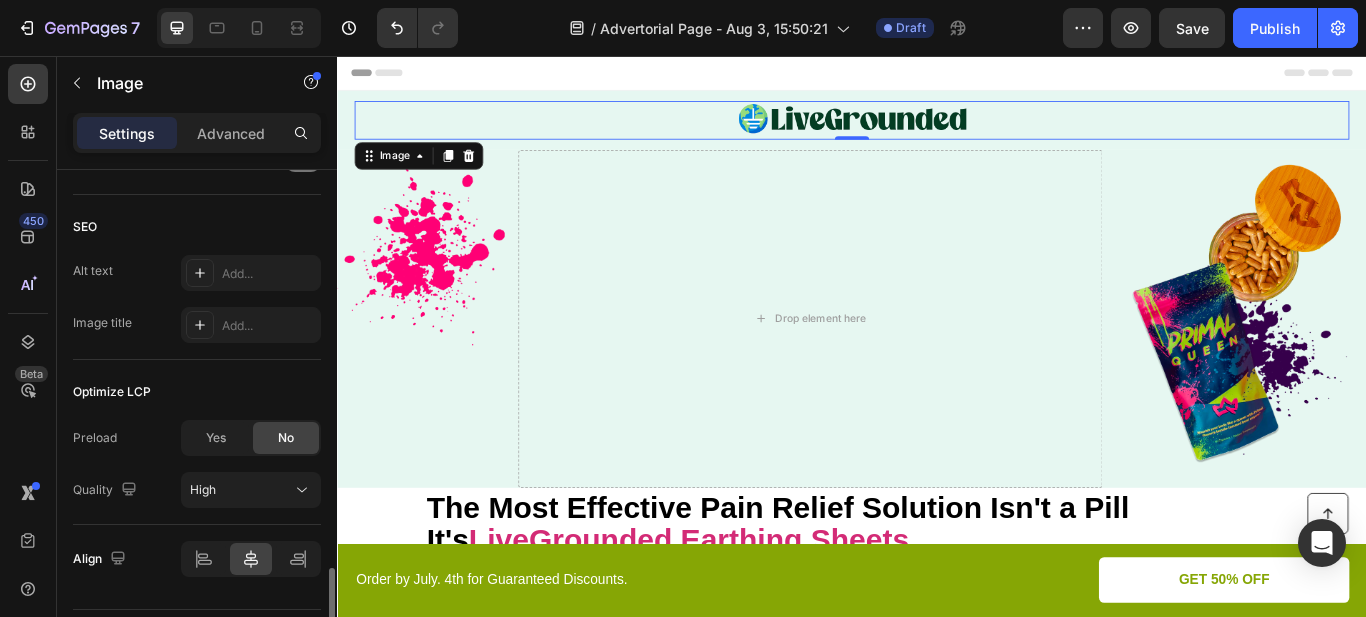 scroll, scrollTop: 1056, scrollLeft: 0, axis: vertical 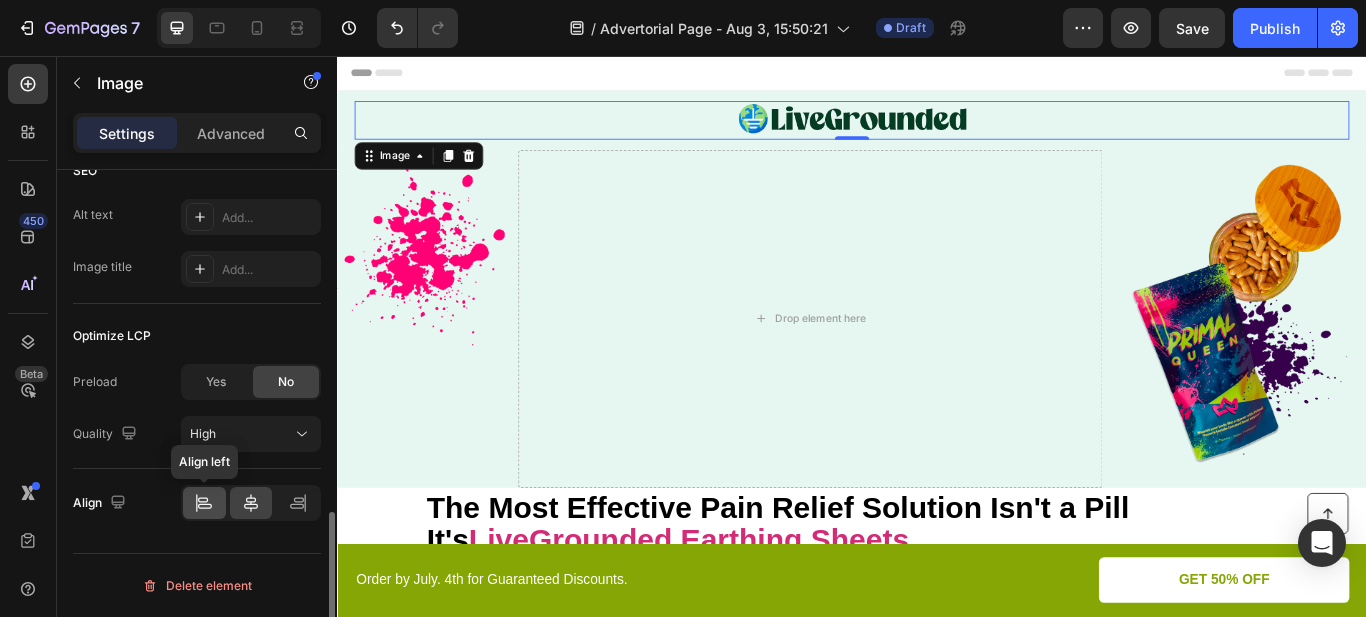 click 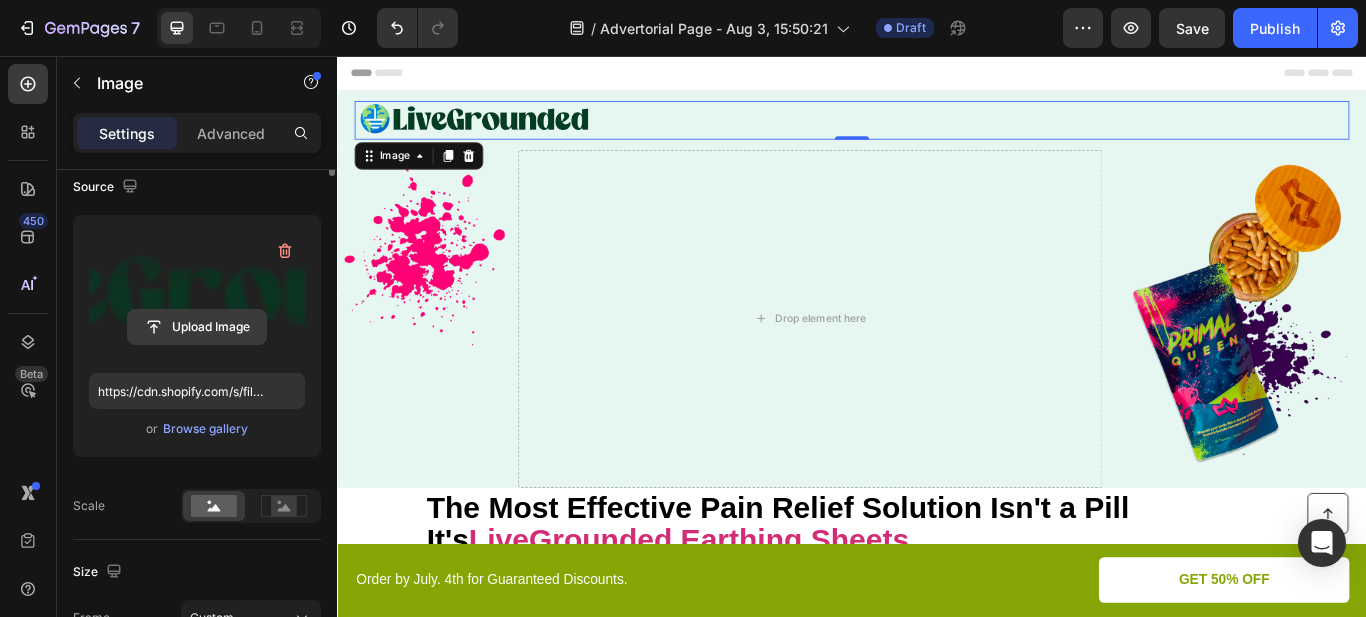 scroll, scrollTop: 0, scrollLeft: 0, axis: both 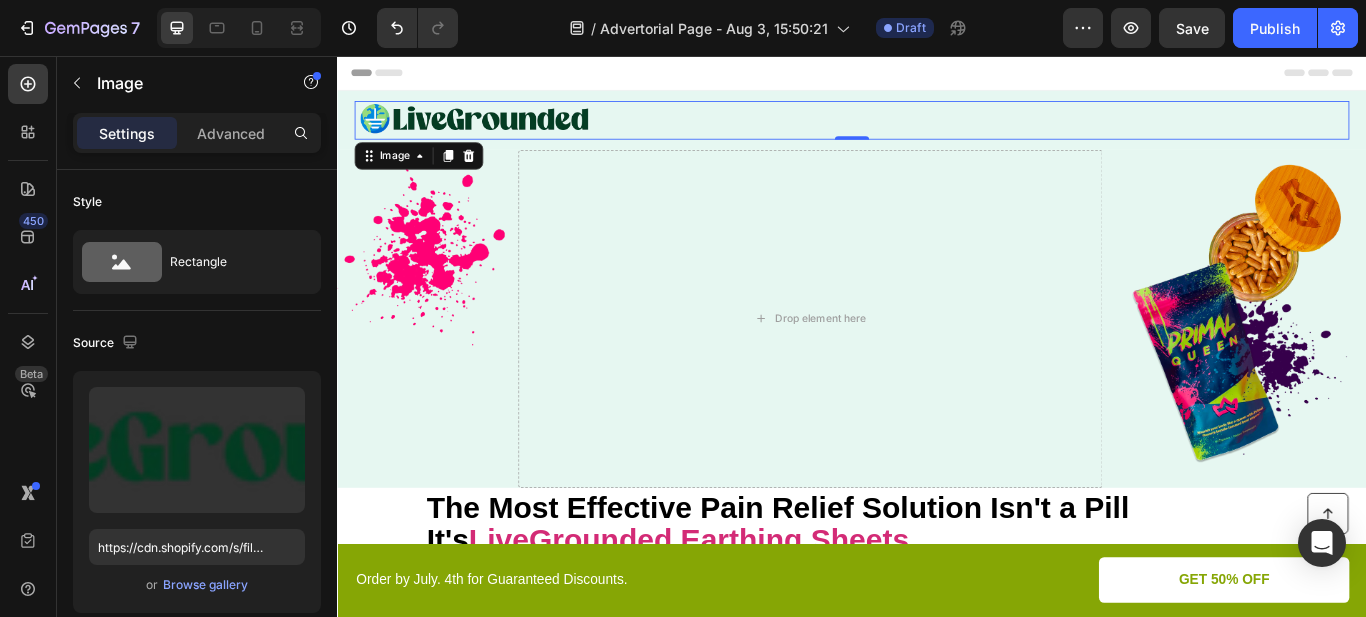 click at bounding box center [937, 131] 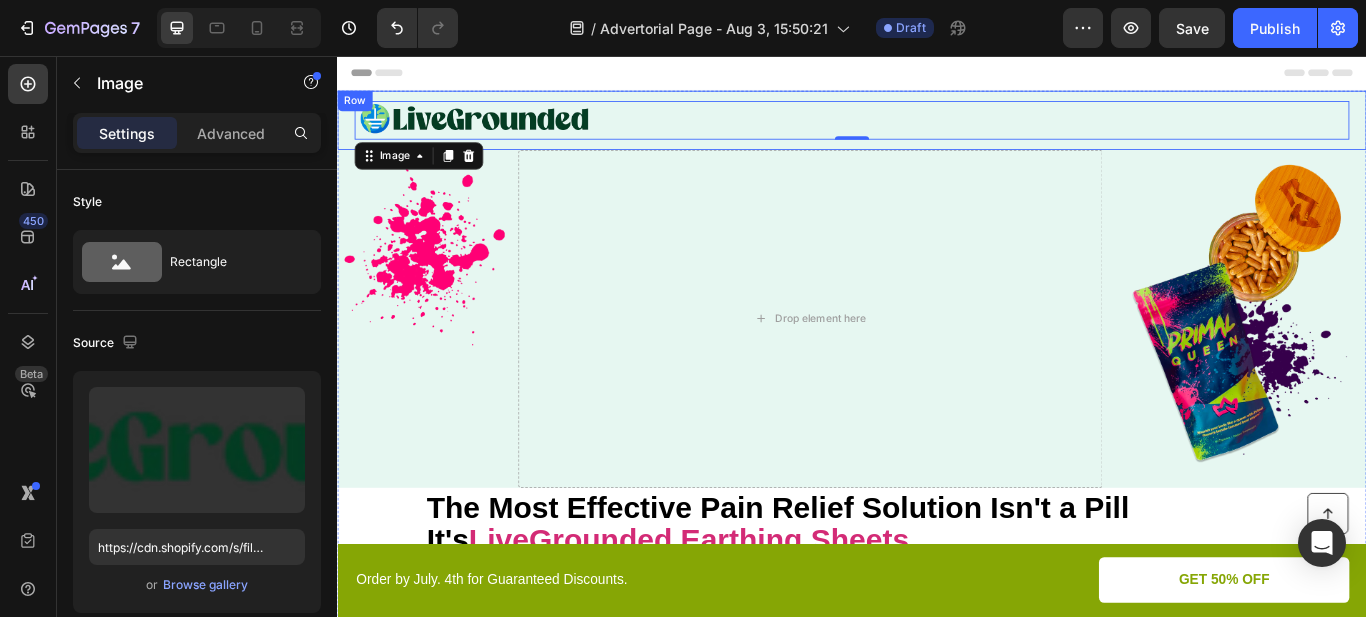 click on "Image   0 Row" at bounding box center [937, 131] 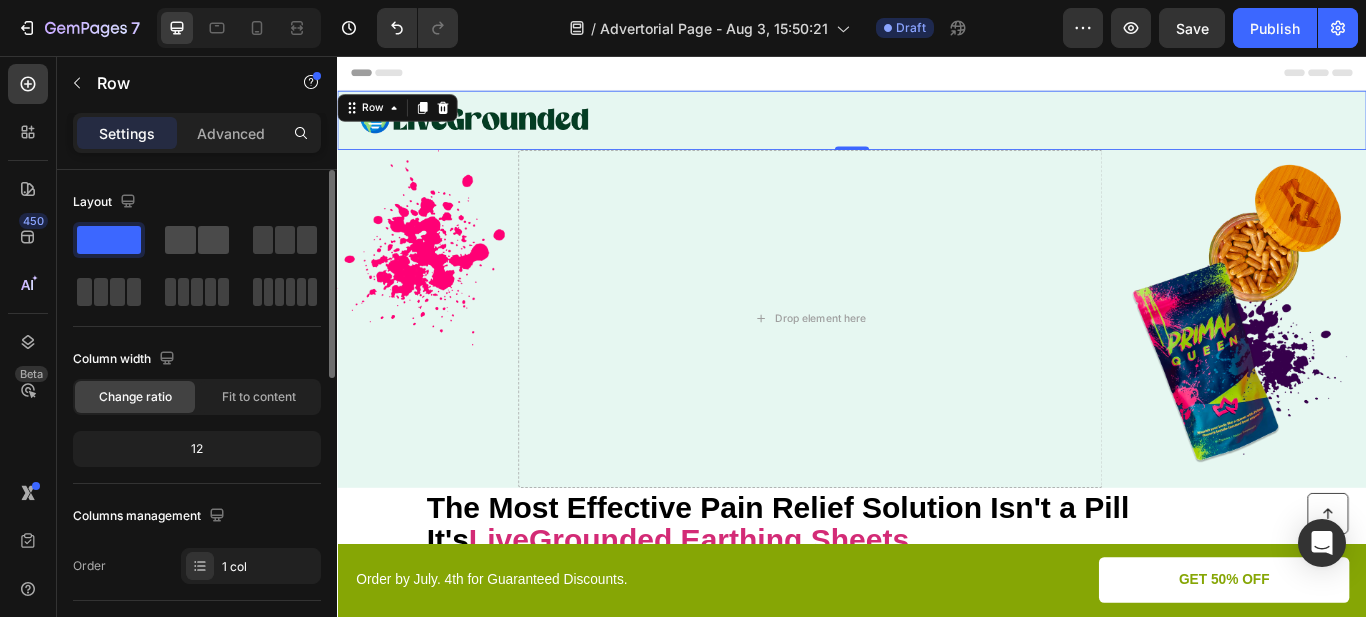 click 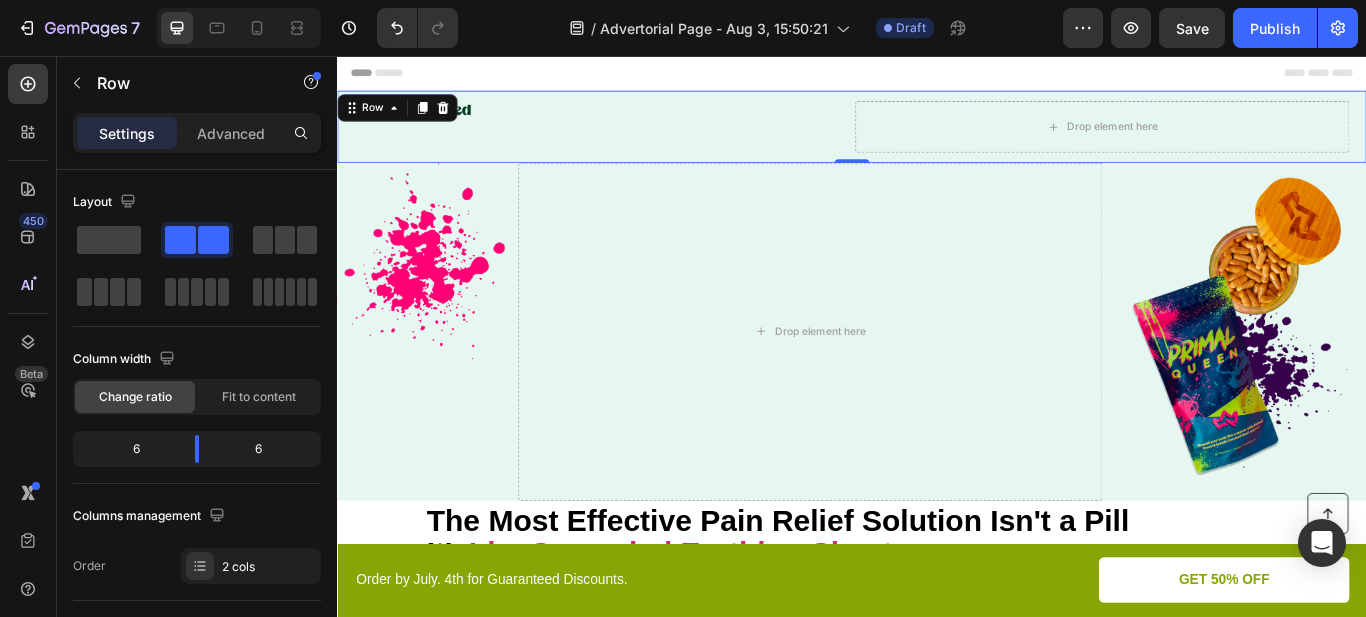 click on "Image" at bounding box center (645, 139) 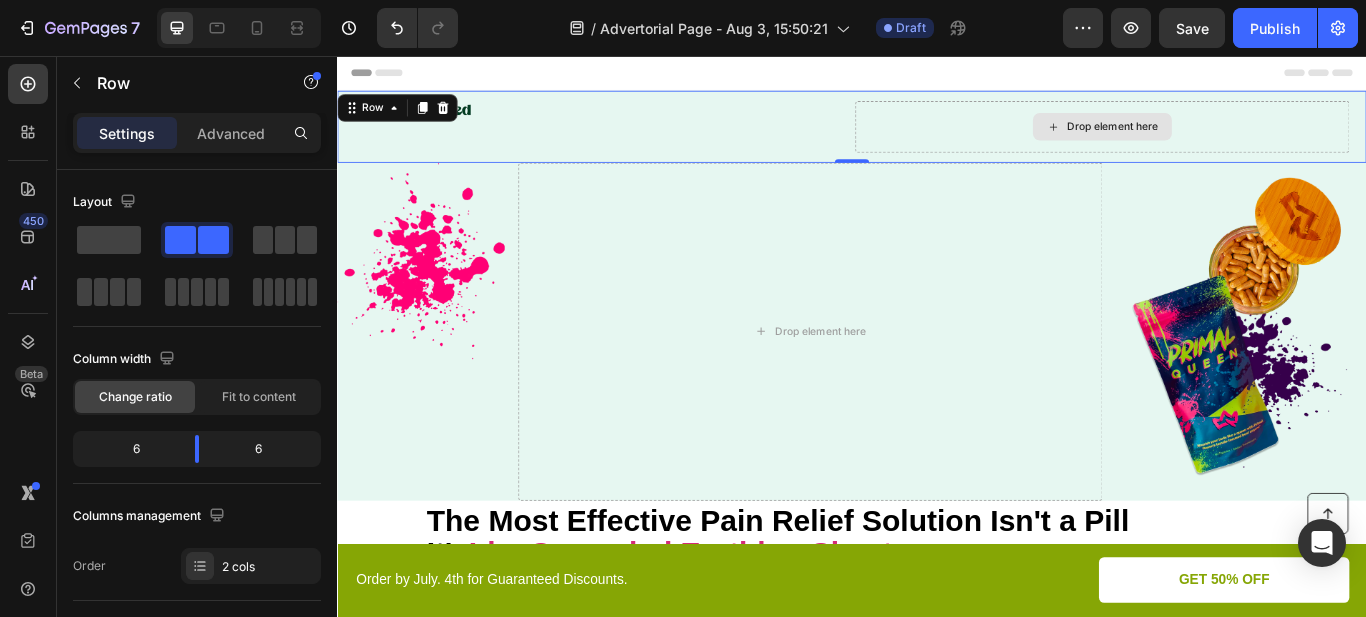 click on "Drop element here" at bounding box center [1229, 139] 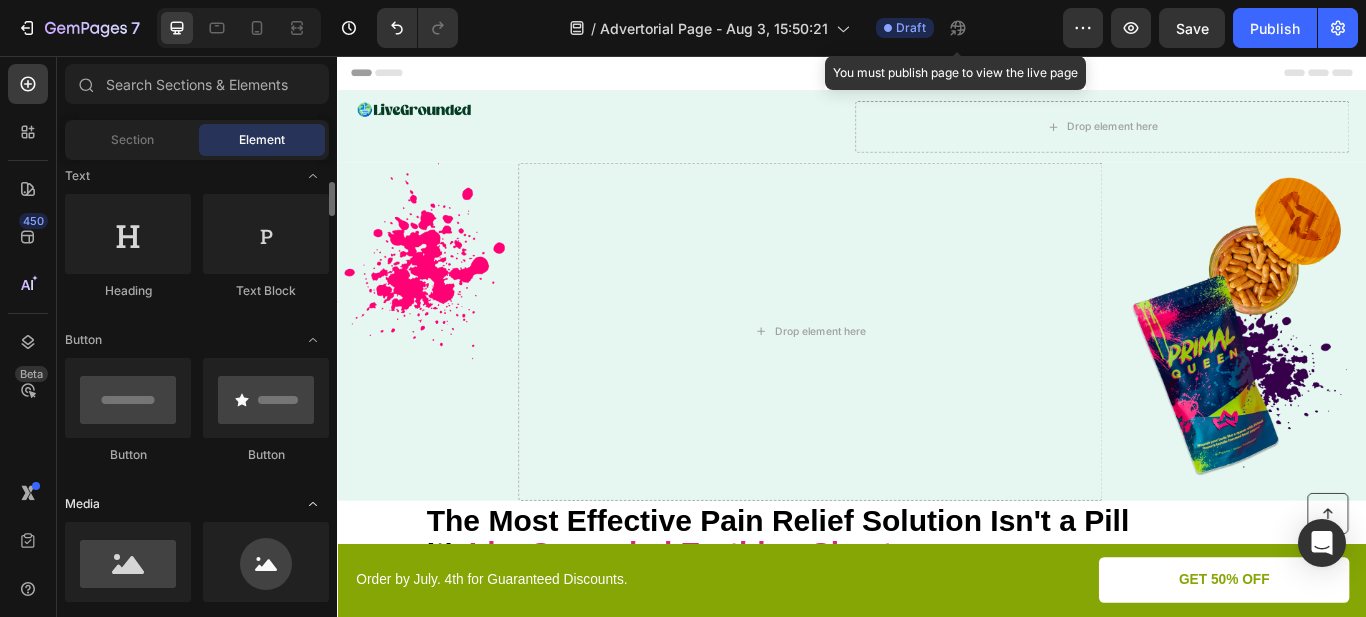 scroll, scrollTop: 400, scrollLeft: 0, axis: vertical 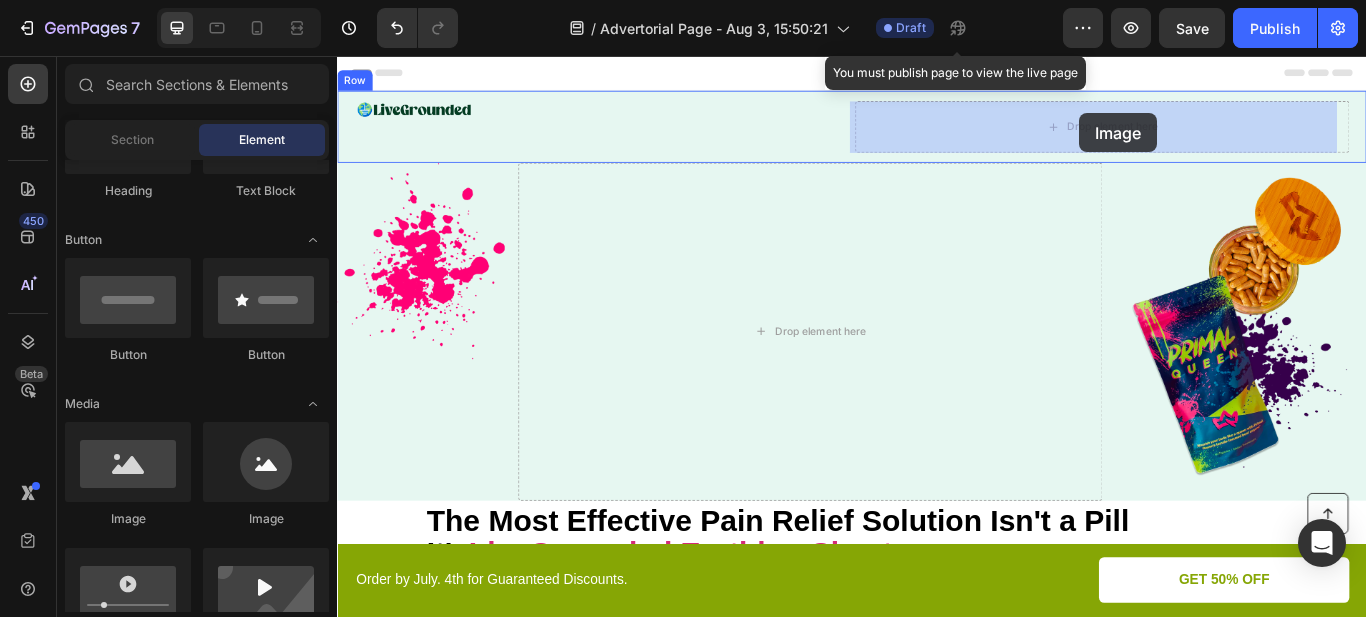 drag, startPoint x: 464, startPoint y: 523, endPoint x: 1202, endPoint y: 123, distance: 839.4308 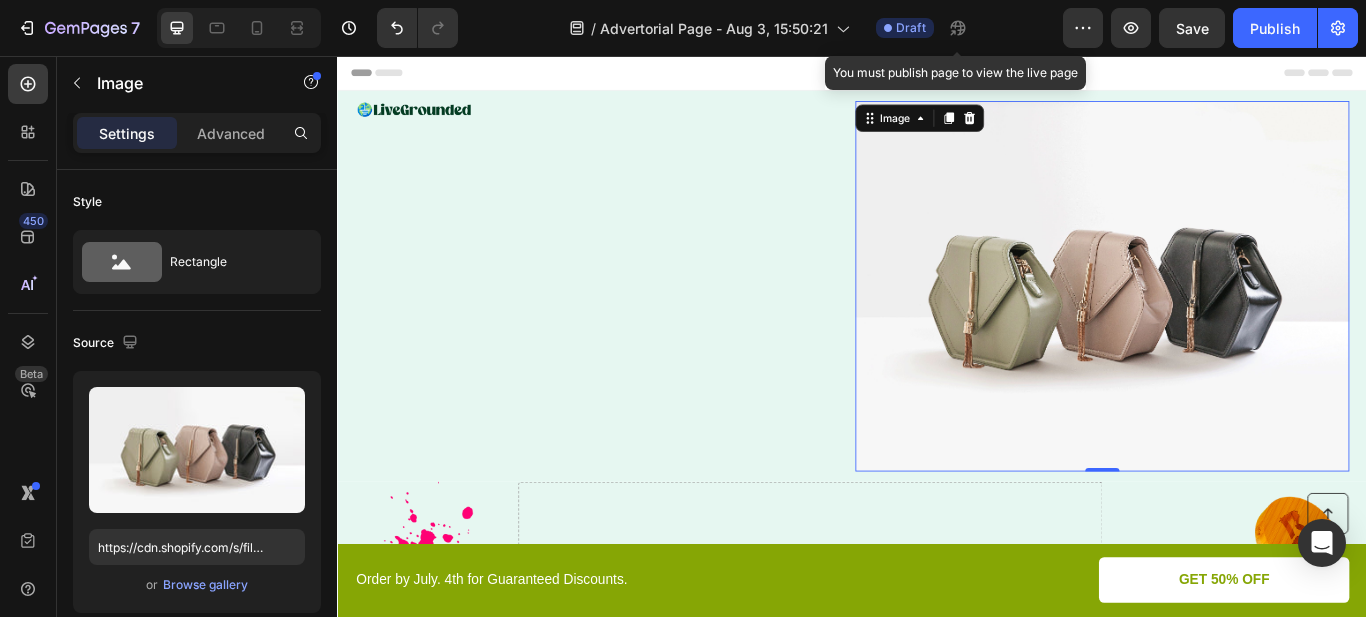 click at bounding box center [1229, 325] 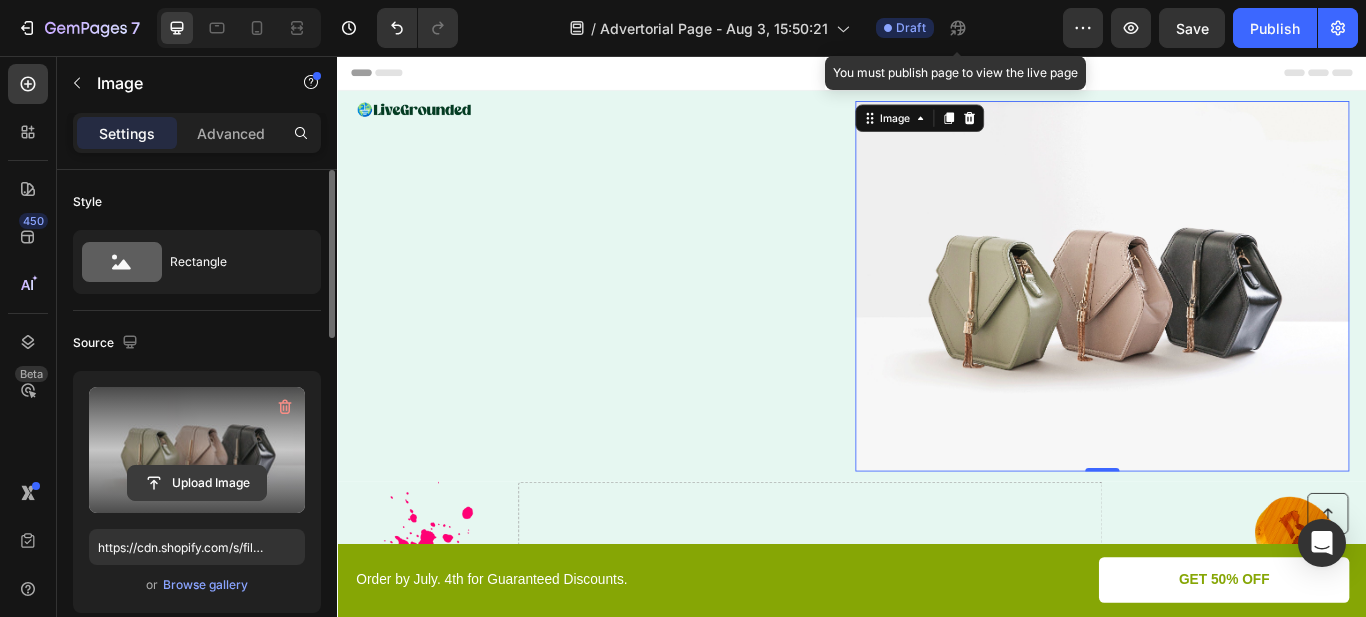 scroll, scrollTop: 100, scrollLeft: 0, axis: vertical 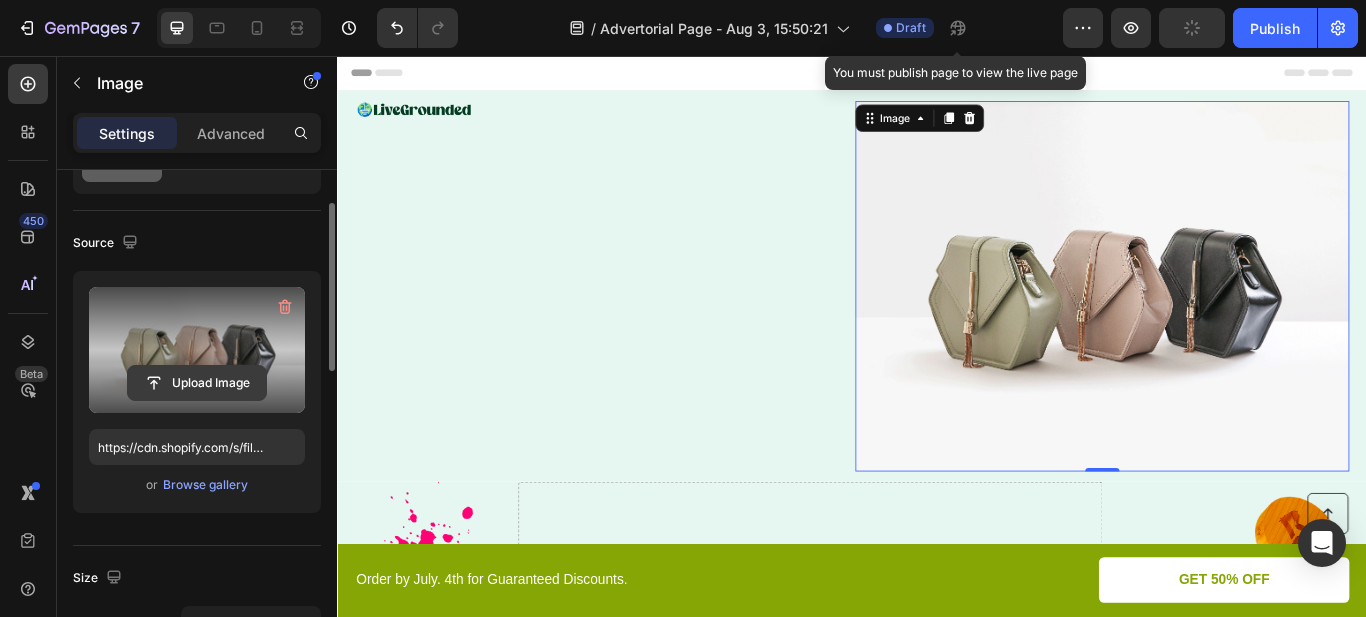 click 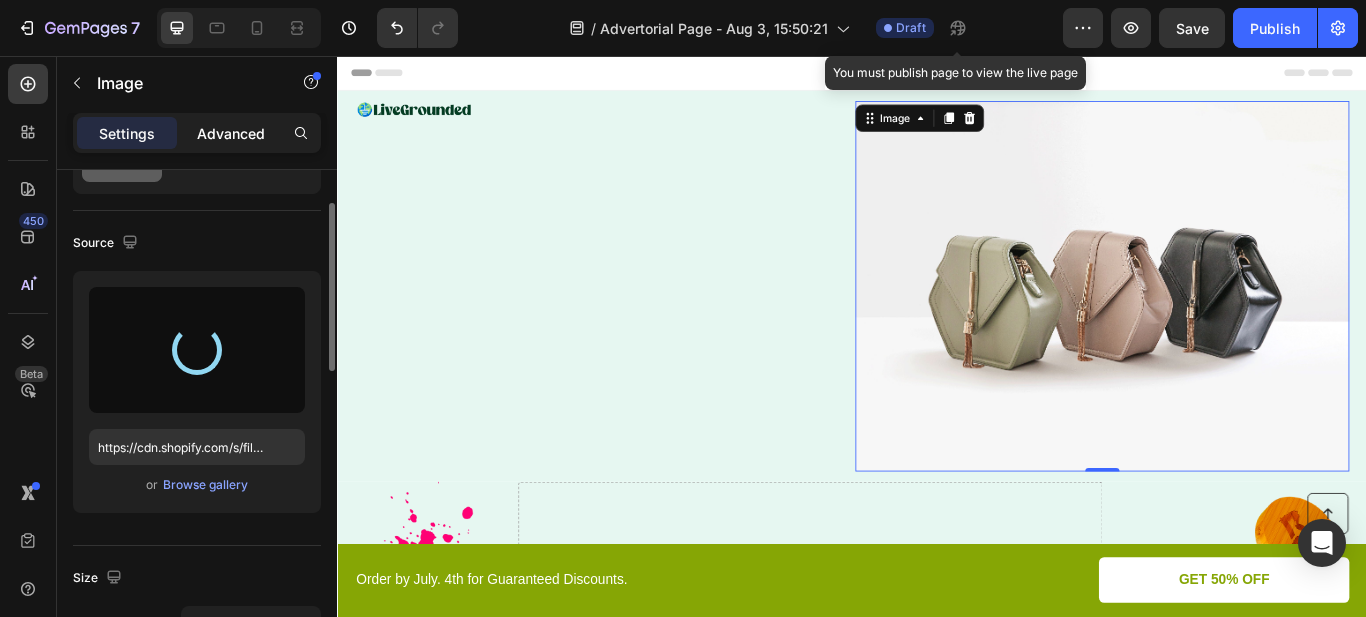 type on "https://cdn.shopify.com/s/files/1/0311/9434/9706/files/gempages_578018787442295312-0f9807d5-6c65-407d-bff9-63b31a9a73ae.png" 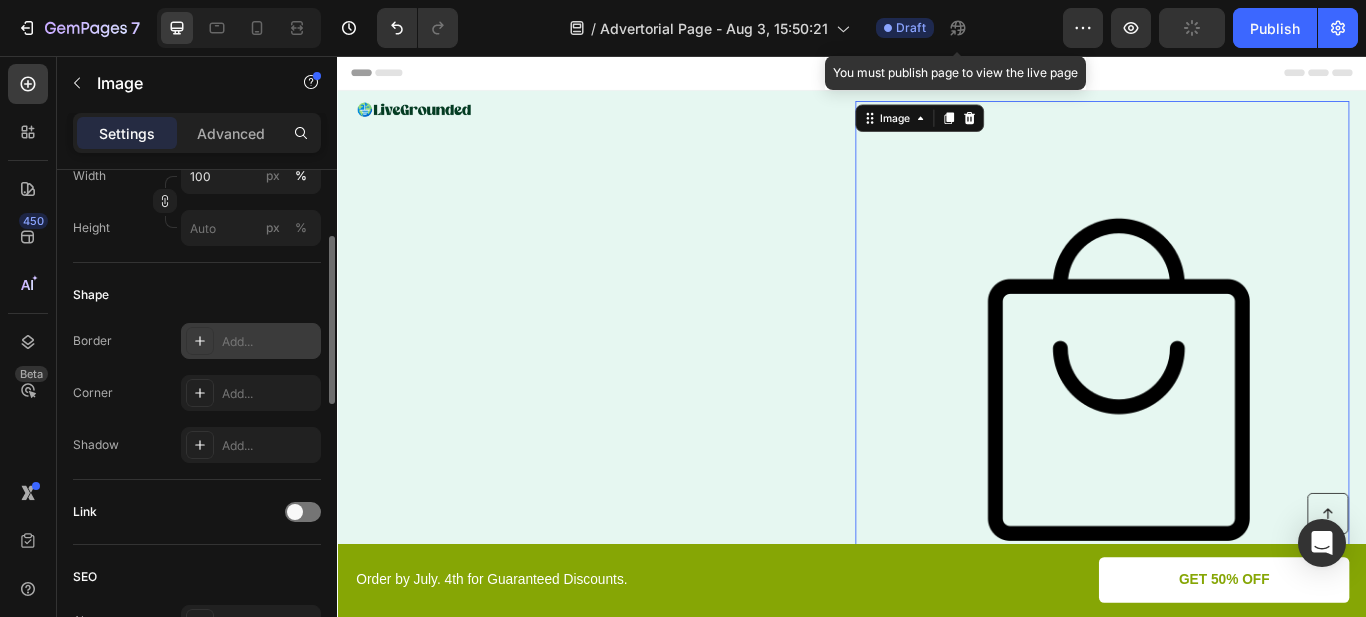 scroll, scrollTop: 400, scrollLeft: 0, axis: vertical 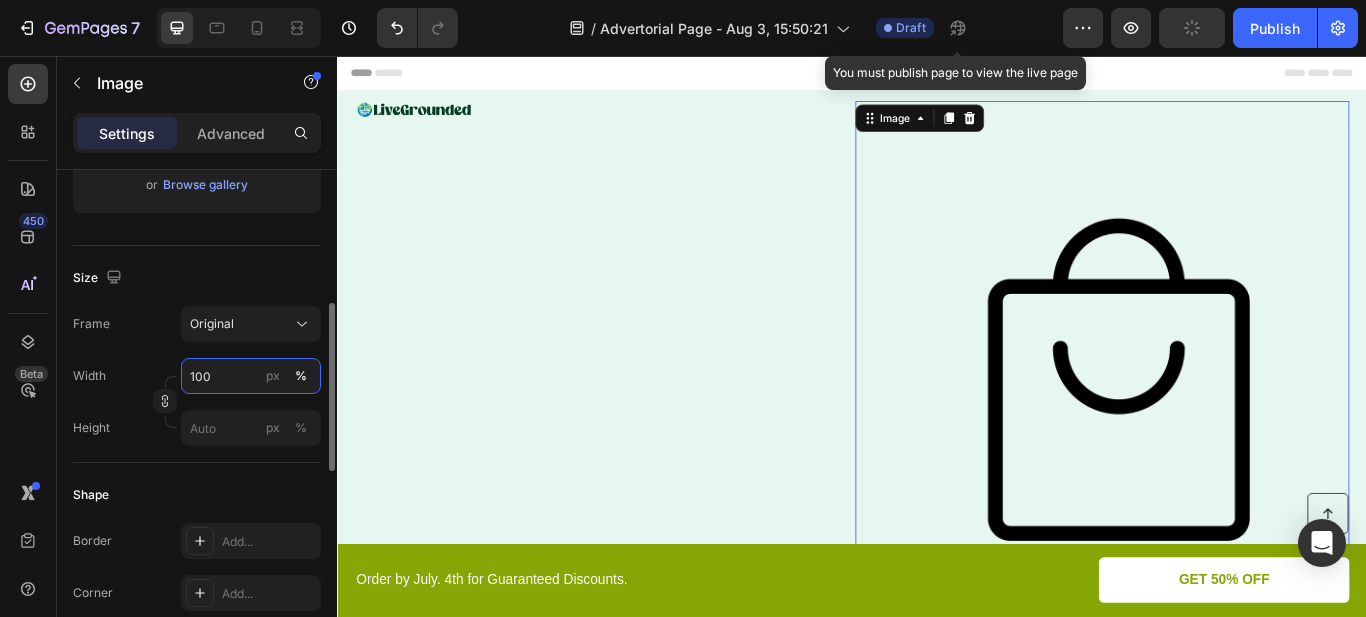 click on "100" at bounding box center (251, 376) 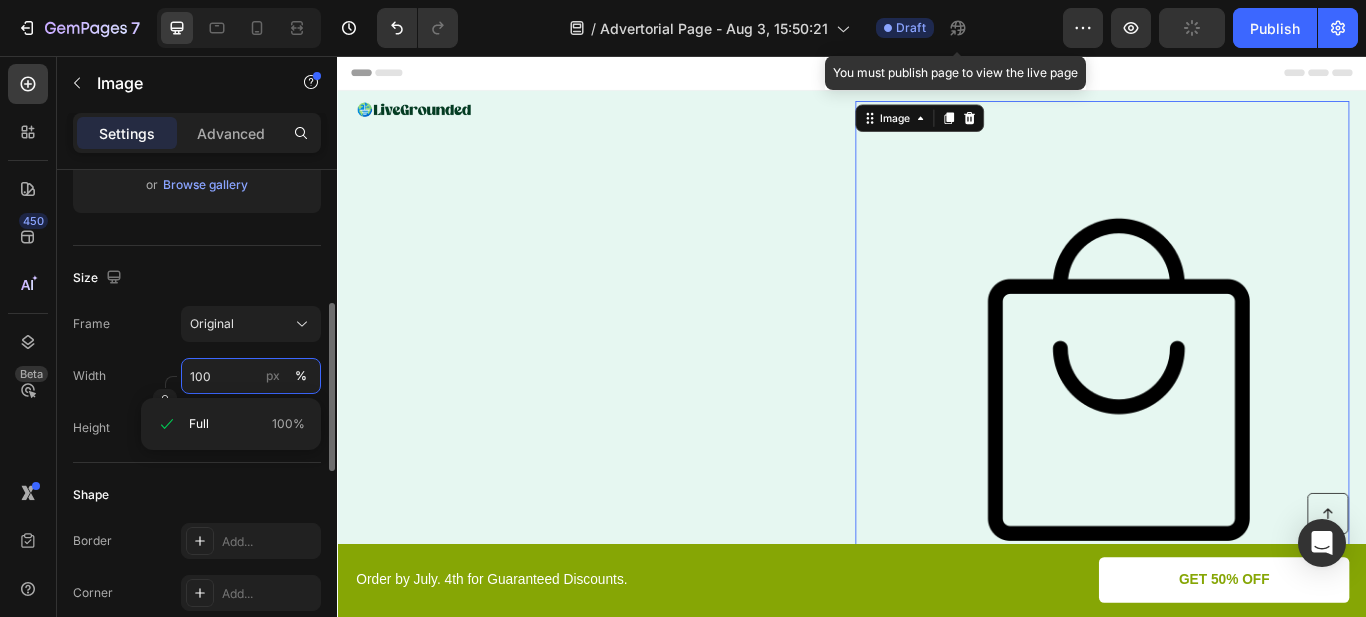 click on "100" at bounding box center [251, 376] 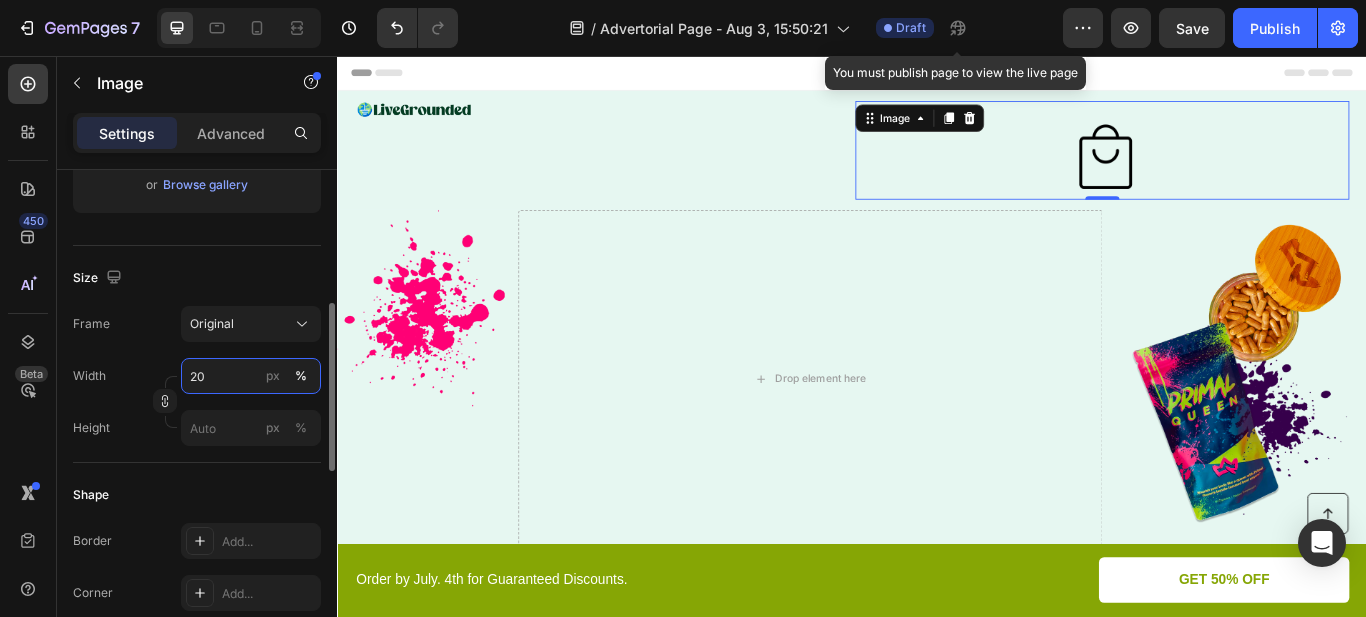 click on "20" at bounding box center (251, 376) 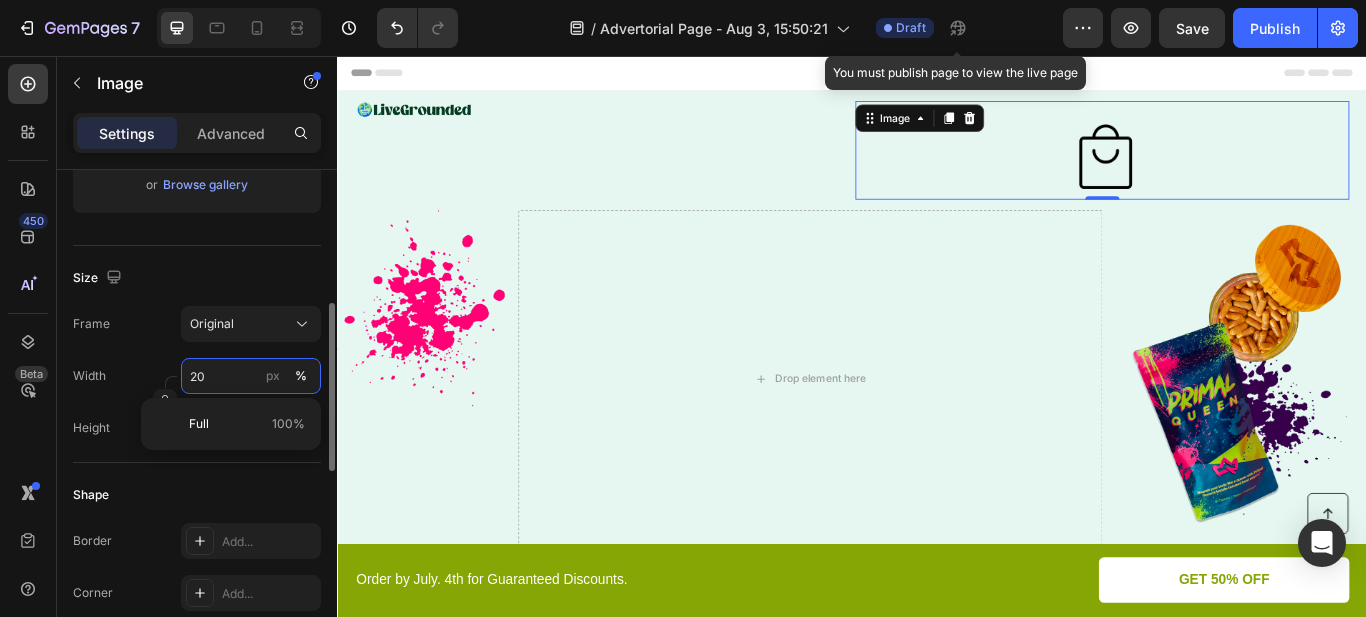 type on "5" 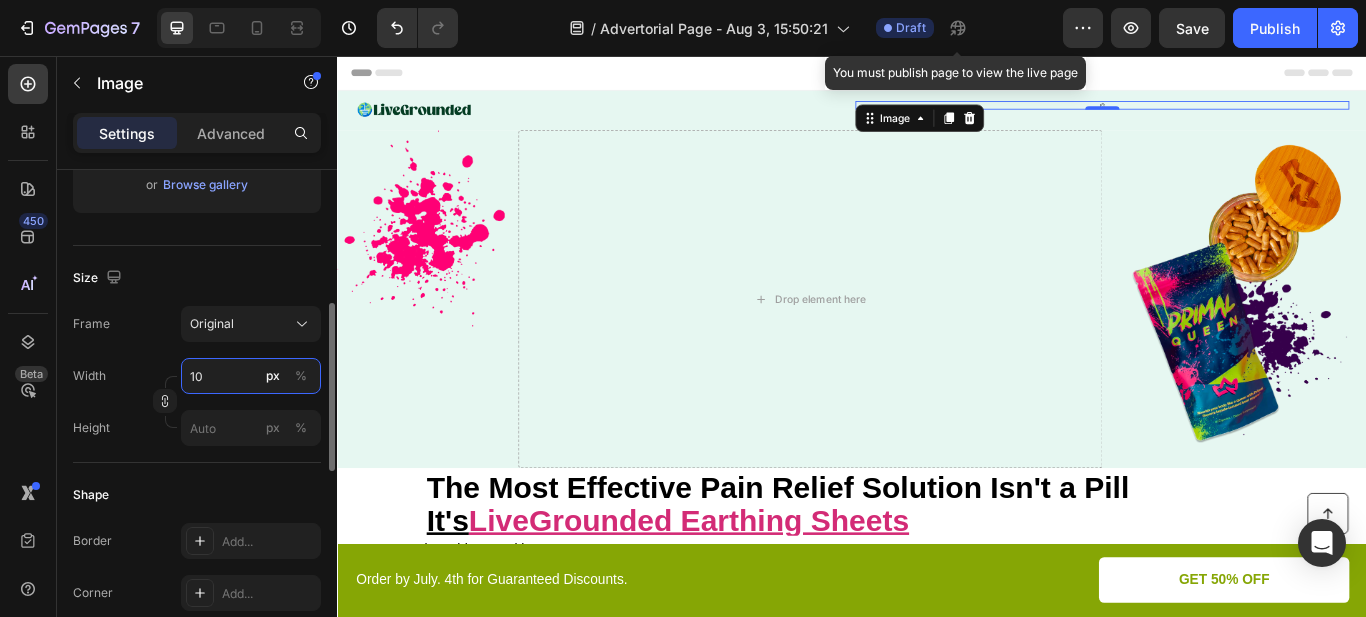 type on "1" 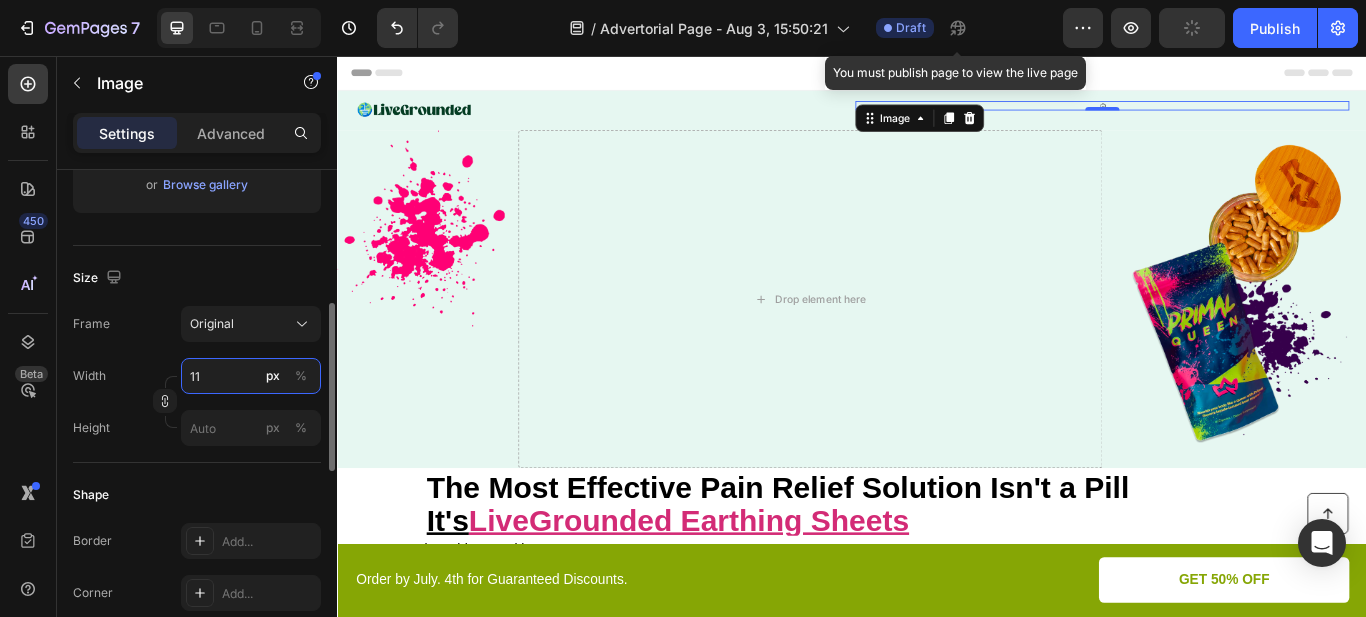 type on "1" 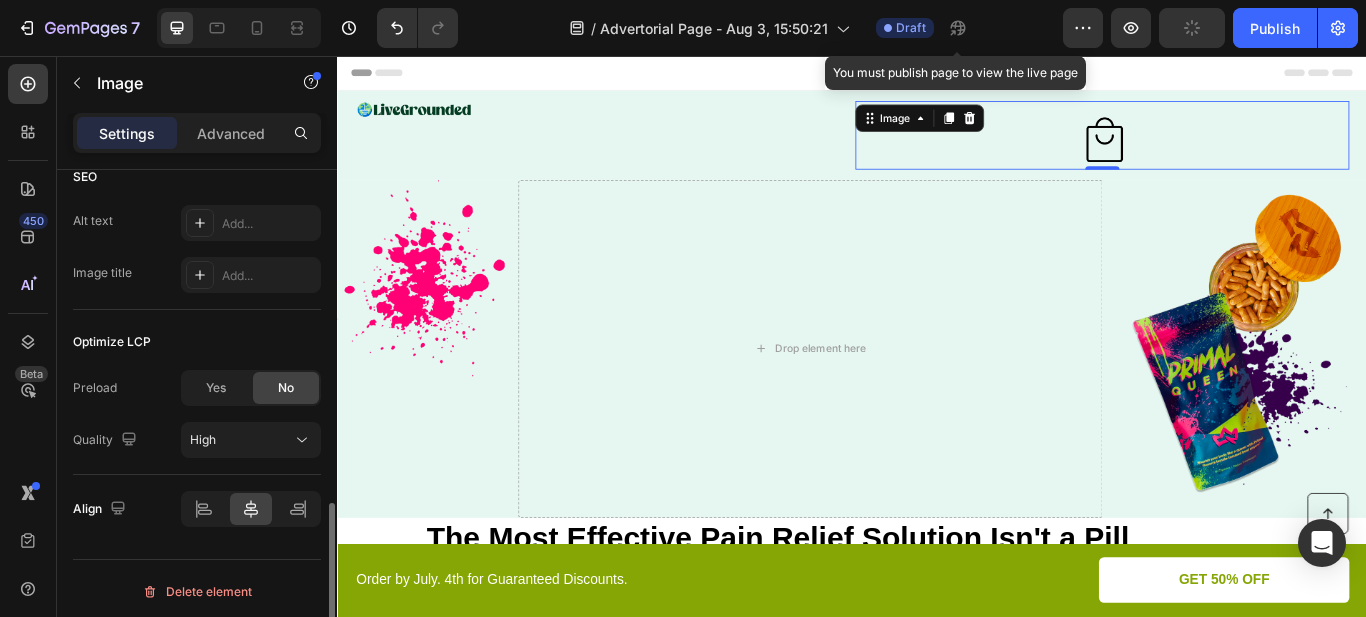 scroll, scrollTop: 1006, scrollLeft: 0, axis: vertical 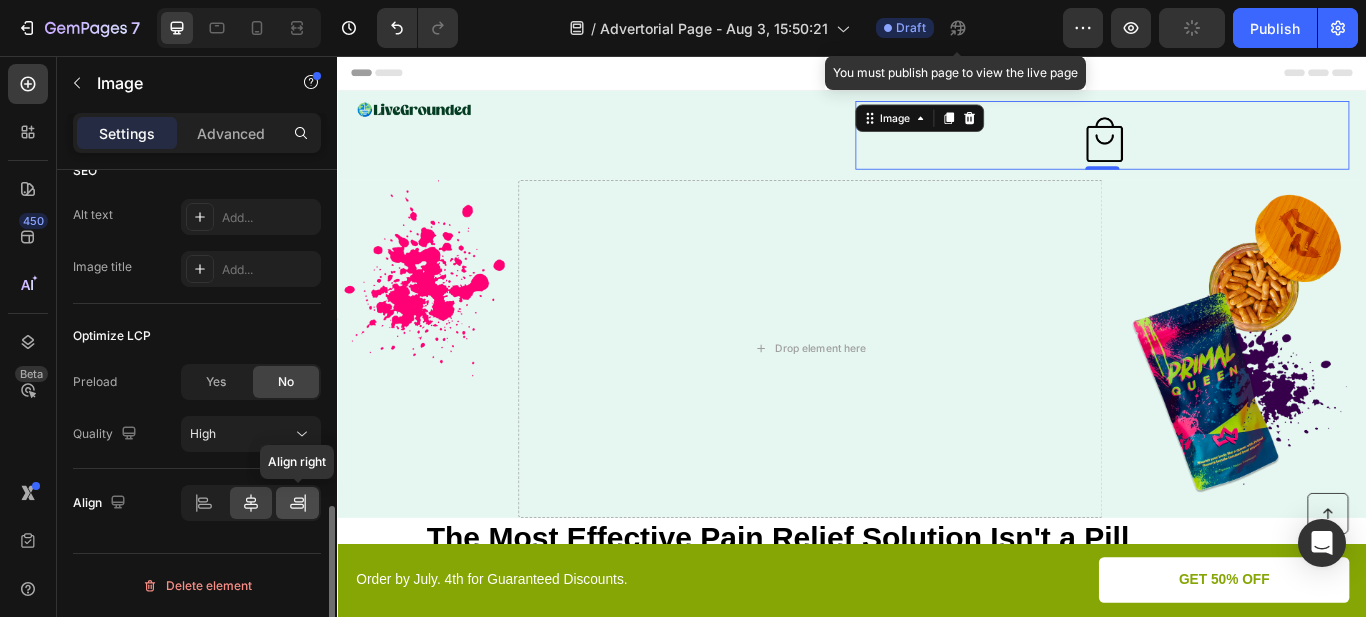 type on "80" 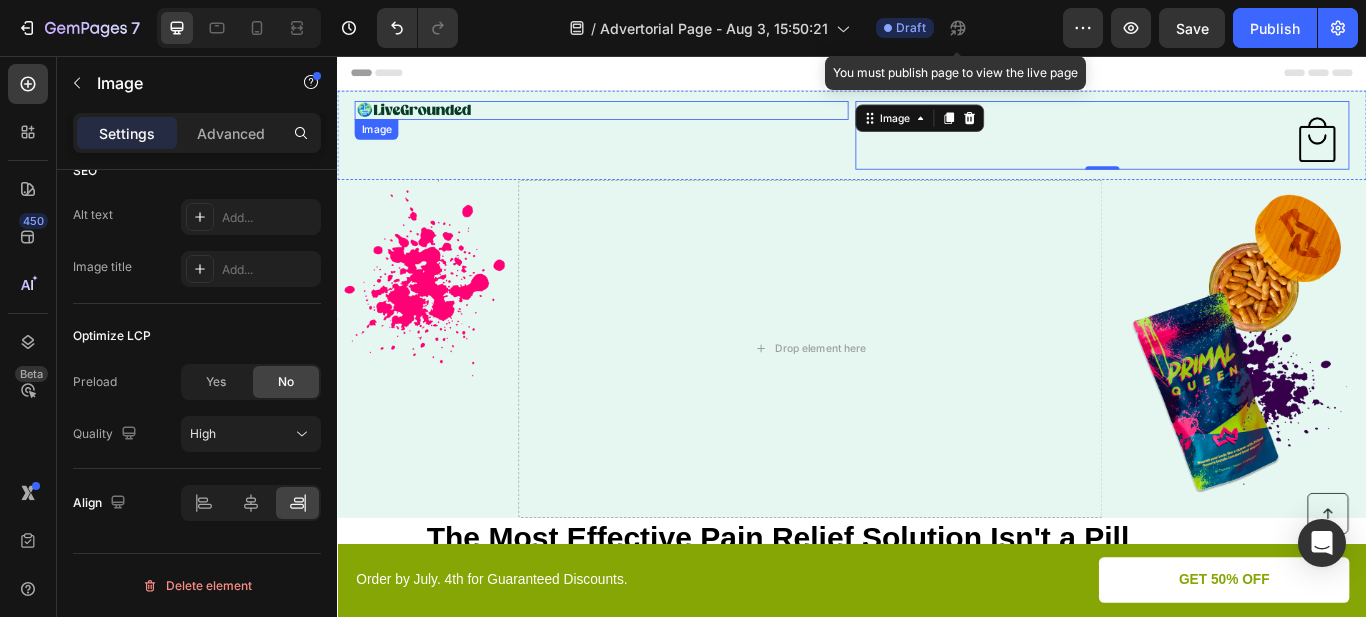 click at bounding box center [426, 120] 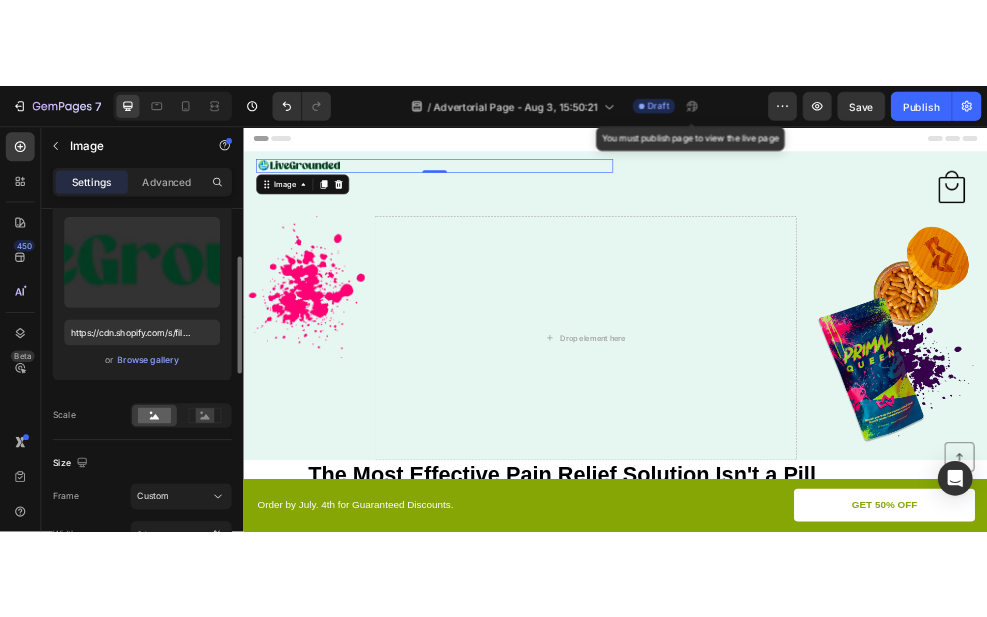 scroll, scrollTop: 406, scrollLeft: 0, axis: vertical 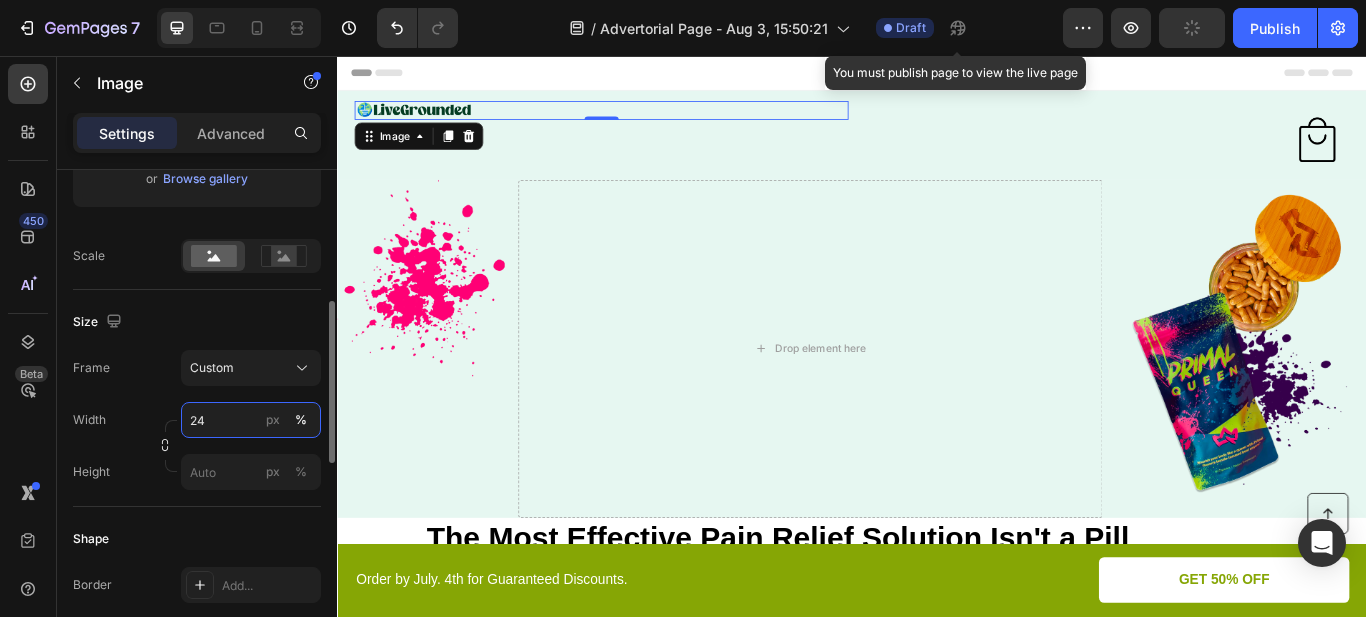 click on "24" at bounding box center [251, 420] 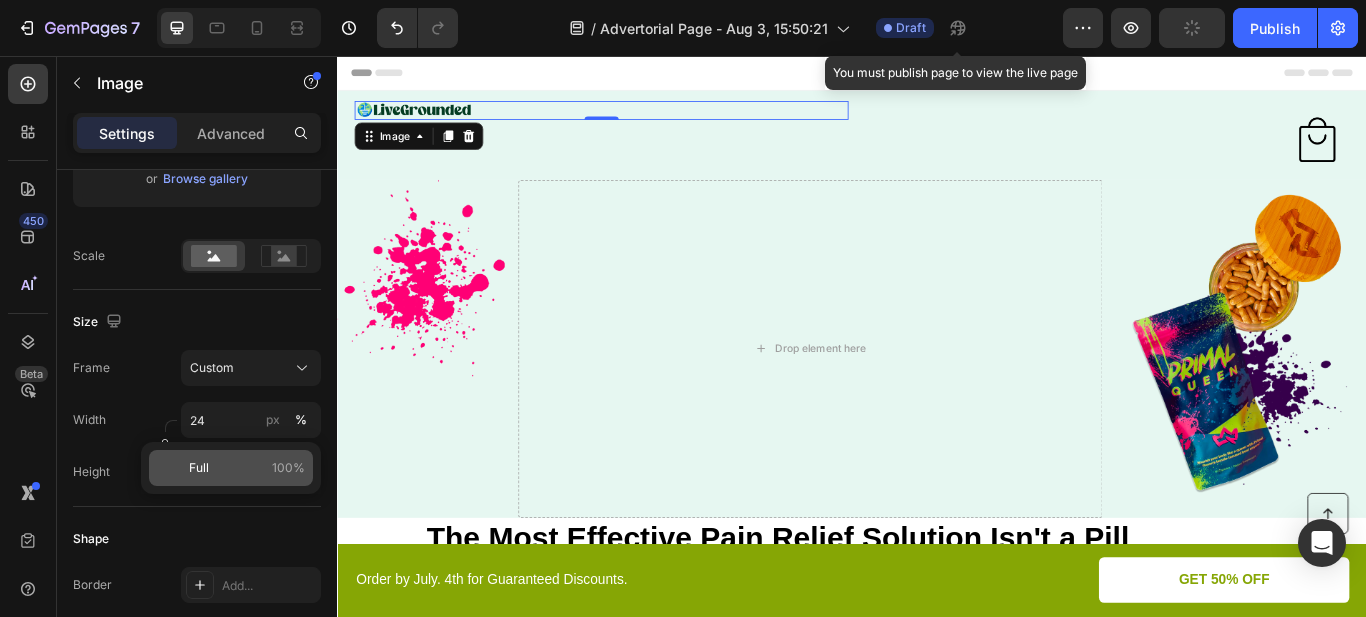 click on "100%" at bounding box center [288, 468] 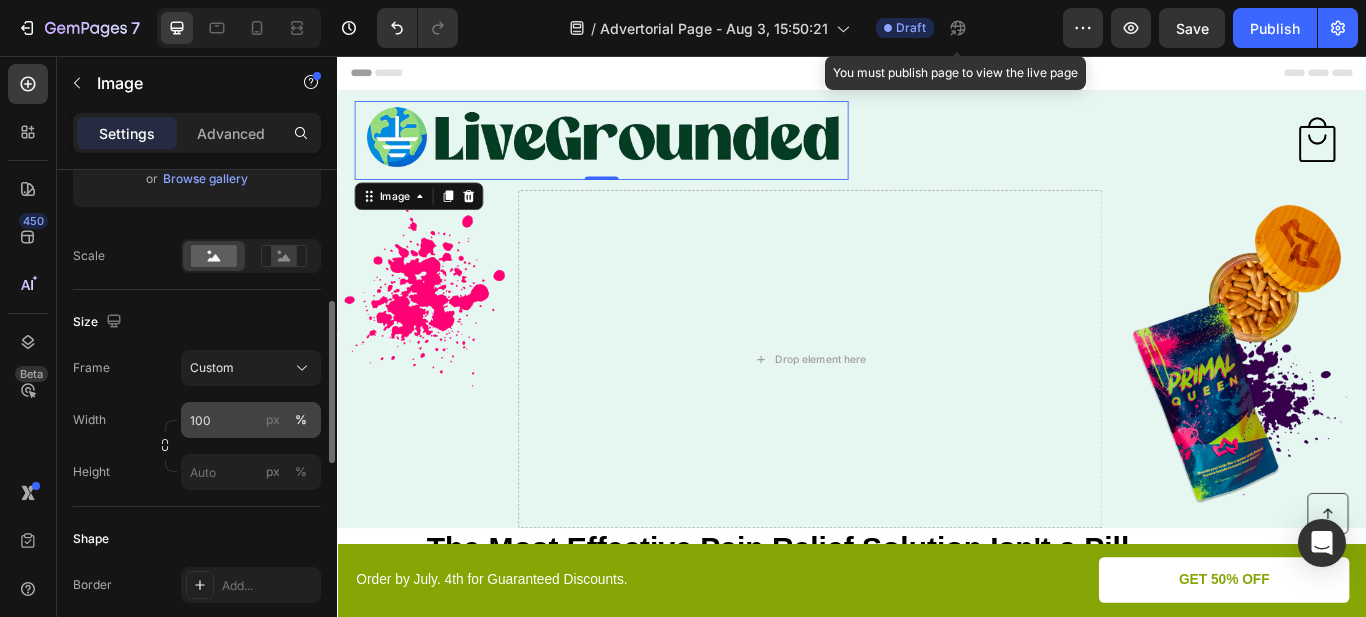 click on "%" at bounding box center (301, 420) 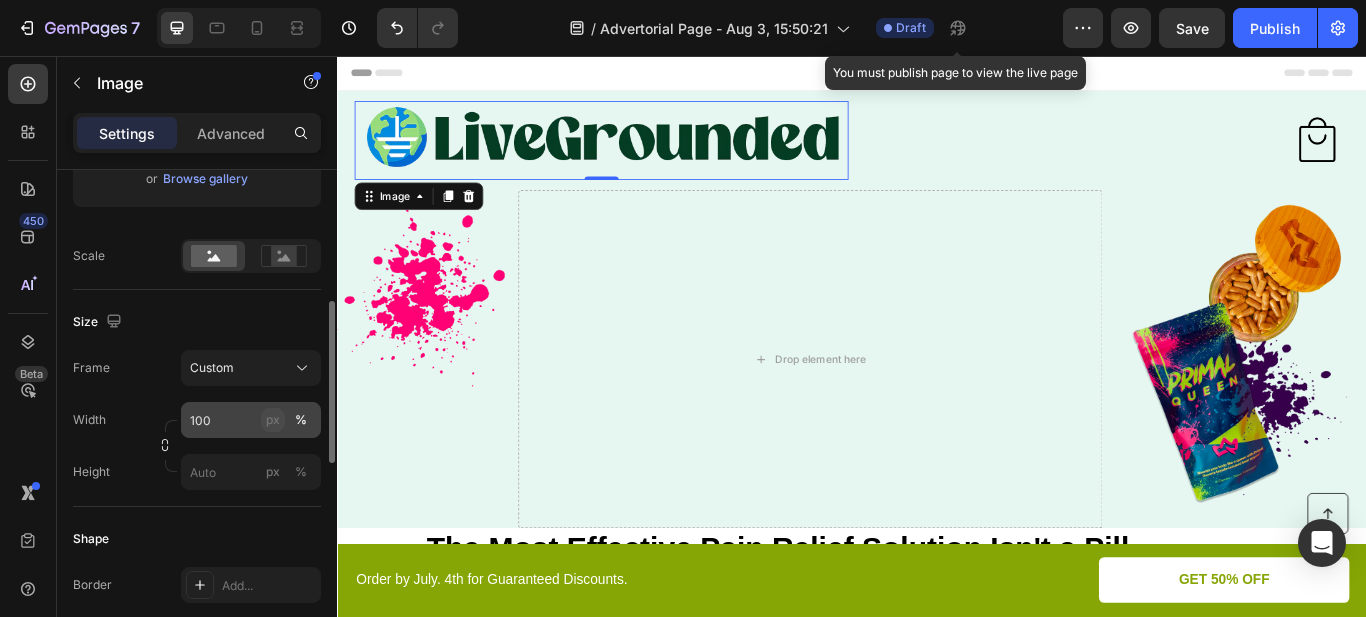 click on "px" at bounding box center [273, 420] 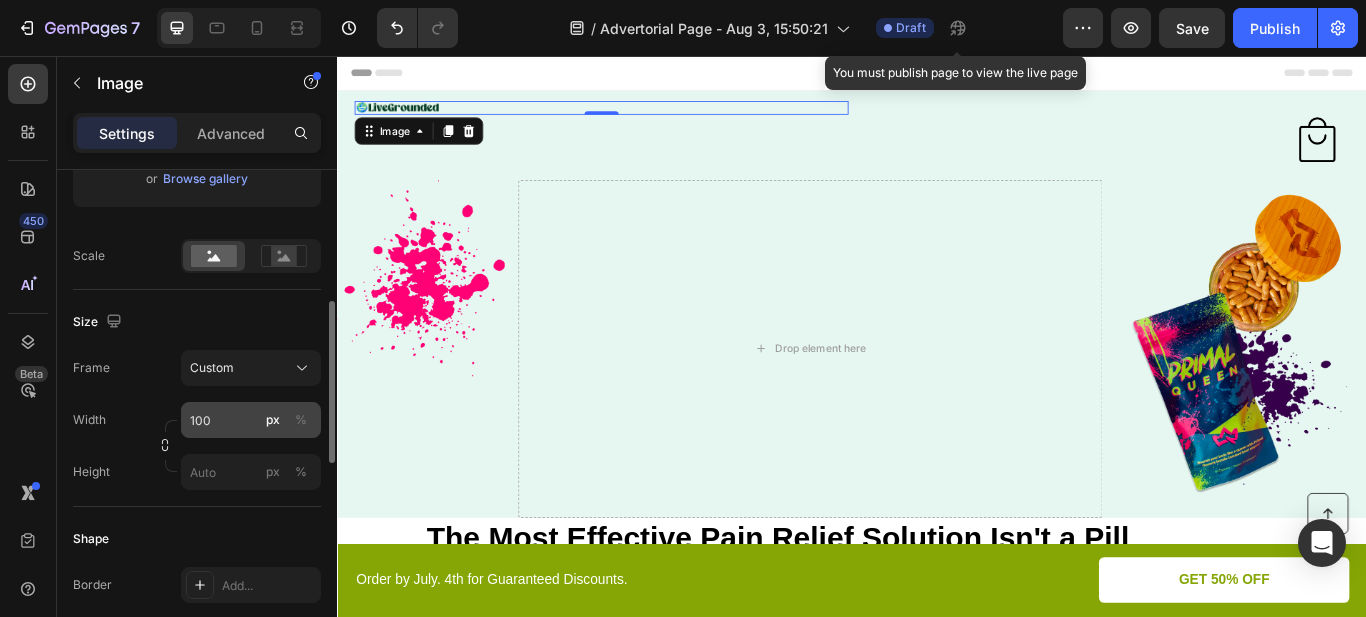 click on "px" at bounding box center [273, 420] 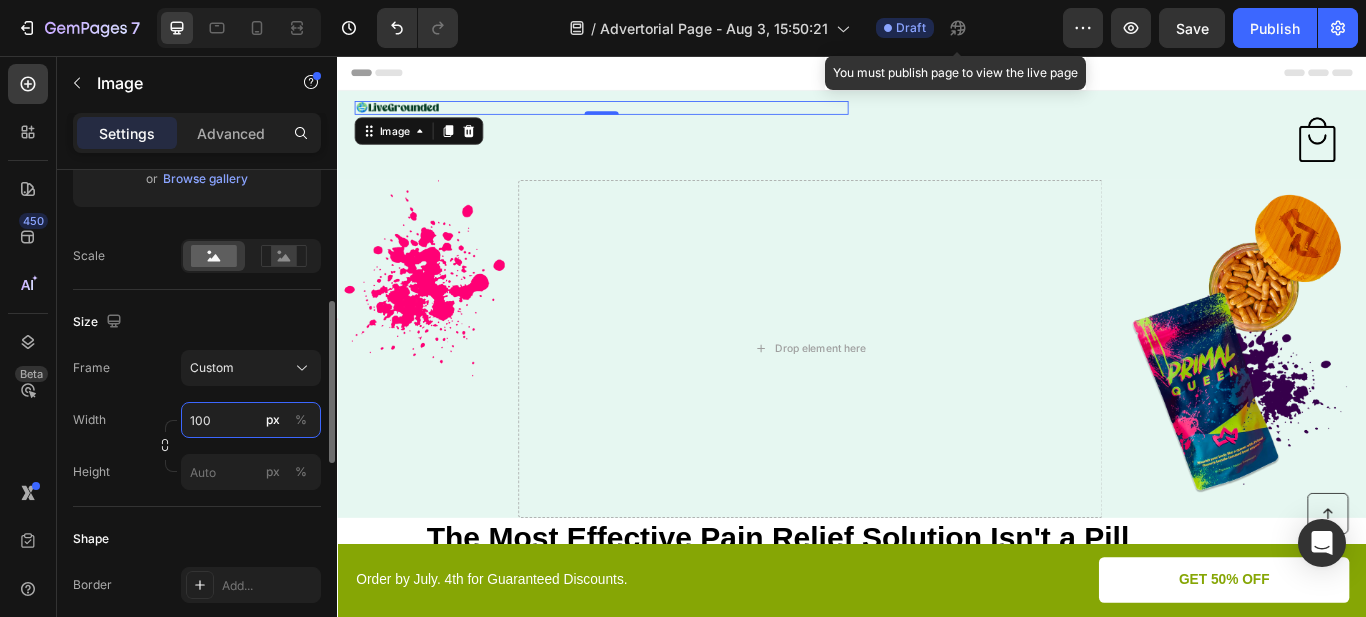 click on "100" at bounding box center (251, 420) 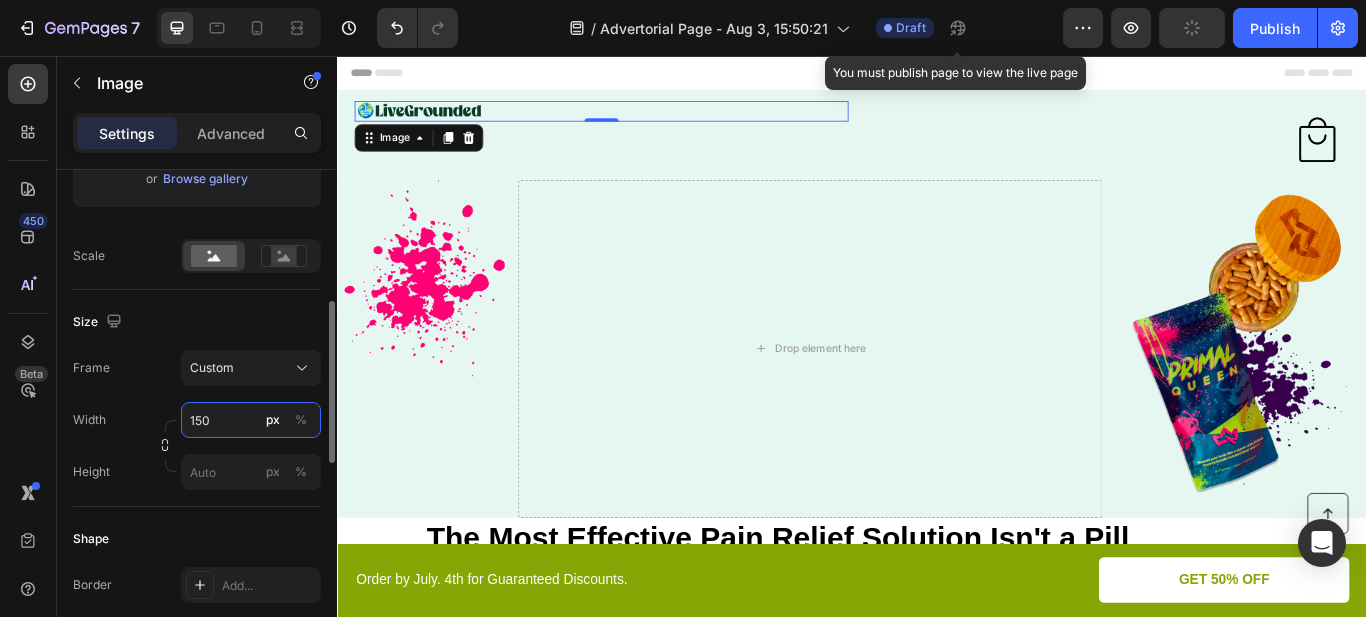 click on "150" at bounding box center (251, 420) 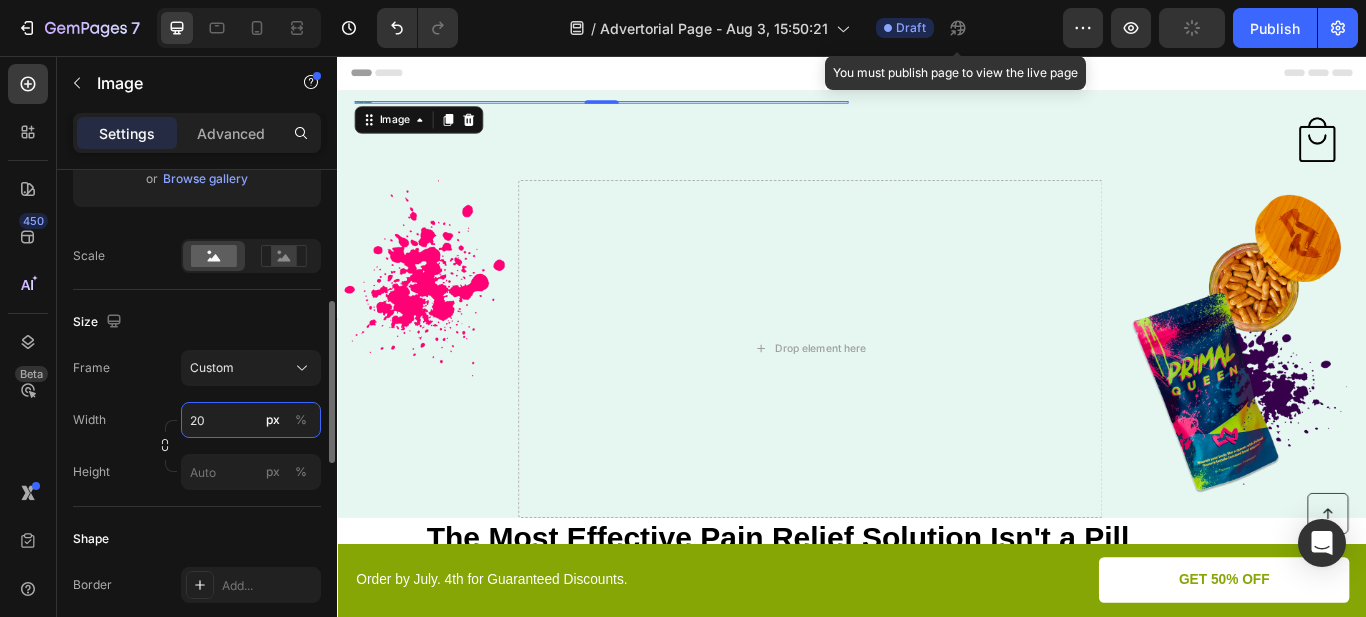 type on "200" 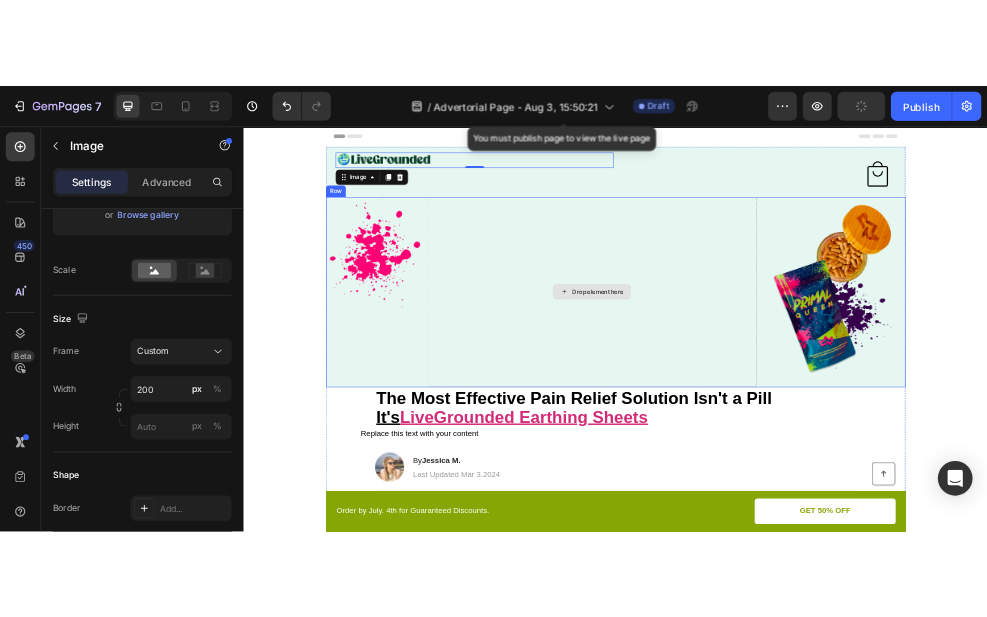 click on "Drop element here" at bounding box center [876, 468] 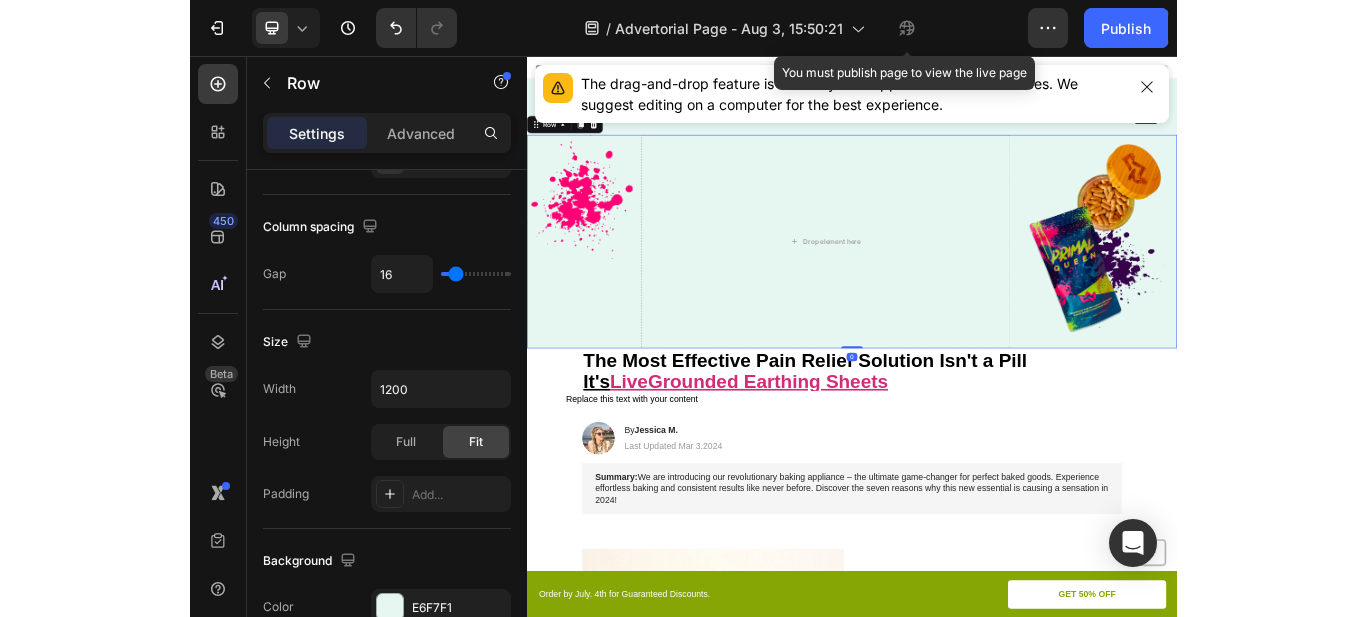scroll, scrollTop: 0, scrollLeft: 0, axis: both 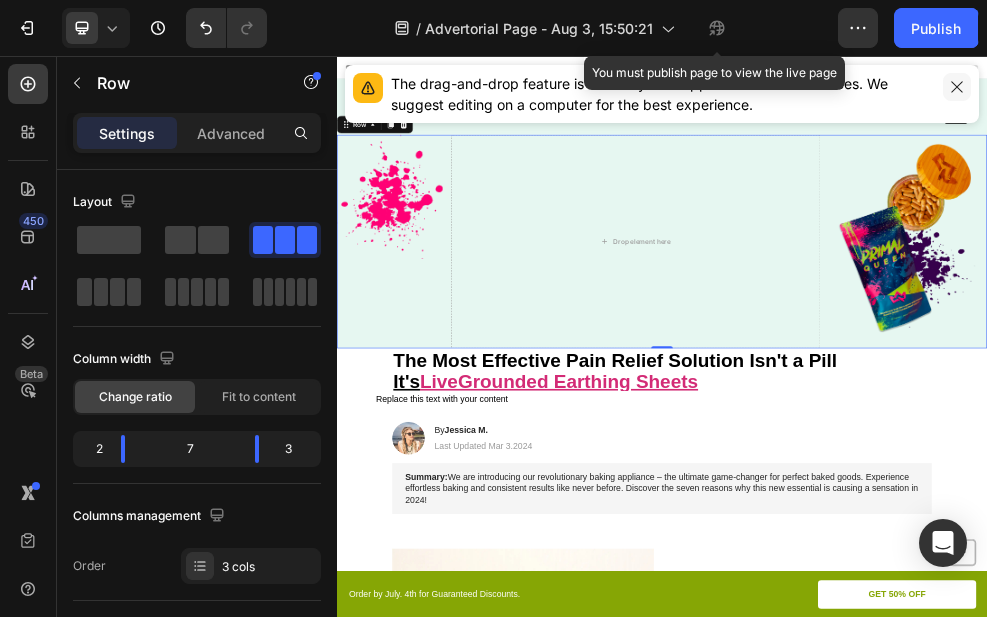 click 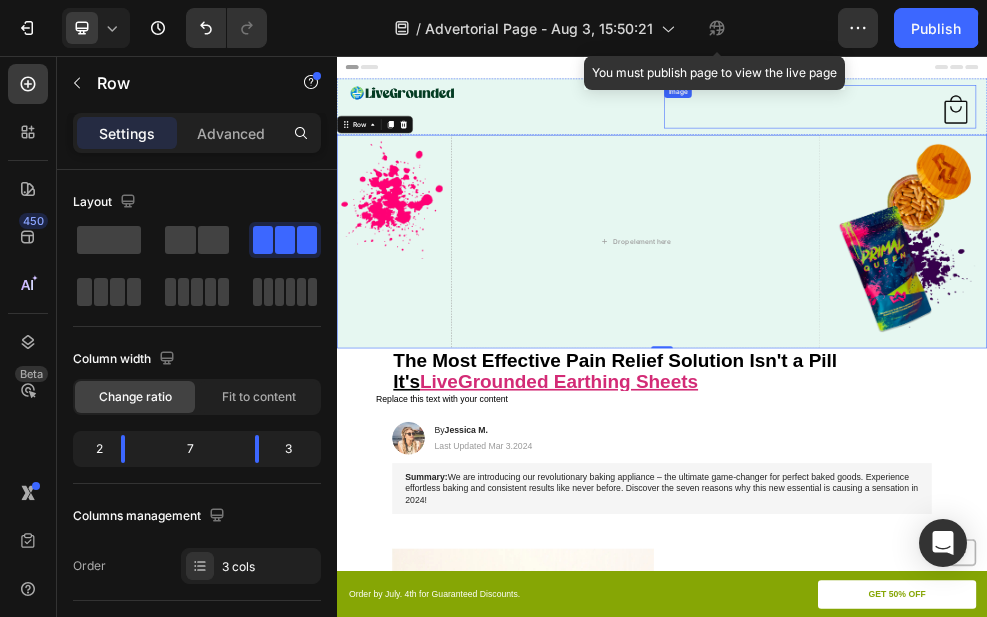 click at bounding box center [1477, 149] 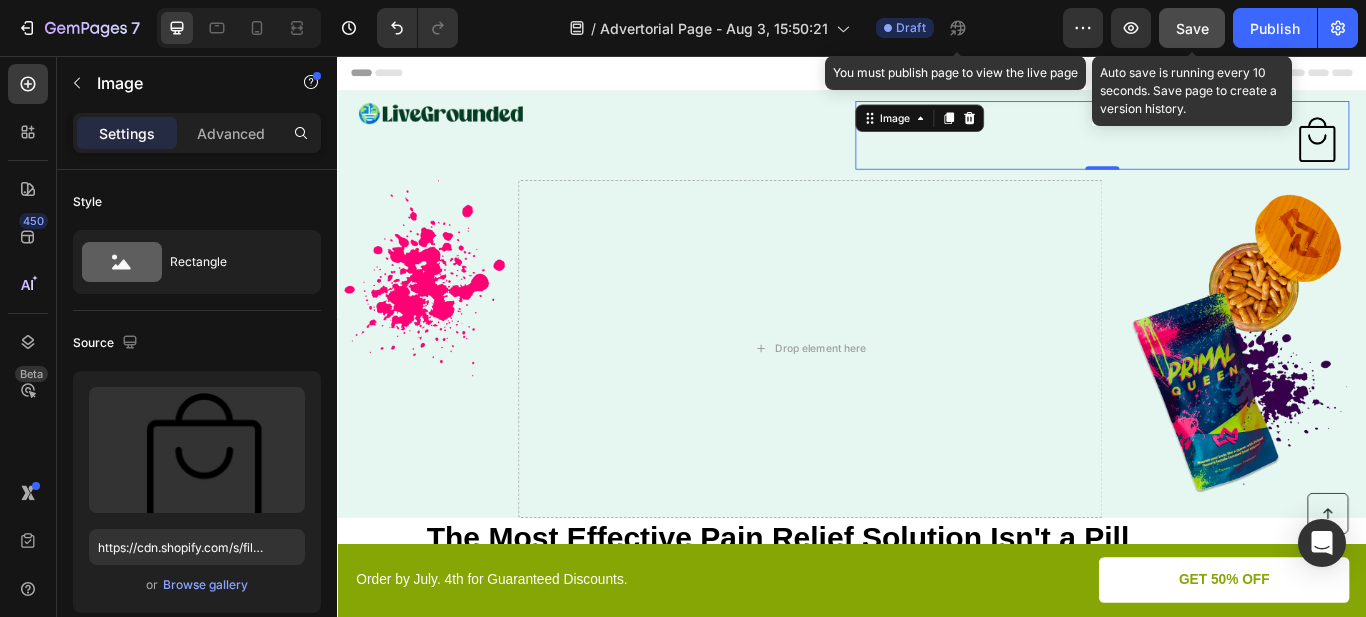 click on "Save" at bounding box center (1192, 28) 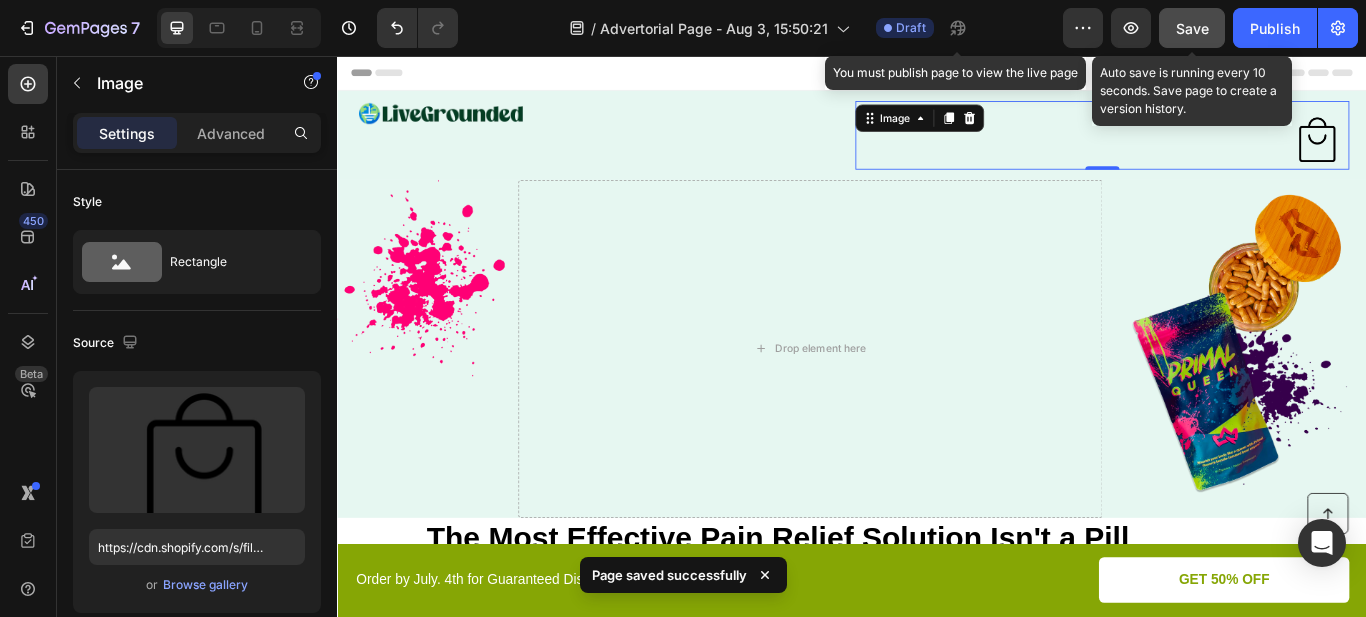 click on "Save" at bounding box center (1192, 28) 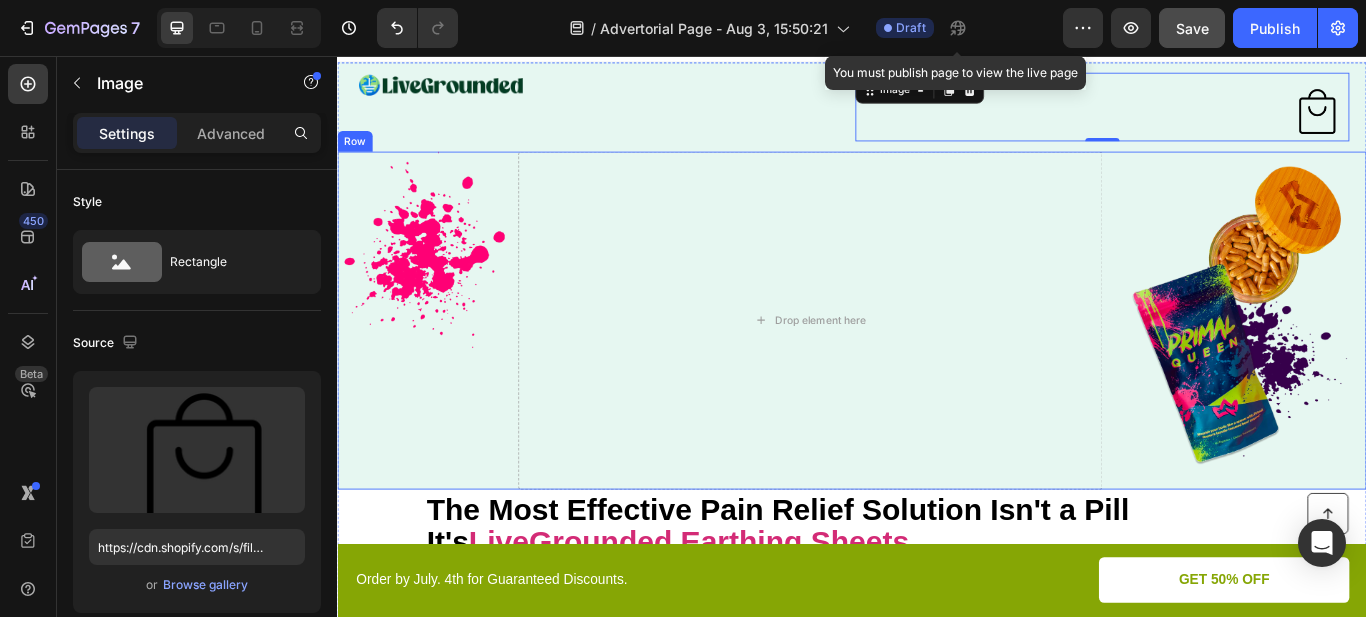 scroll, scrollTop: 0, scrollLeft: 0, axis: both 